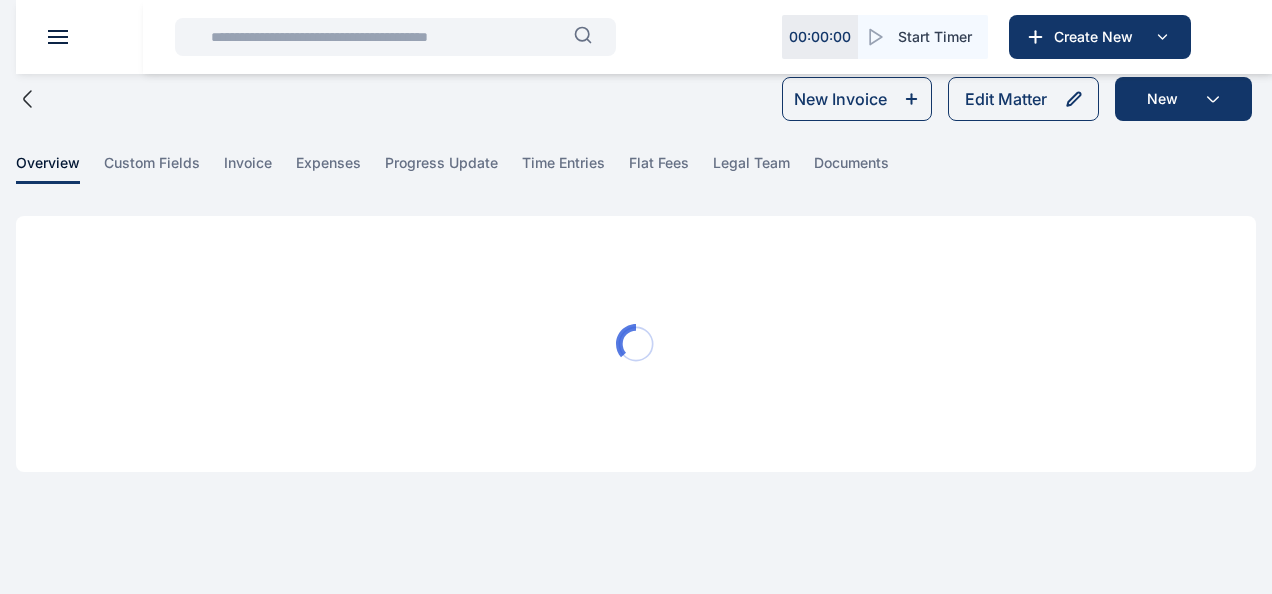 scroll, scrollTop: 0, scrollLeft: 0, axis: both 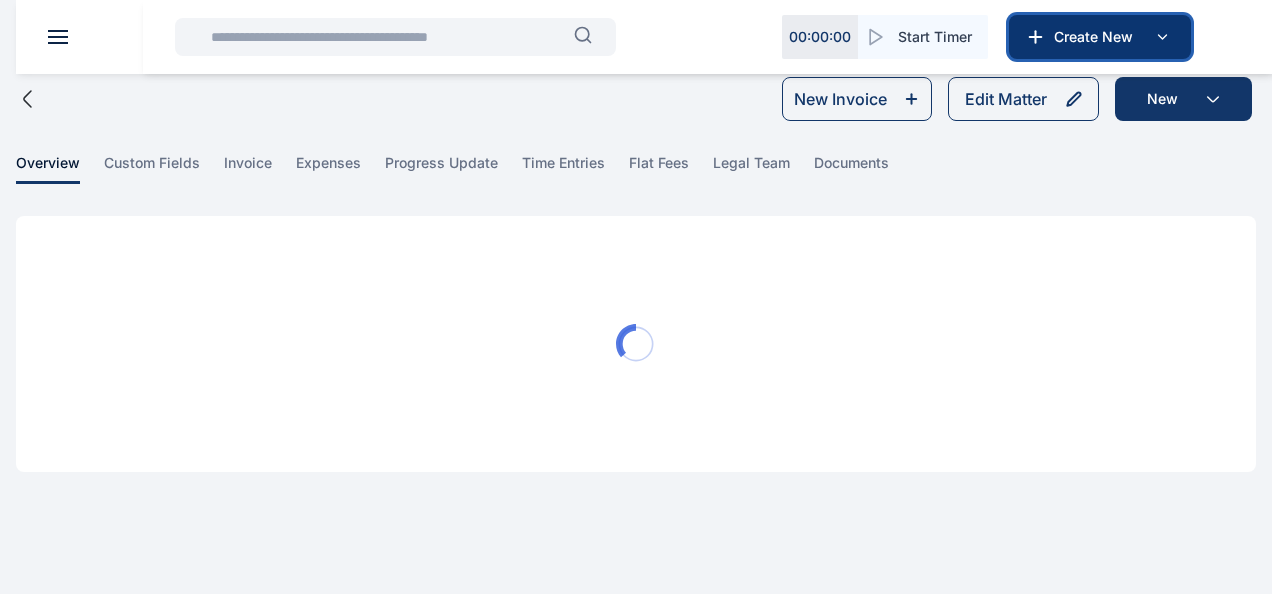 click 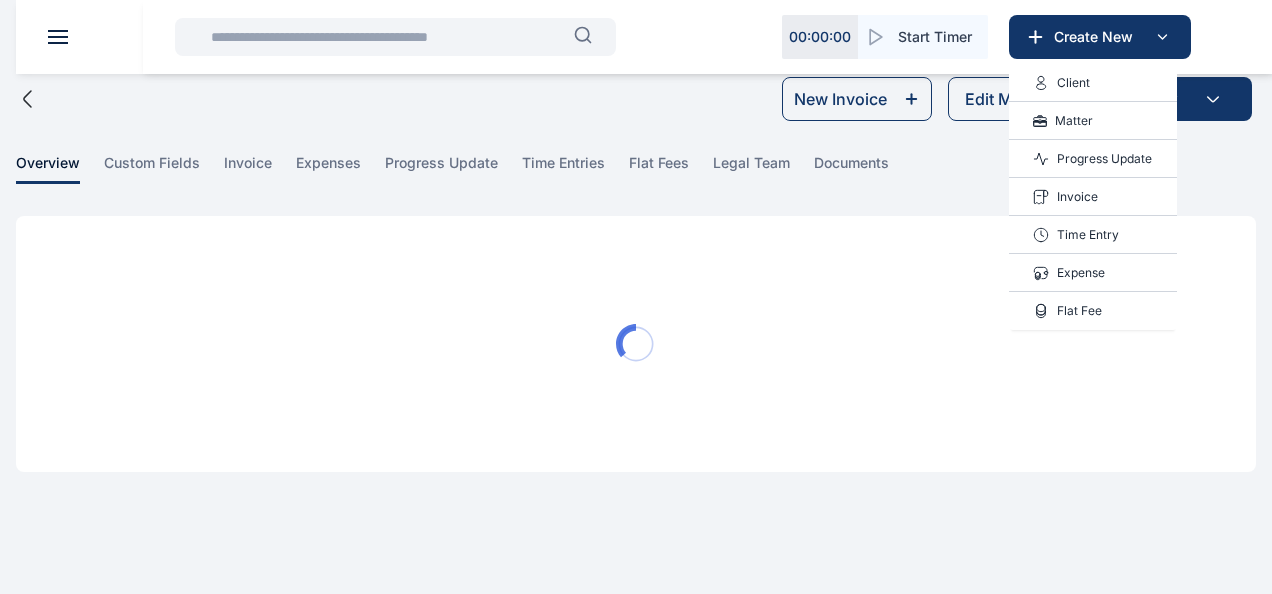 click on "Time Entry" at bounding box center (1088, 235) 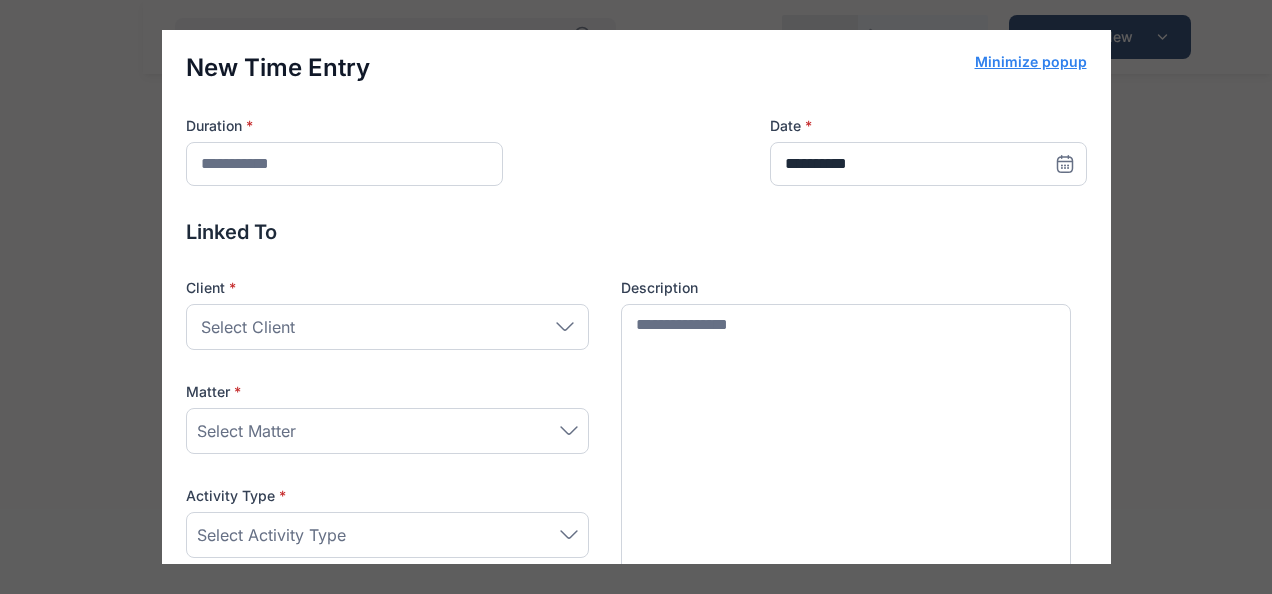 scroll, scrollTop: 0, scrollLeft: 0, axis: both 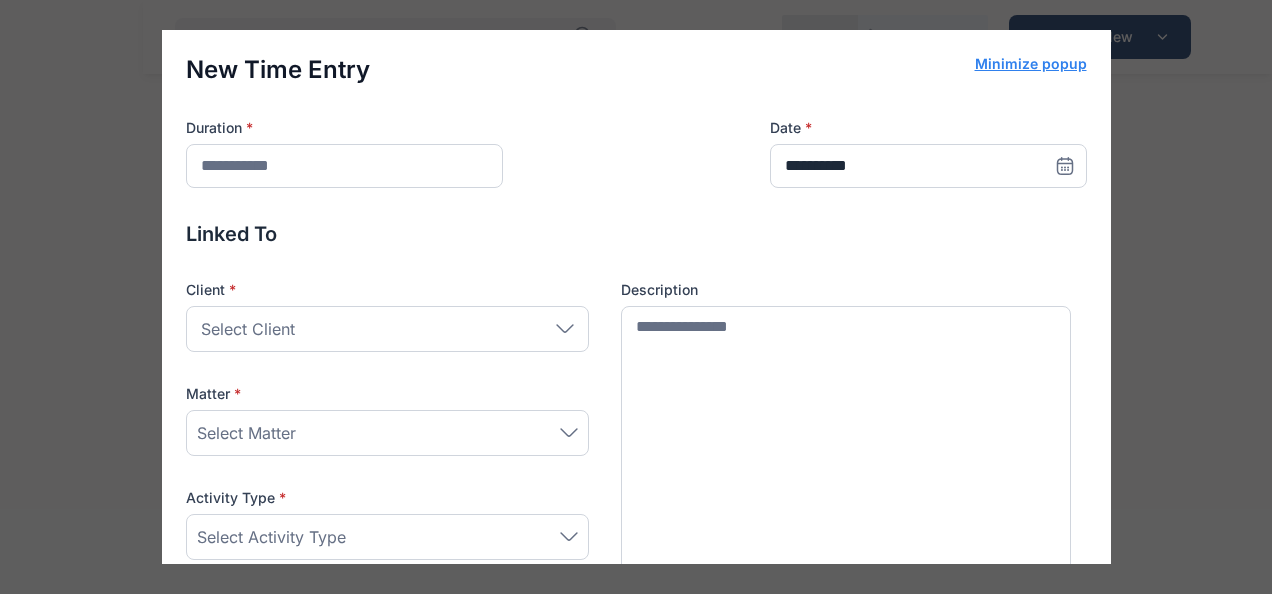 click 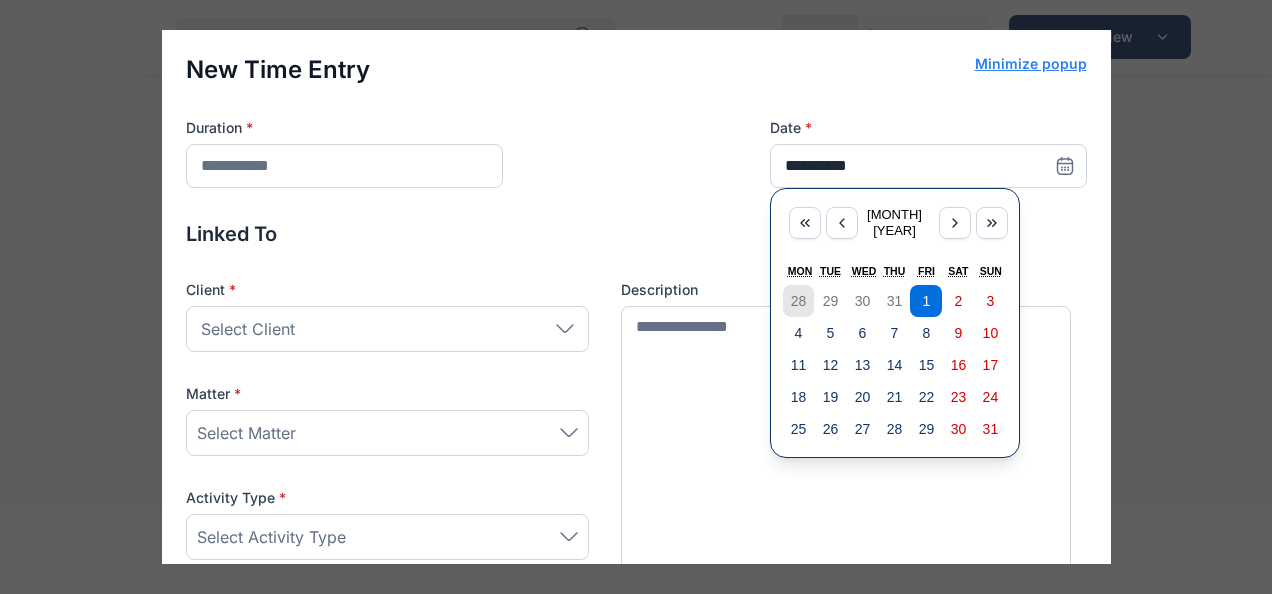 click on "28" at bounding box center [799, 301] 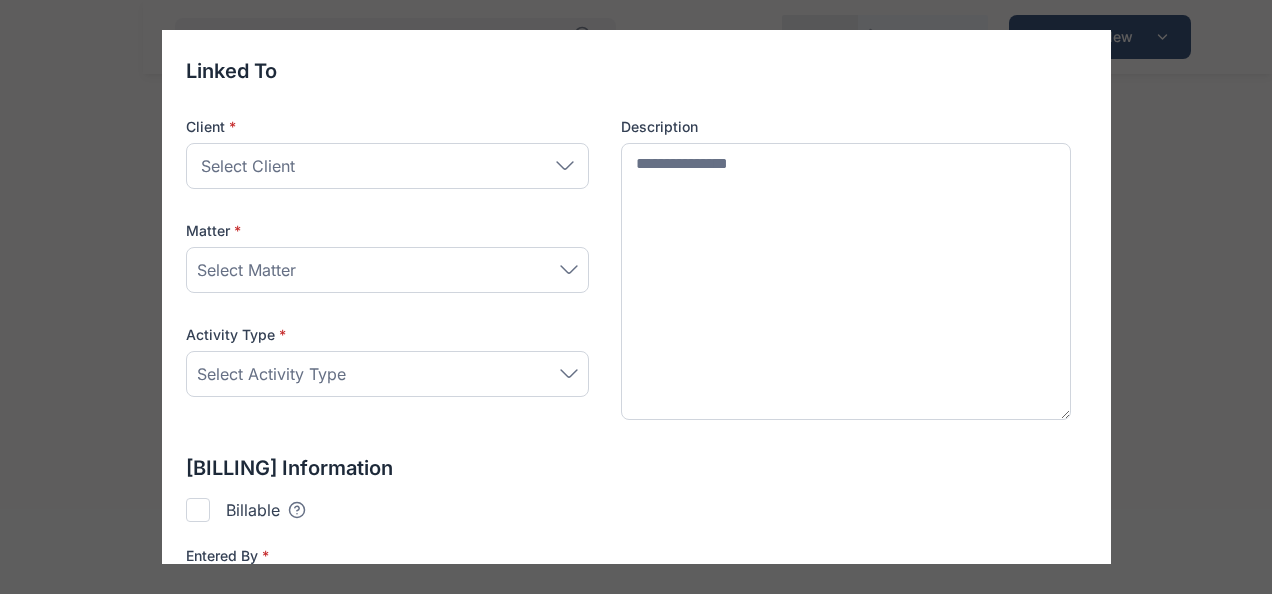 scroll, scrollTop: 201, scrollLeft: 0, axis: vertical 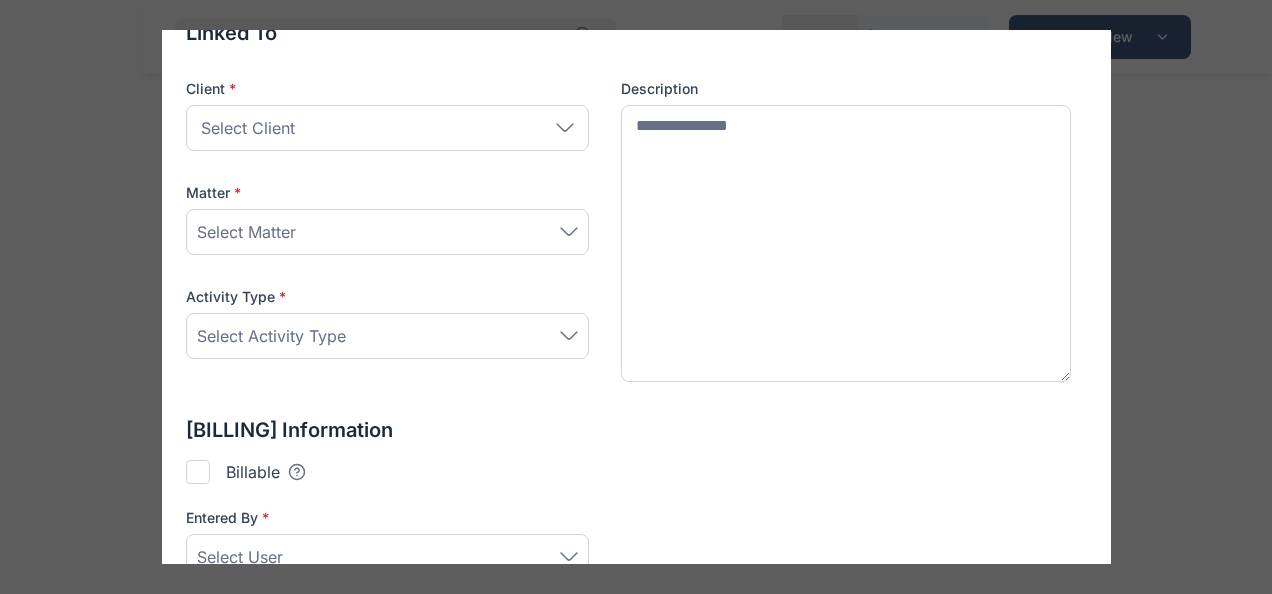 click 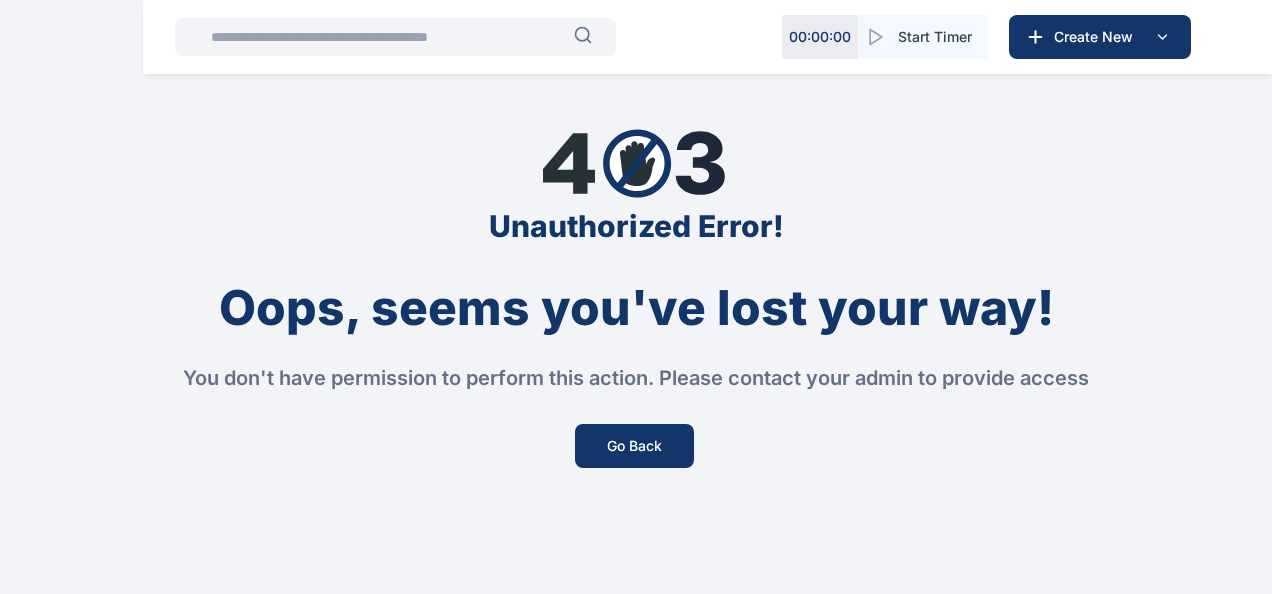 scroll, scrollTop: 0, scrollLeft: 0, axis: both 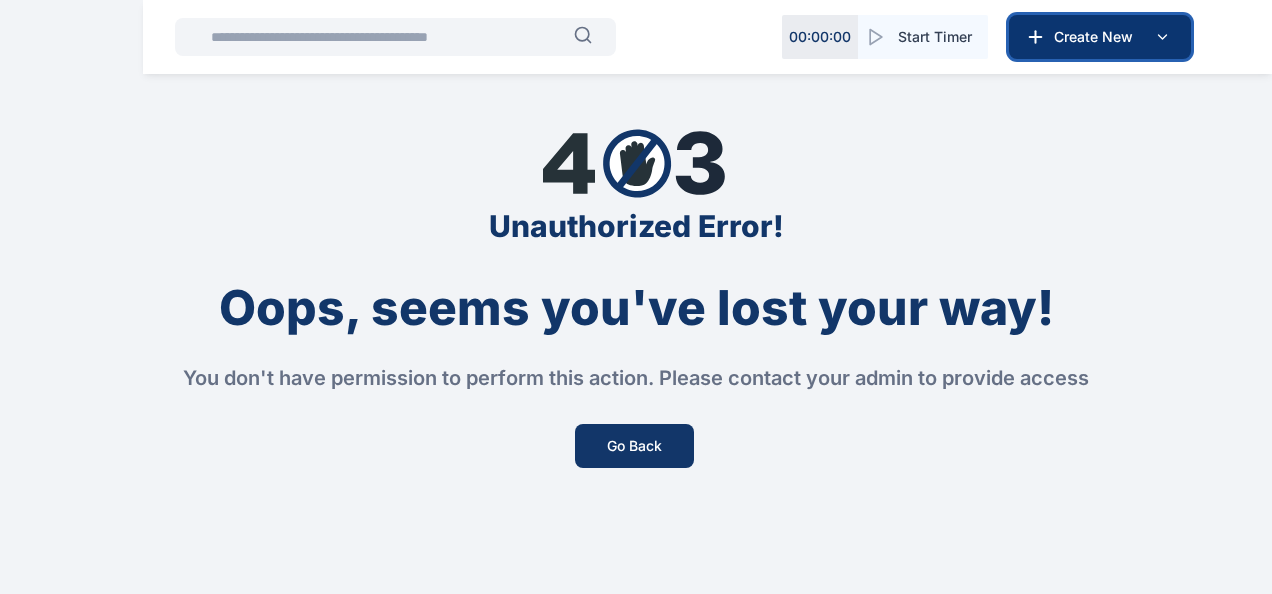 click 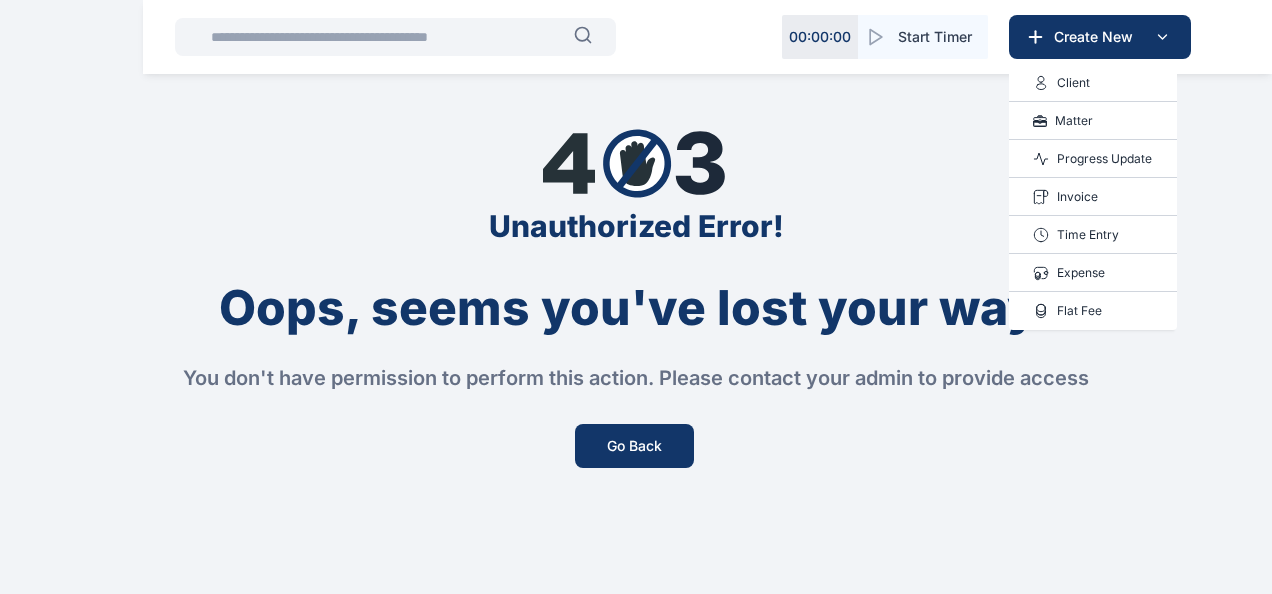 click on "Time Entry" at bounding box center (1088, 235) 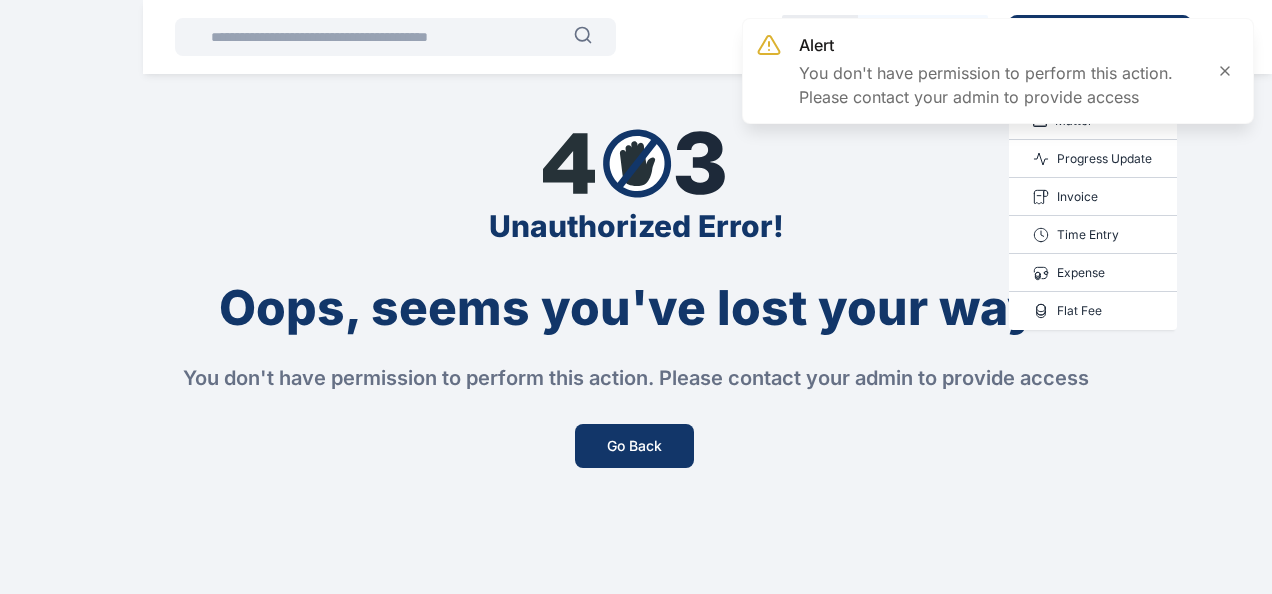 click on "Time Entry" at bounding box center [1088, 235] 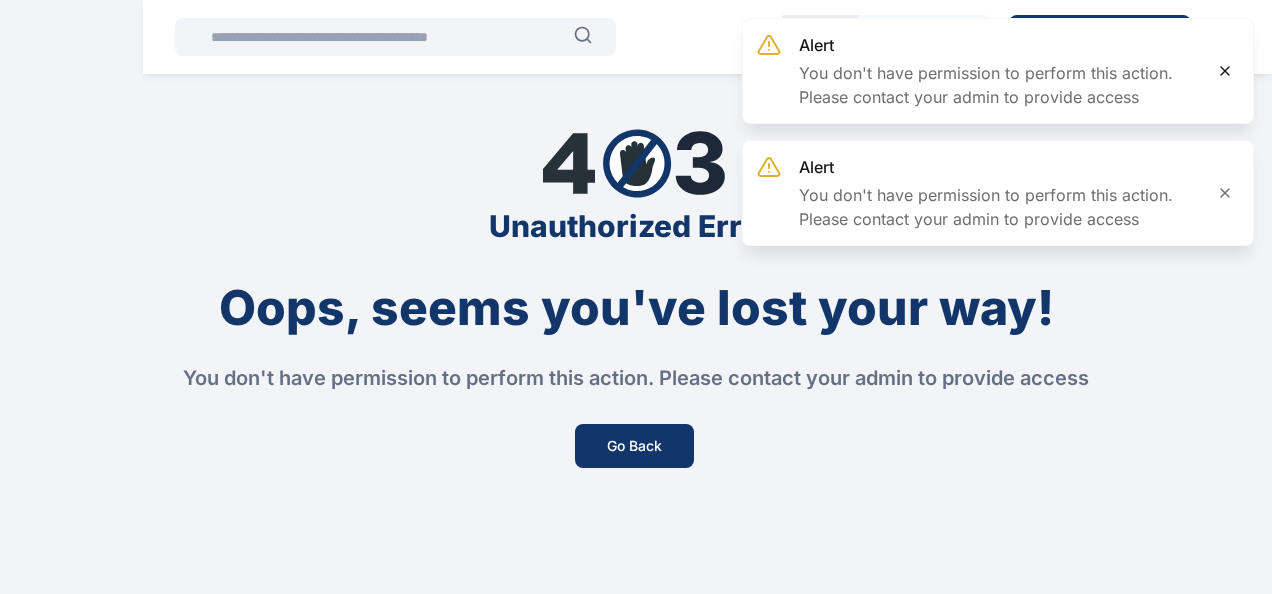click 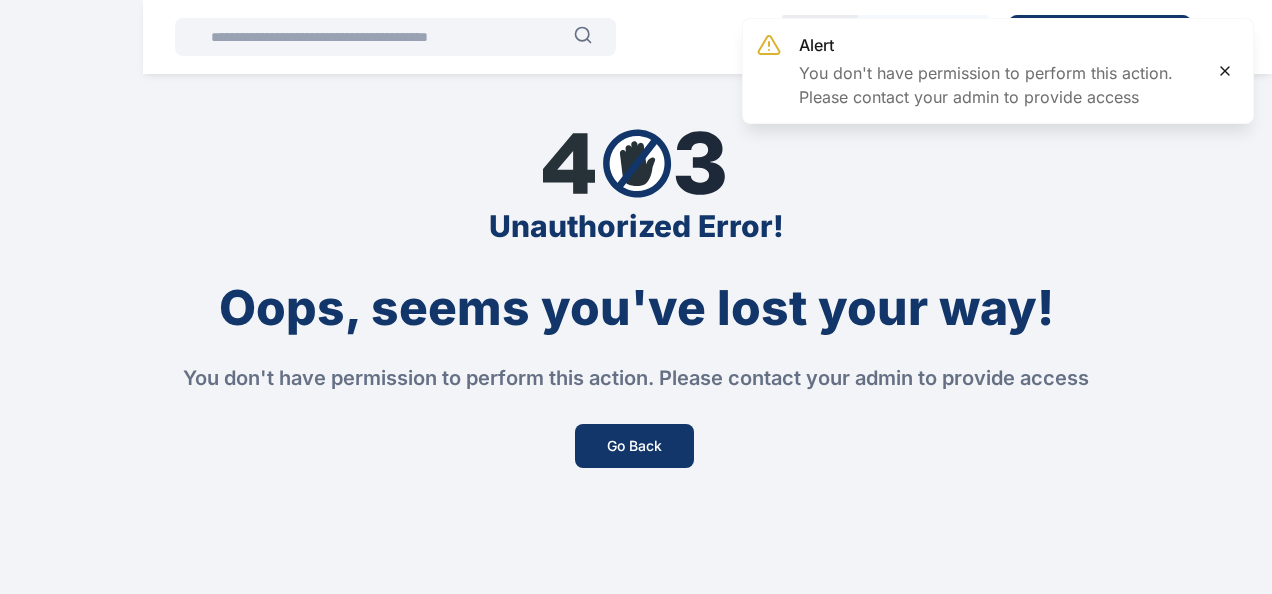 click 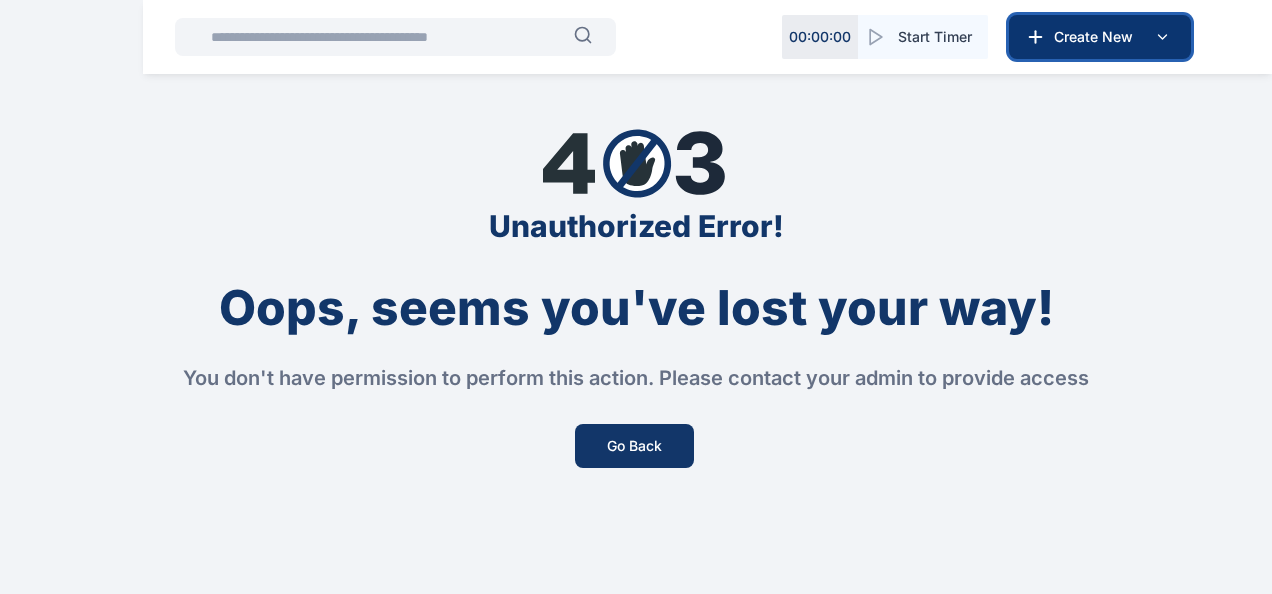 click 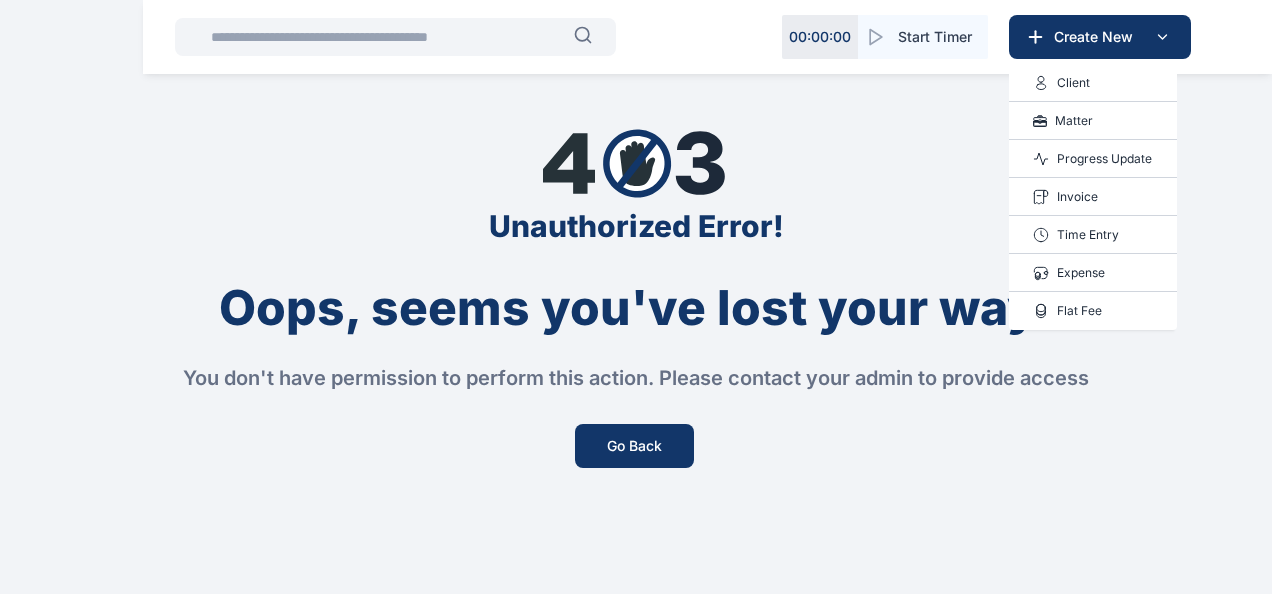 click on "Unauthorized Error! Oops, seems you've lost your way! You don't have permission to perform this action. Please contact your admin to provide access Go Back" at bounding box center [636, 297] 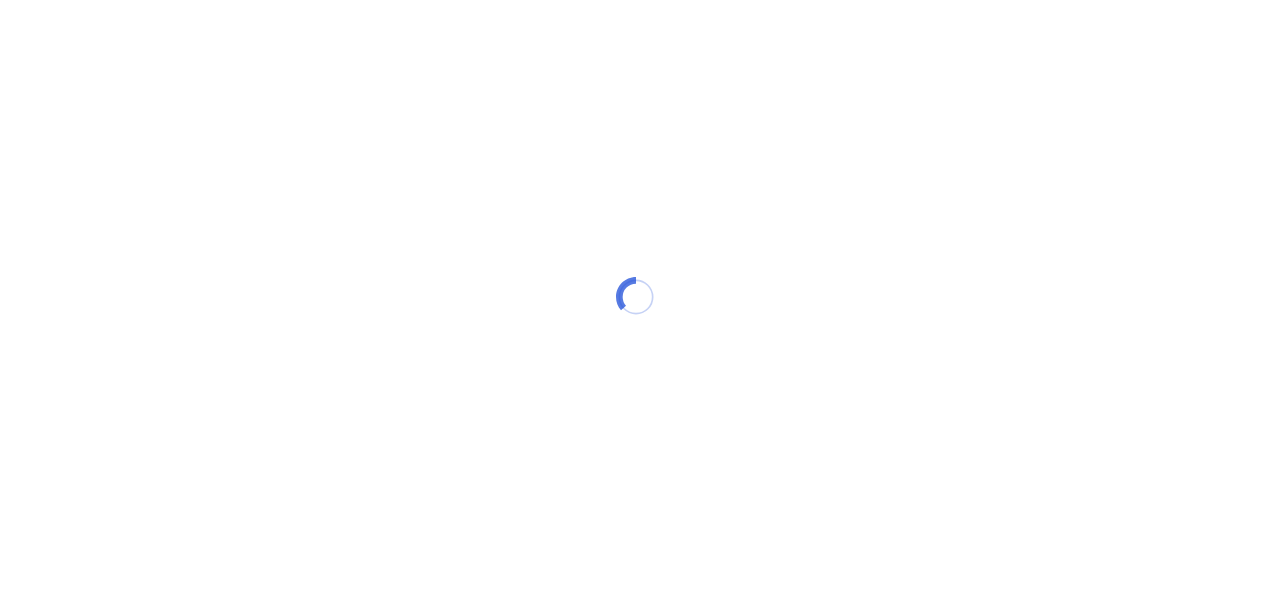 scroll, scrollTop: 0, scrollLeft: 0, axis: both 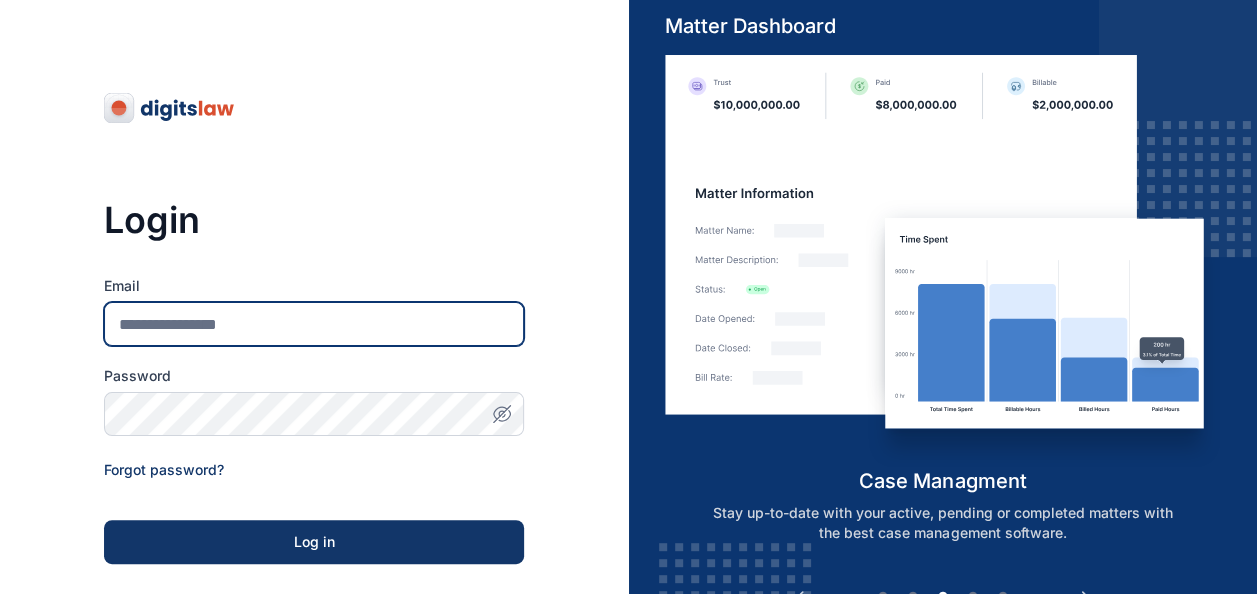 click on "Email" at bounding box center [314, 324] 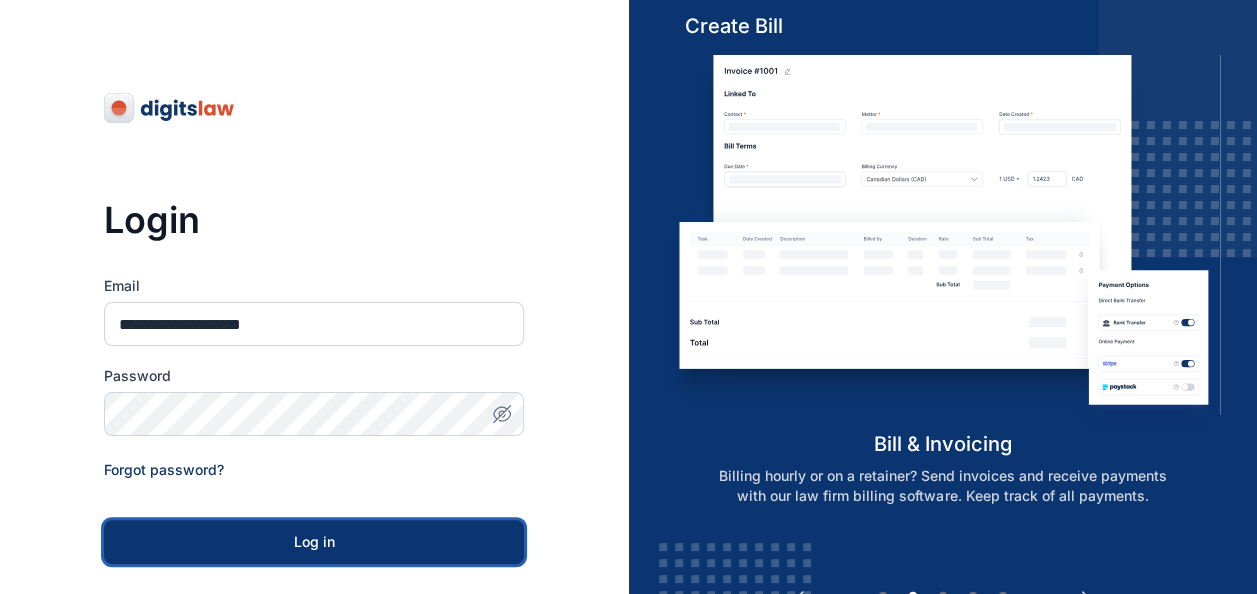 click on "Log in" at bounding box center [314, 542] 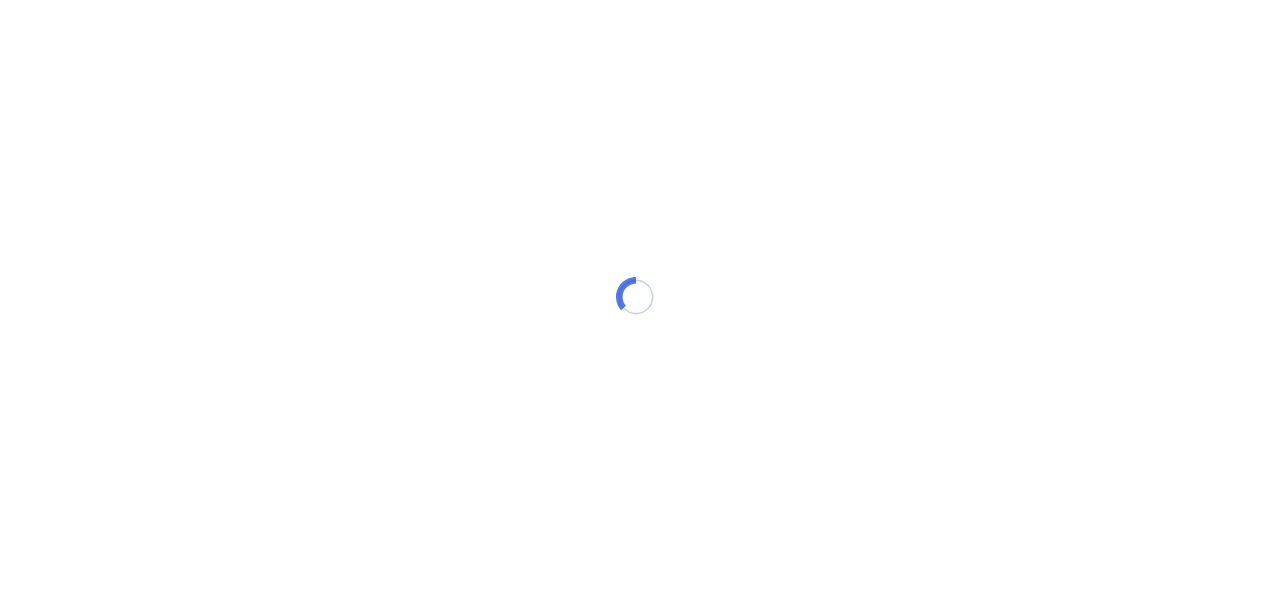 scroll, scrollTop: 0, scrollLeft: 0, axis: both 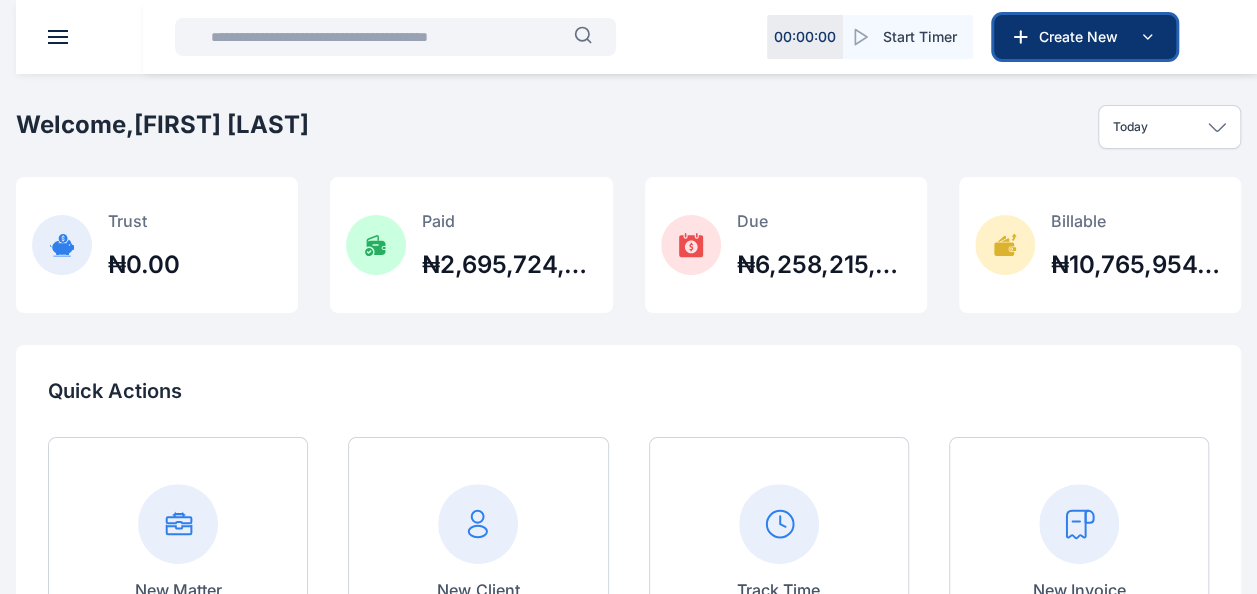 click 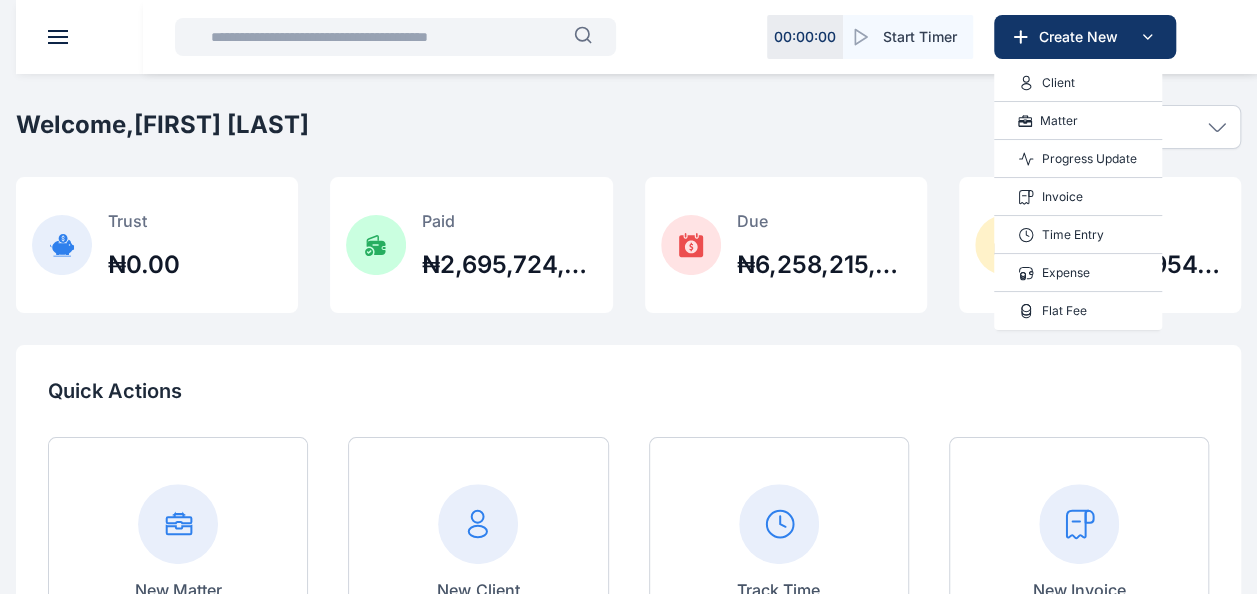 click on "Time Entry" at bounding box center (1073, 235) 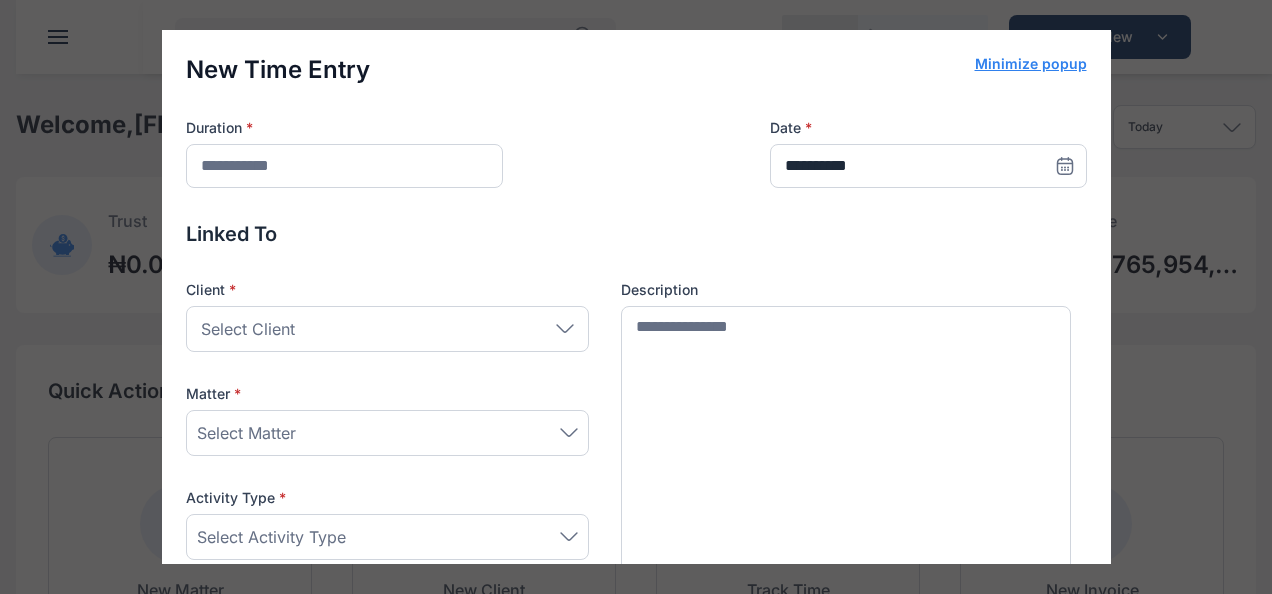 click 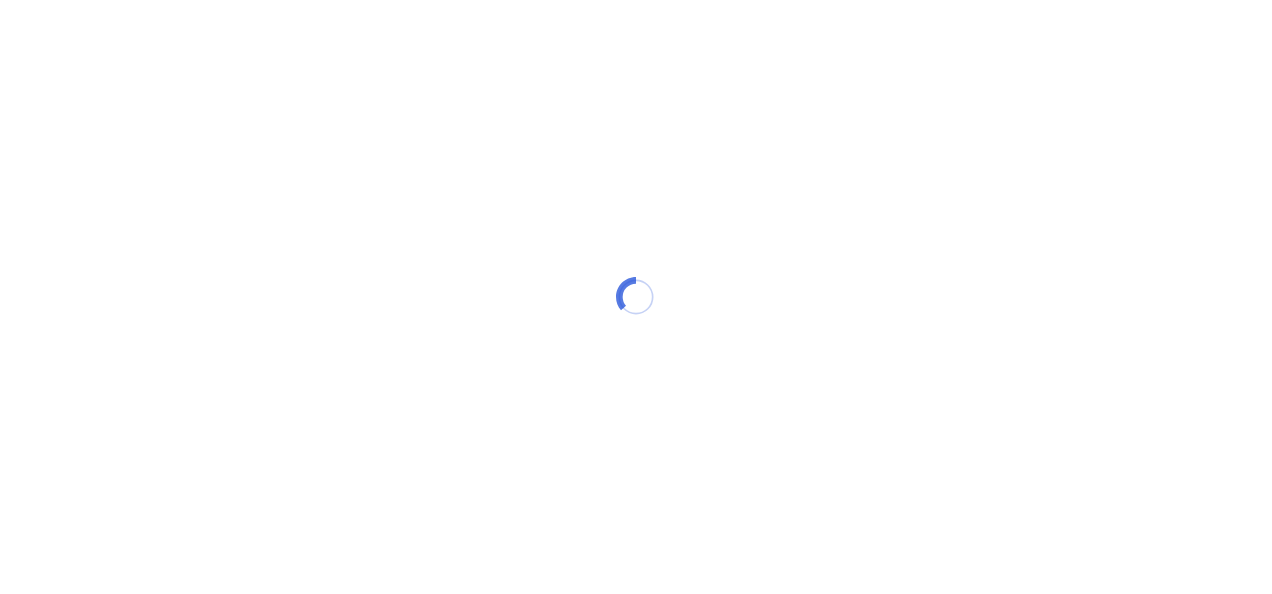 scroll, scrollTop: 0, scrollLeft: 0, axis: both 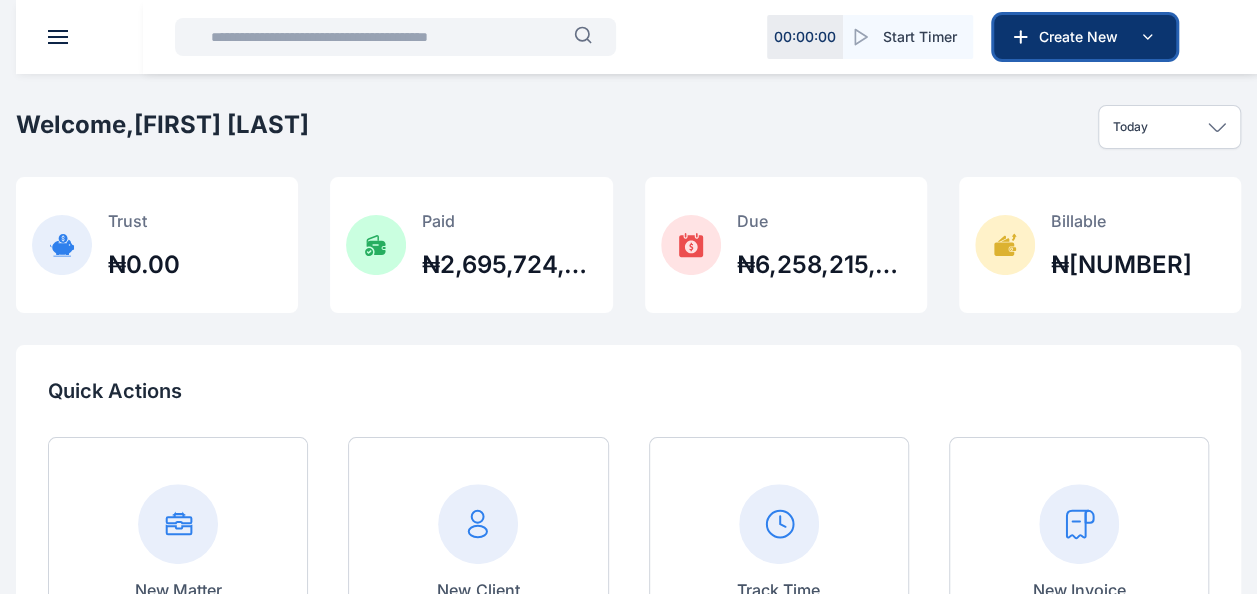 click 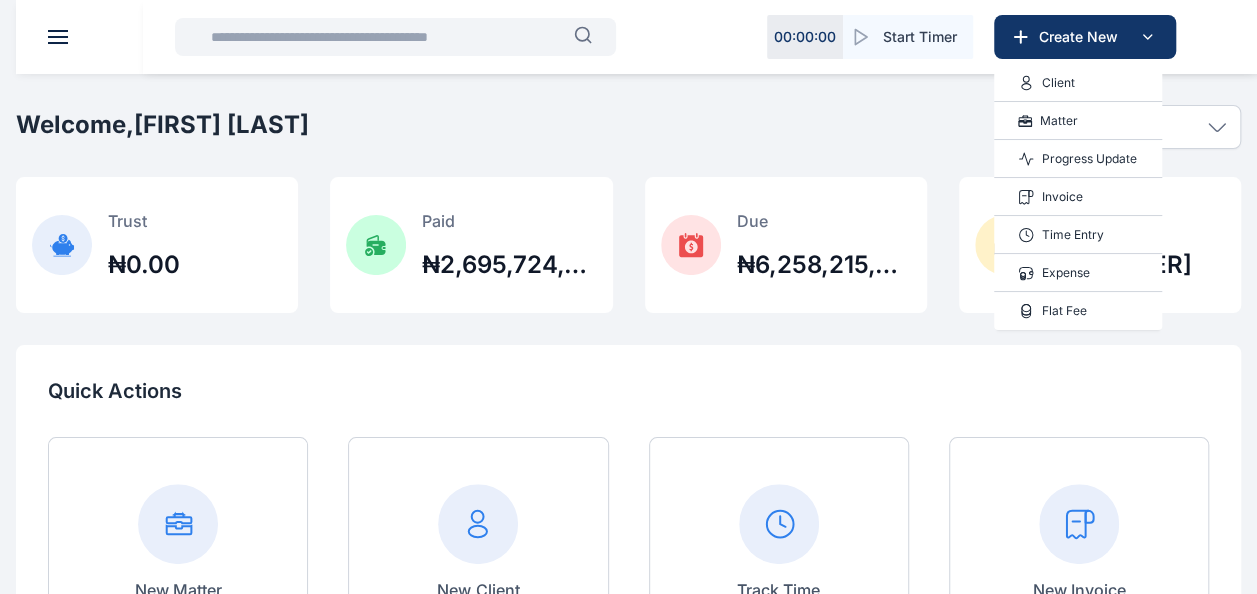 click on "Time Entry" at bounding box center (1078, 235) 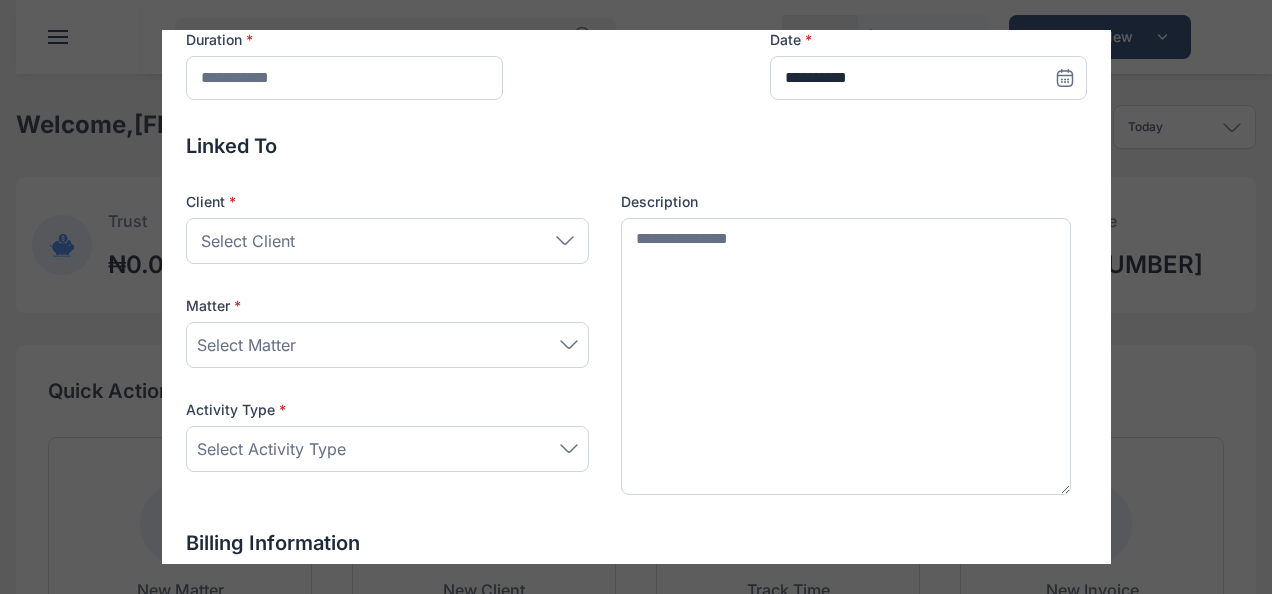 scroll, scrollTop: 130, scrollLeft: 0, axis: vertical 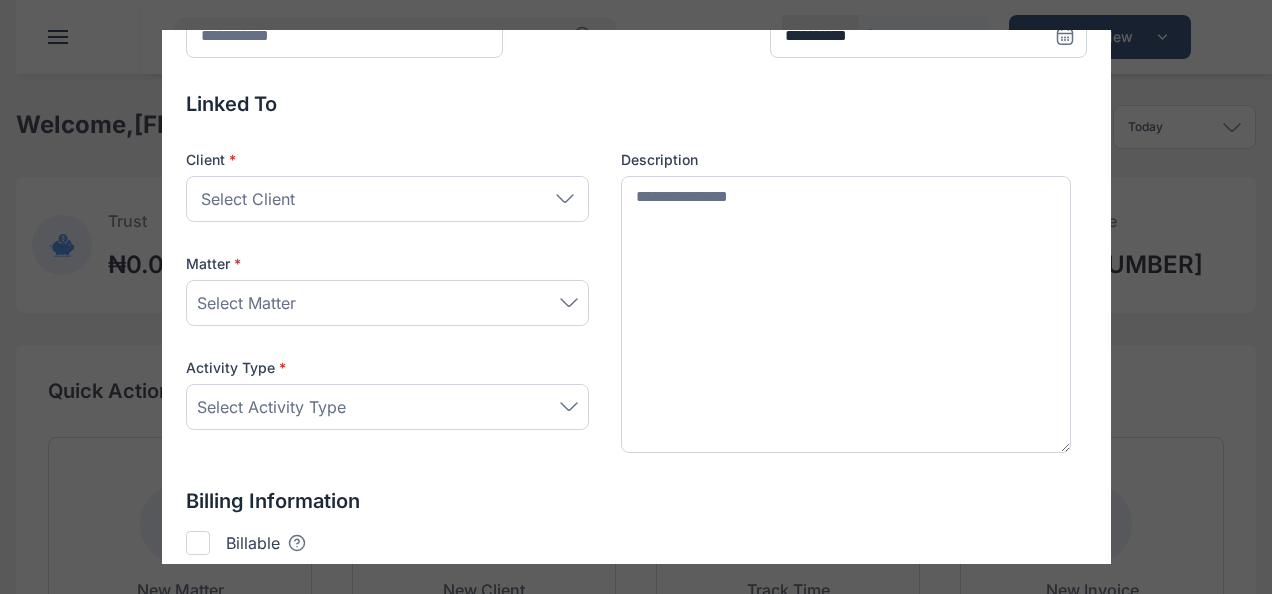 click on "Select Client" at bounding box center [387, 199] 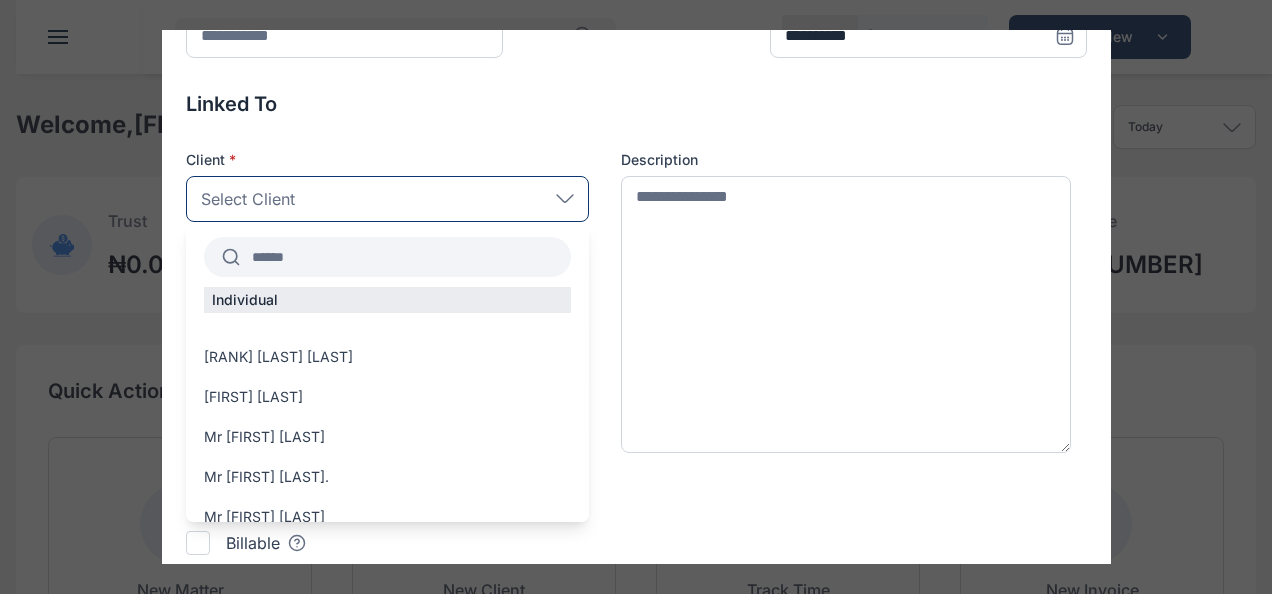 click at bounding box center [405, 257] 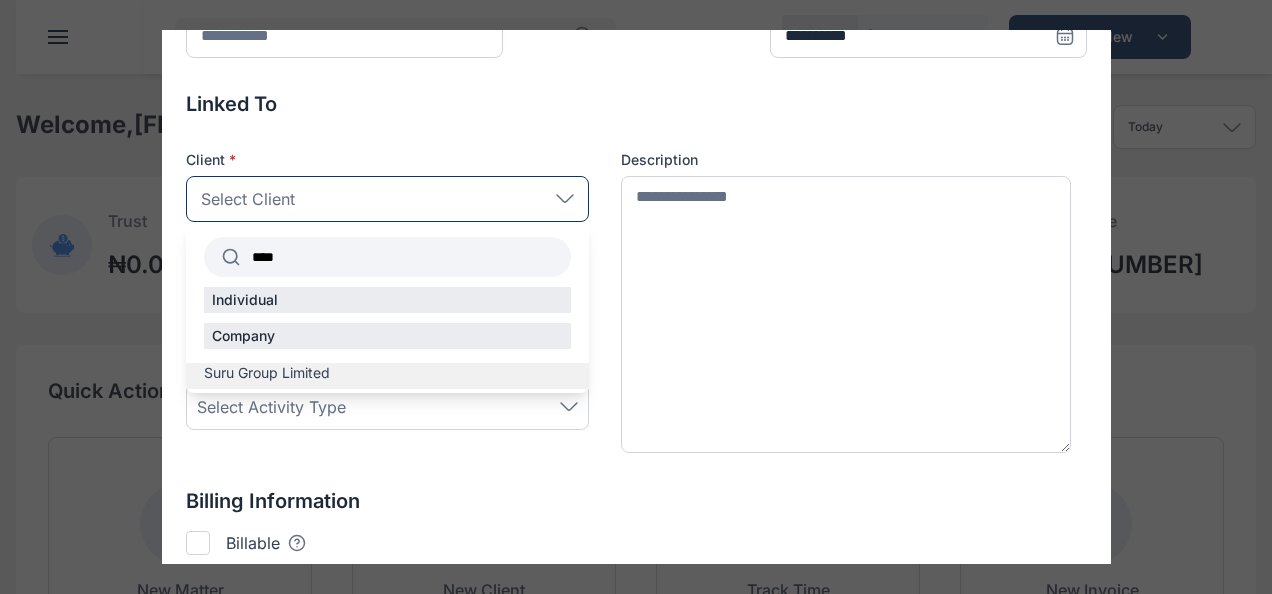 type on "****" 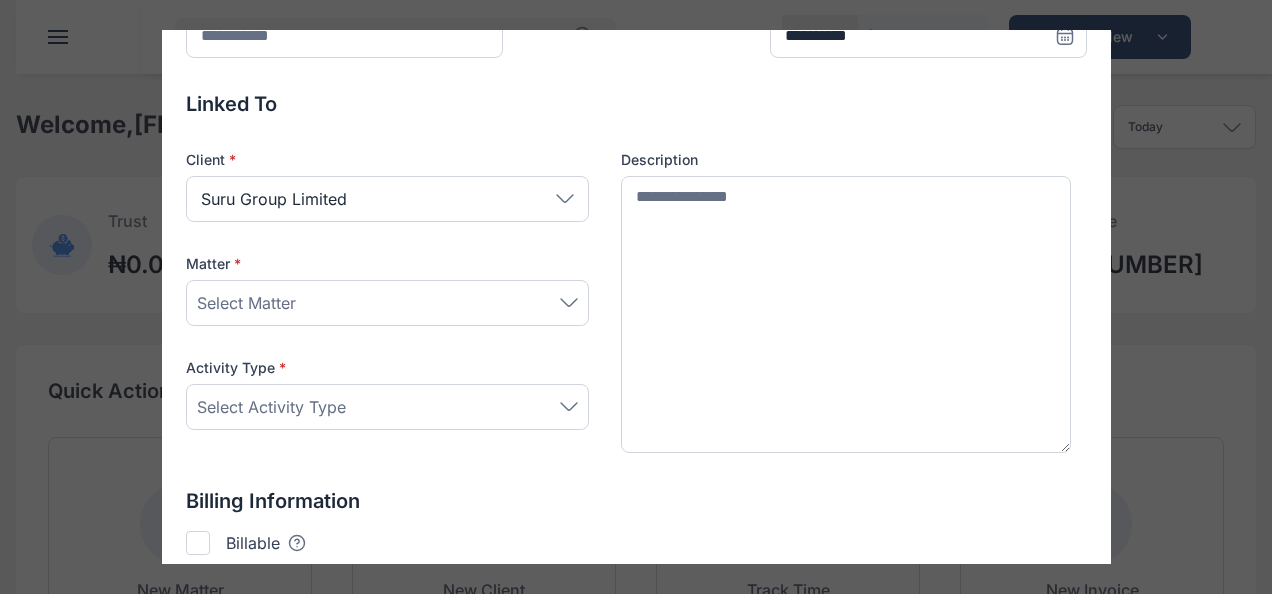 click on "Select Matter" at bounding box center (387, 303) 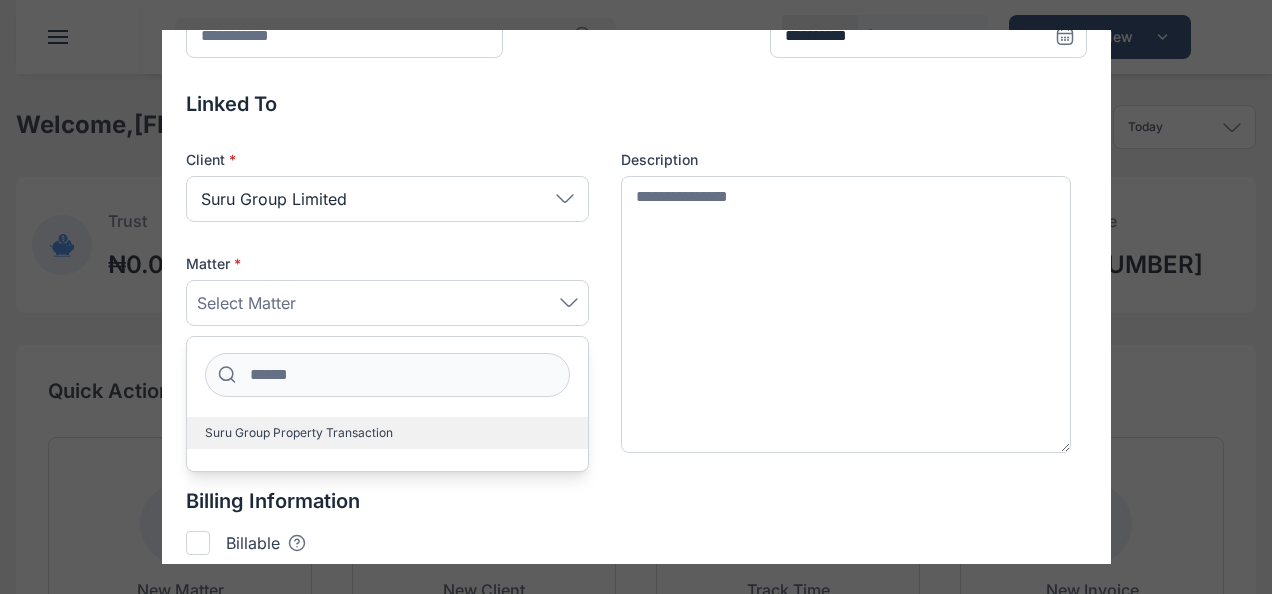 click on "Suru Group Property Transaction" at bounding box center [387, 433] 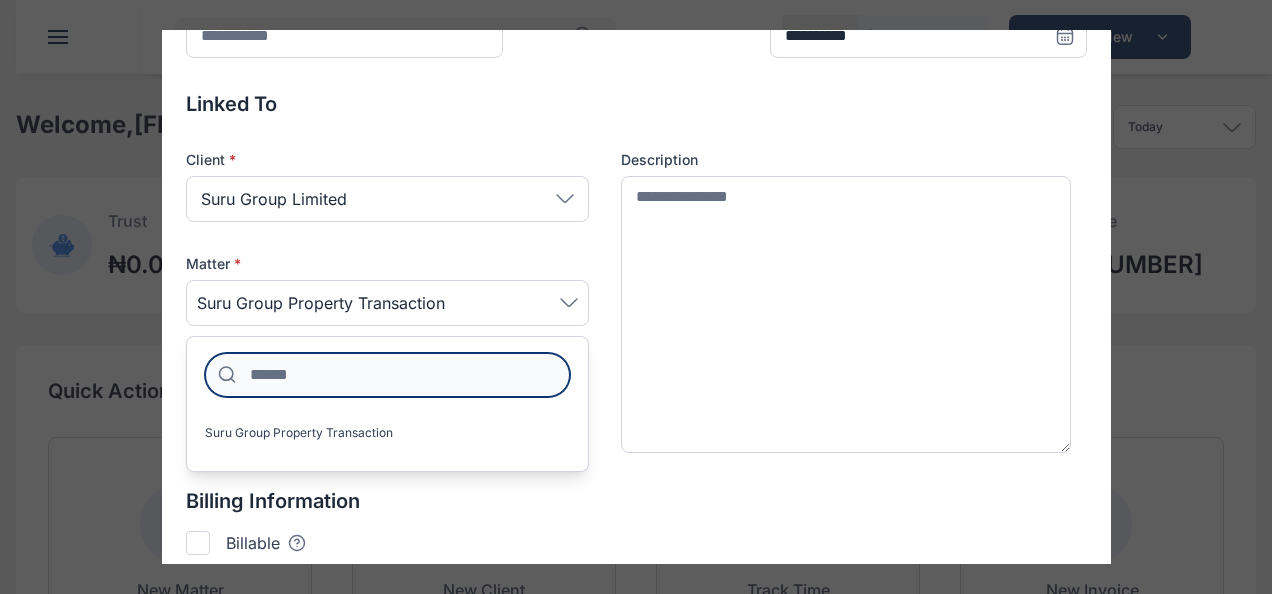 click at bounding box center (387, 375) 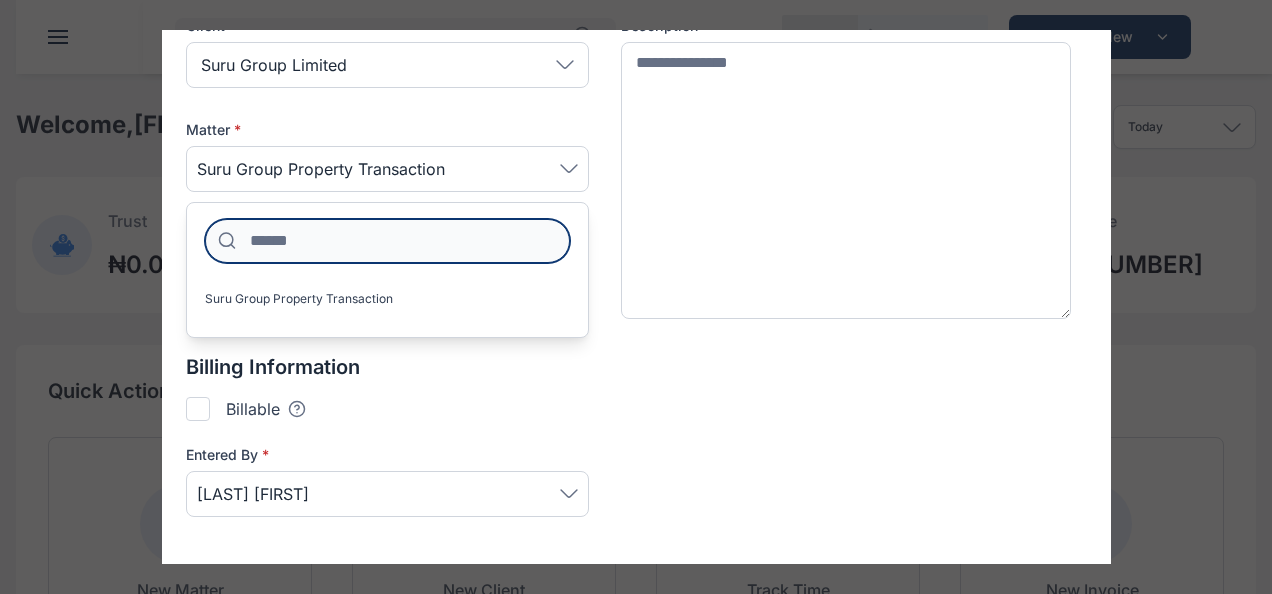 scroll, scrollTop: 278, scrollLeft: 0, axis: vertical 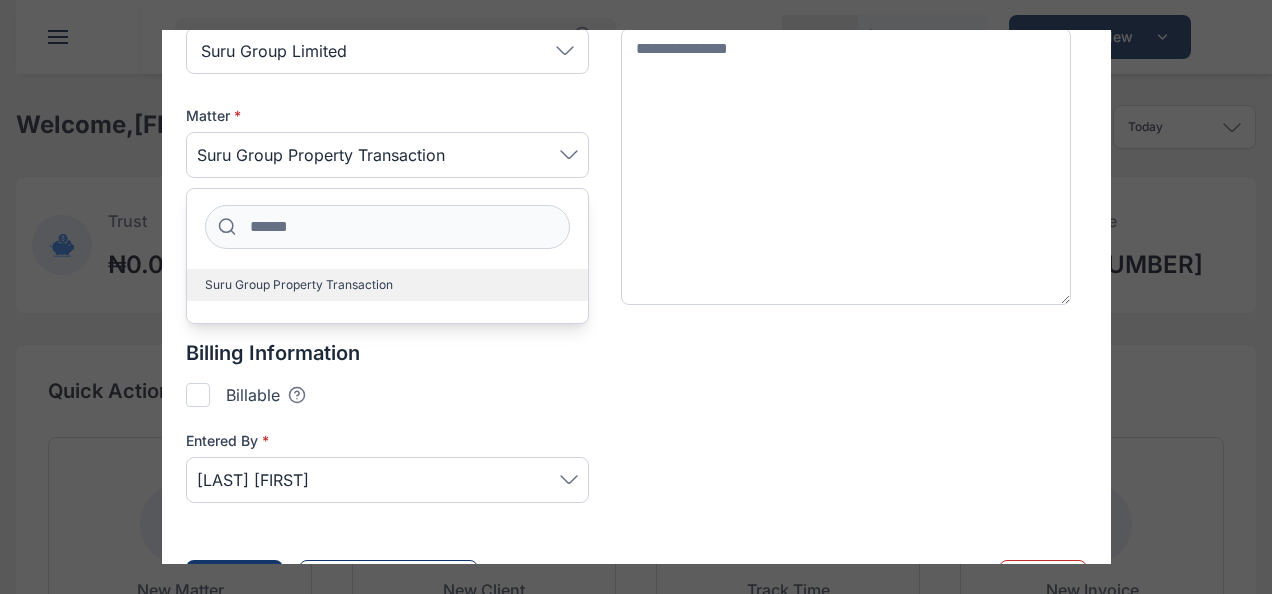 click on "Suru Group Property Transaction" at bounding box center (387, 285) 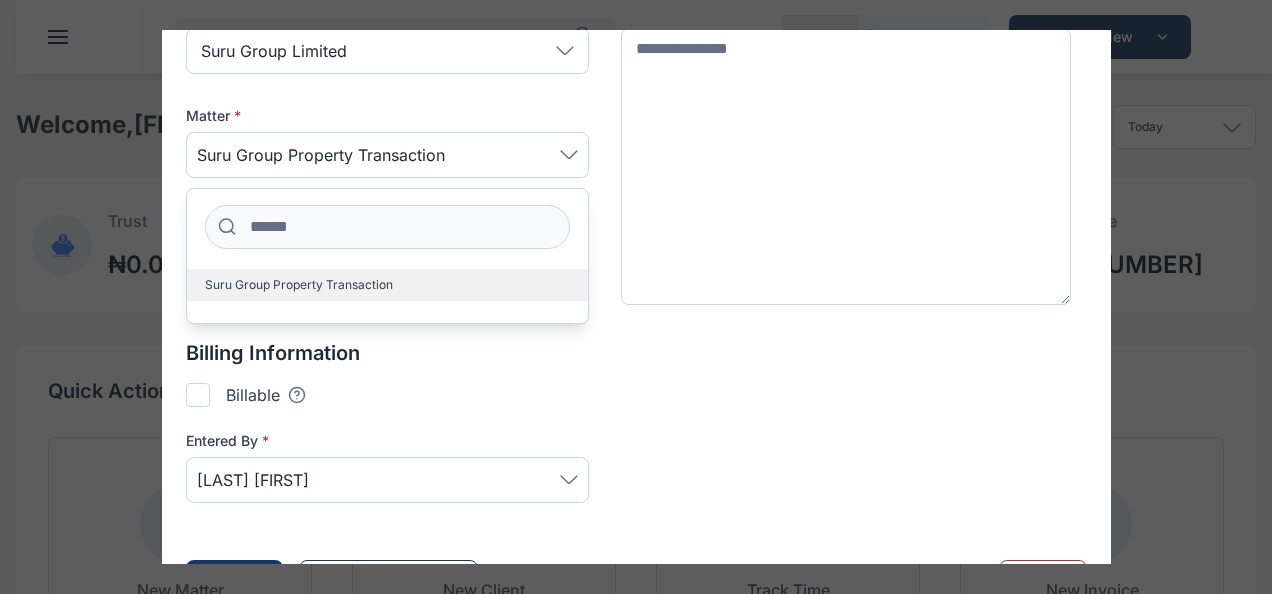 click on "Suru Group Property Transaction" at bounding box center (299, 285) 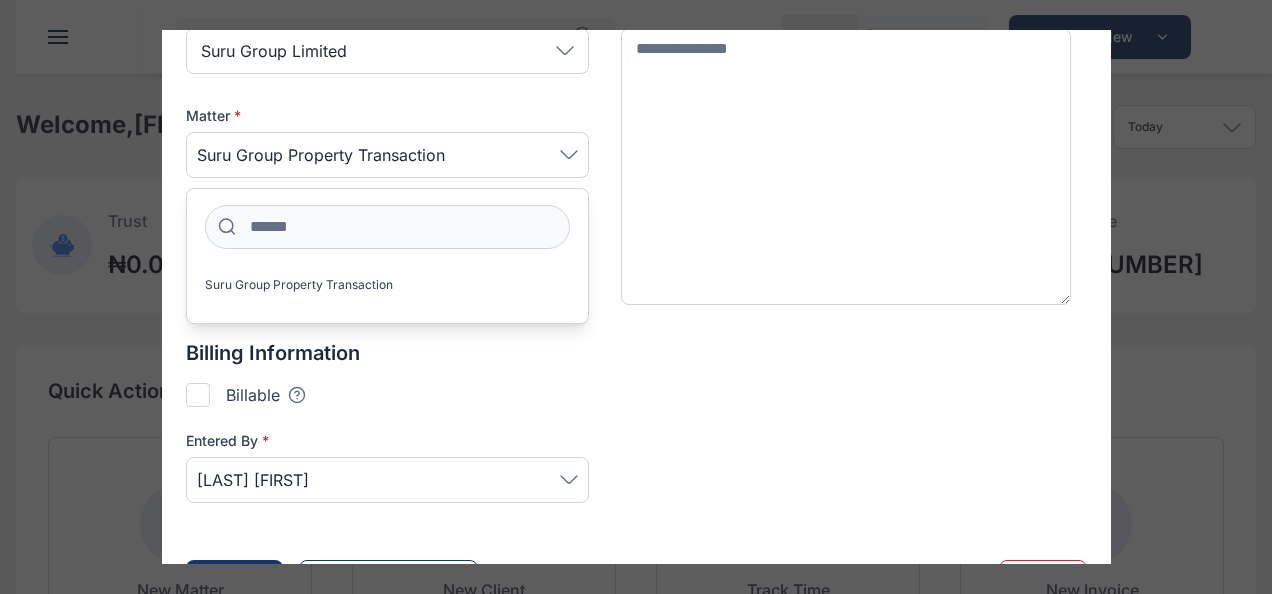 click on "Suru Group Property Transaction" at bounding box center [387, 155] 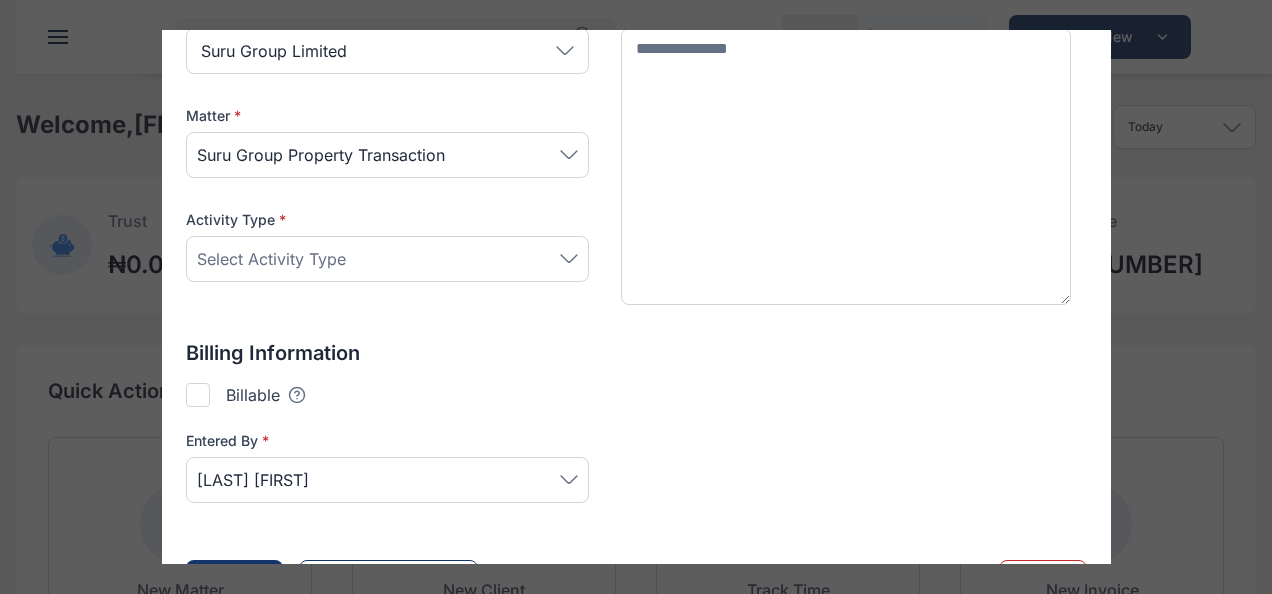 click on "Select Activity Type" at bounding box center (387, 259) 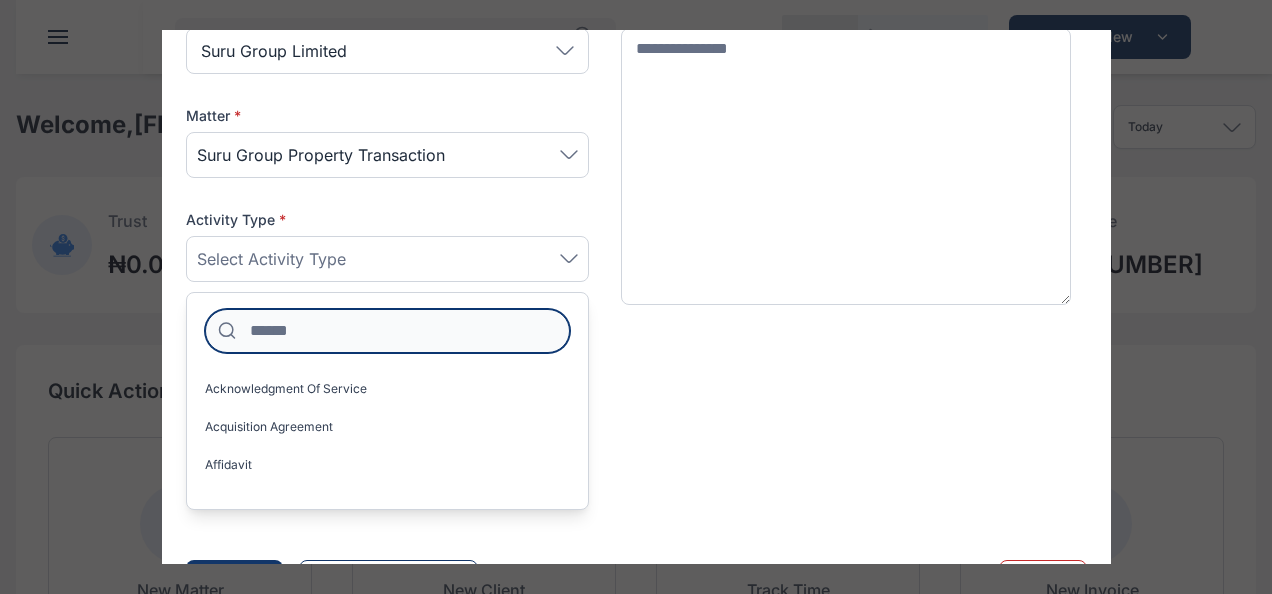 click at bounding box center (387, 331) 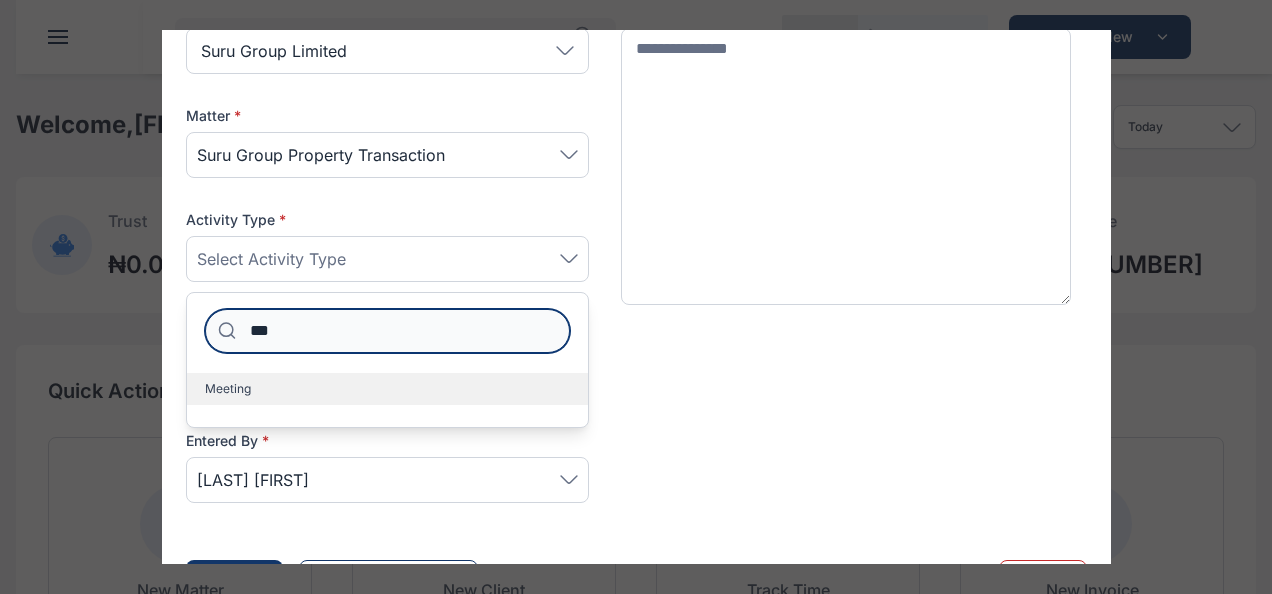 type on "***" 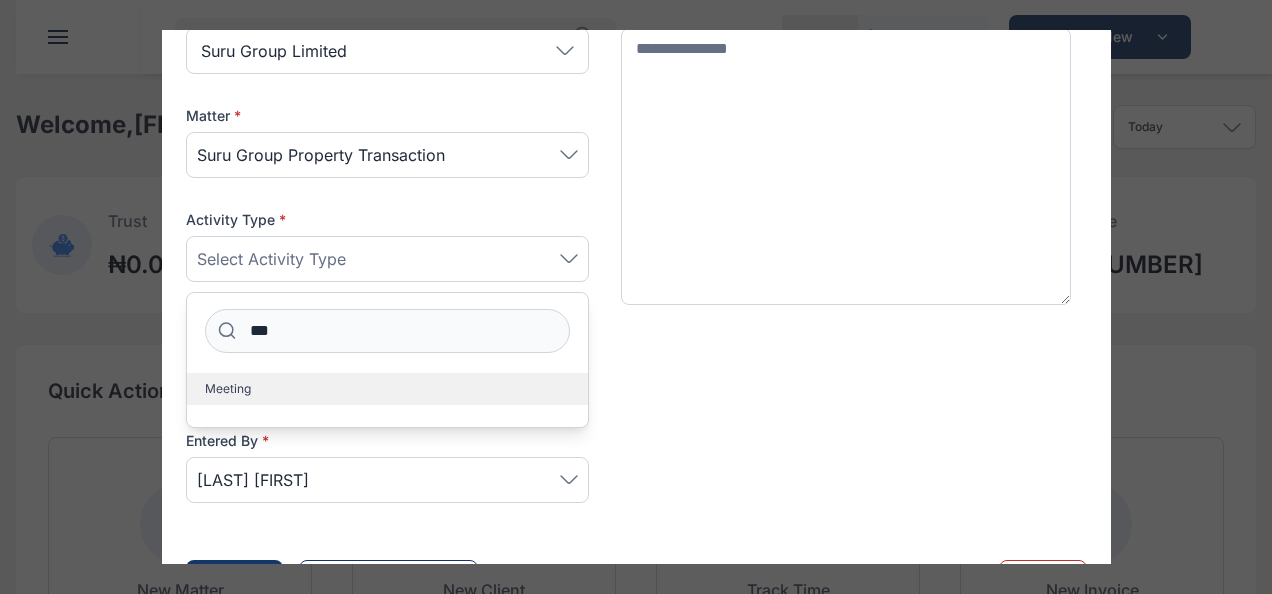 click on "Meeting" at bounding box center [387, 389] 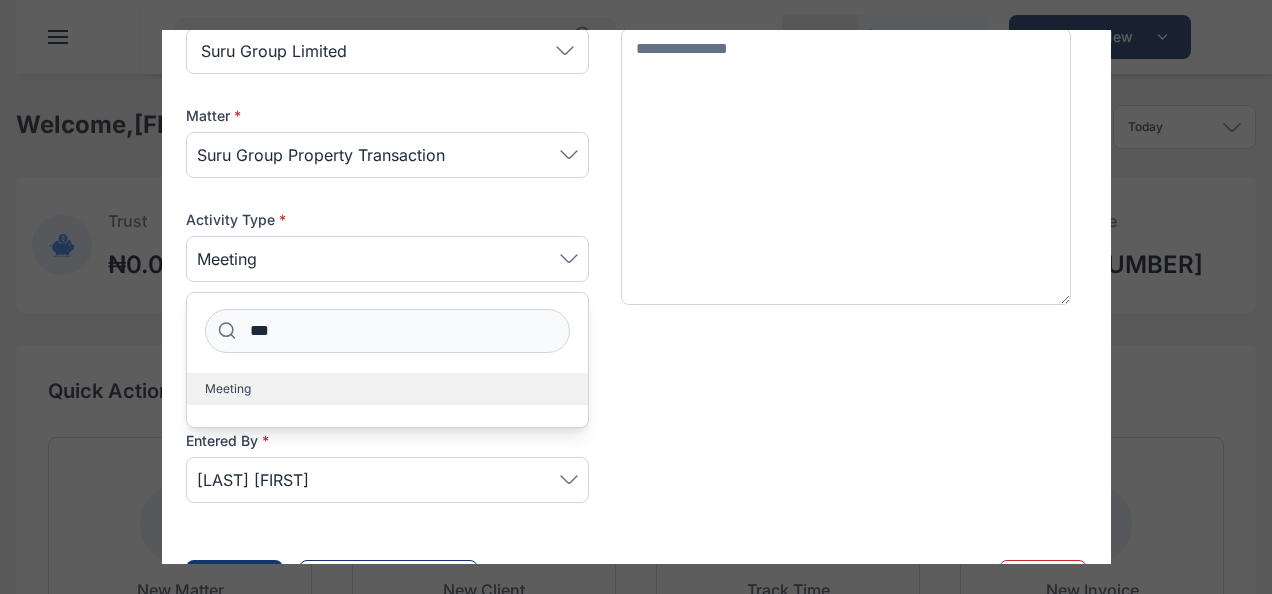 click on "Meeting" at bounding box center [387, 389] 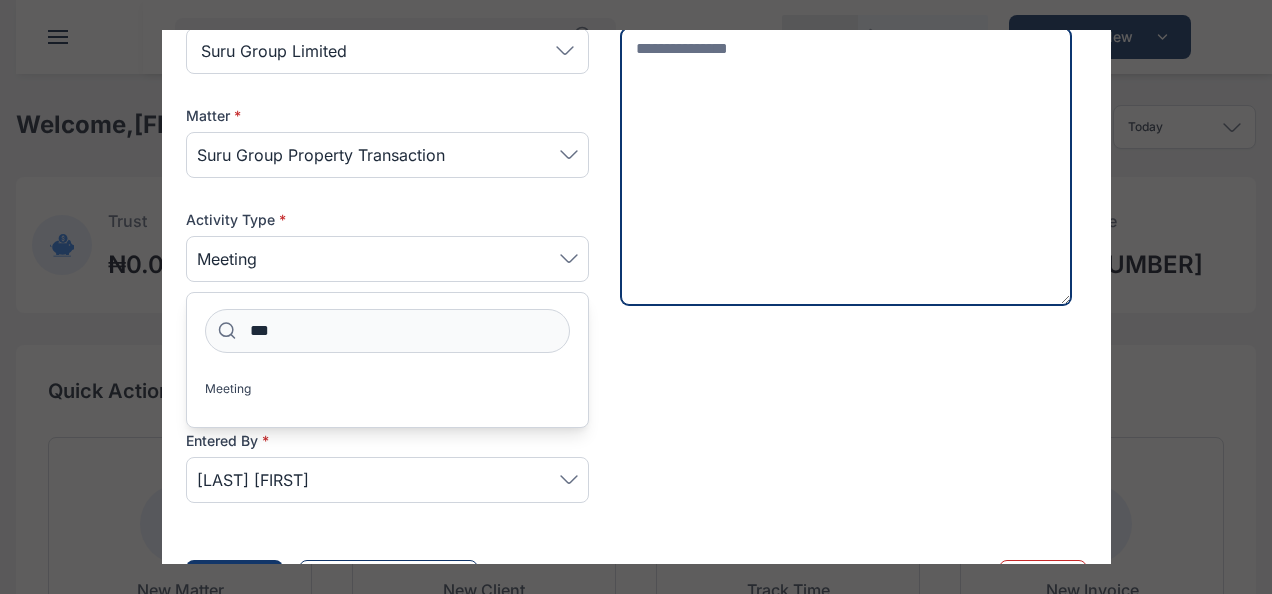 click at bounding box center [846, 167] 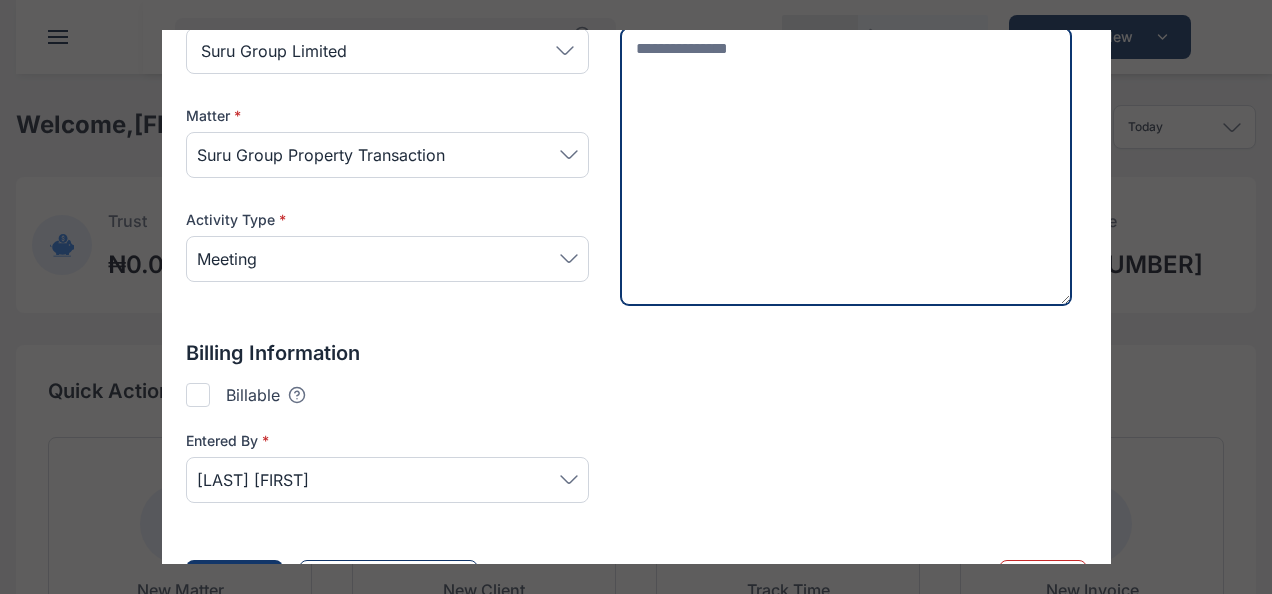 scroll, scrollTop: 0, scrollLeft: 0, axis: both 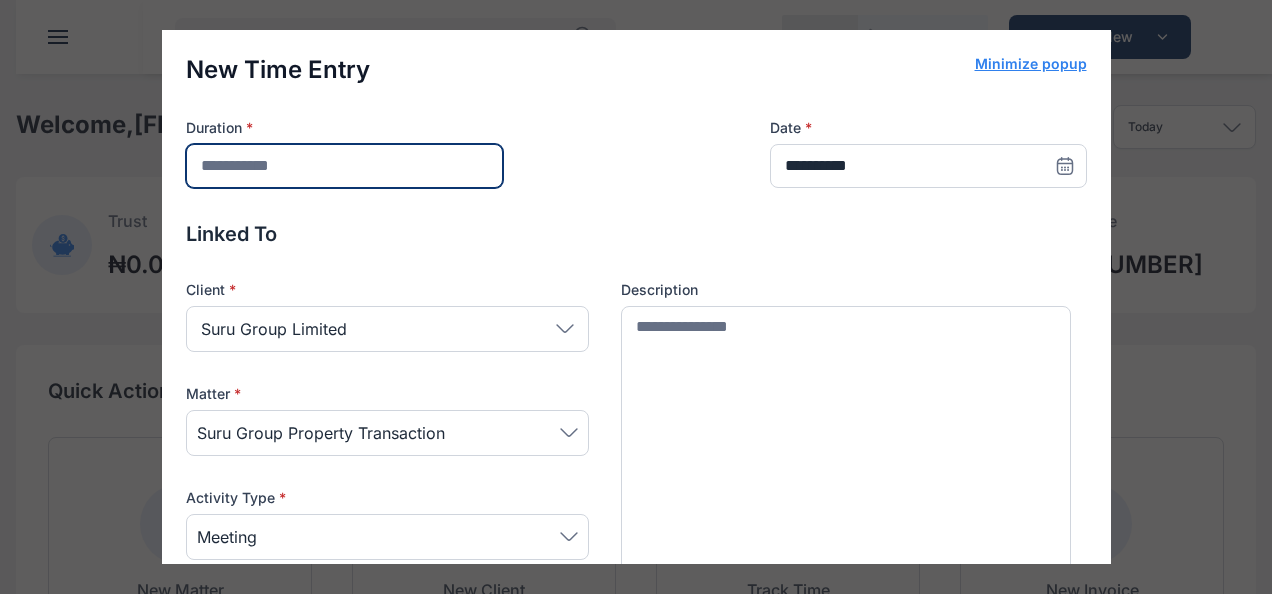 click at bounding box center (344, 166) 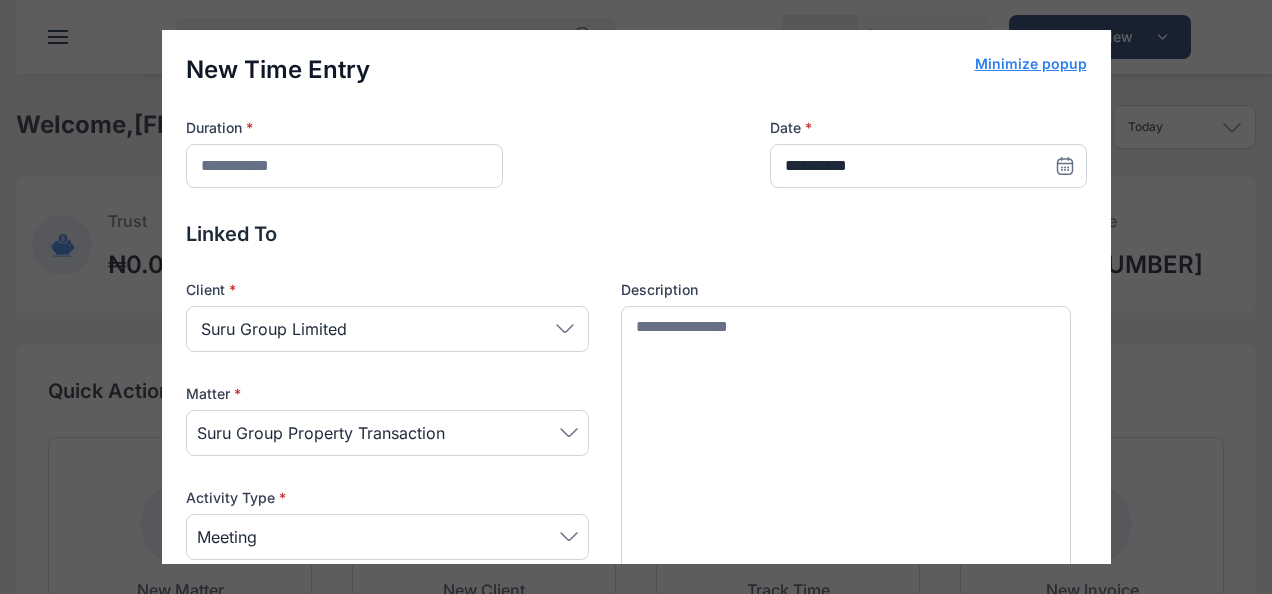 click 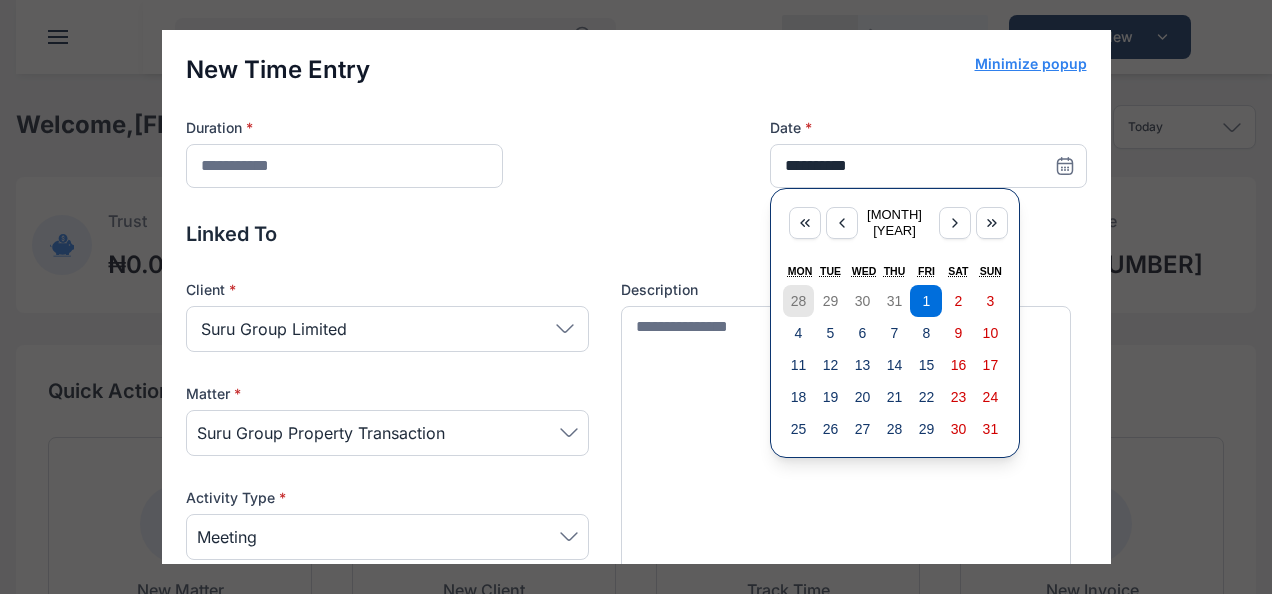 click on "28" at bounding box center (799, 301) 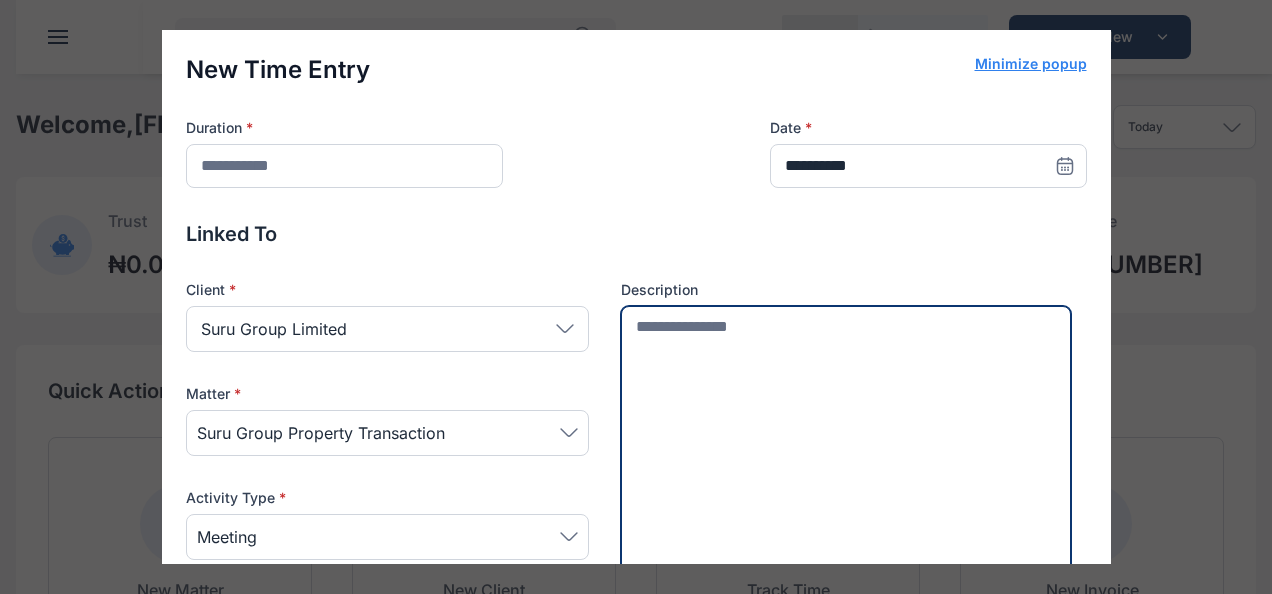 click at bounding box center (846, 445) 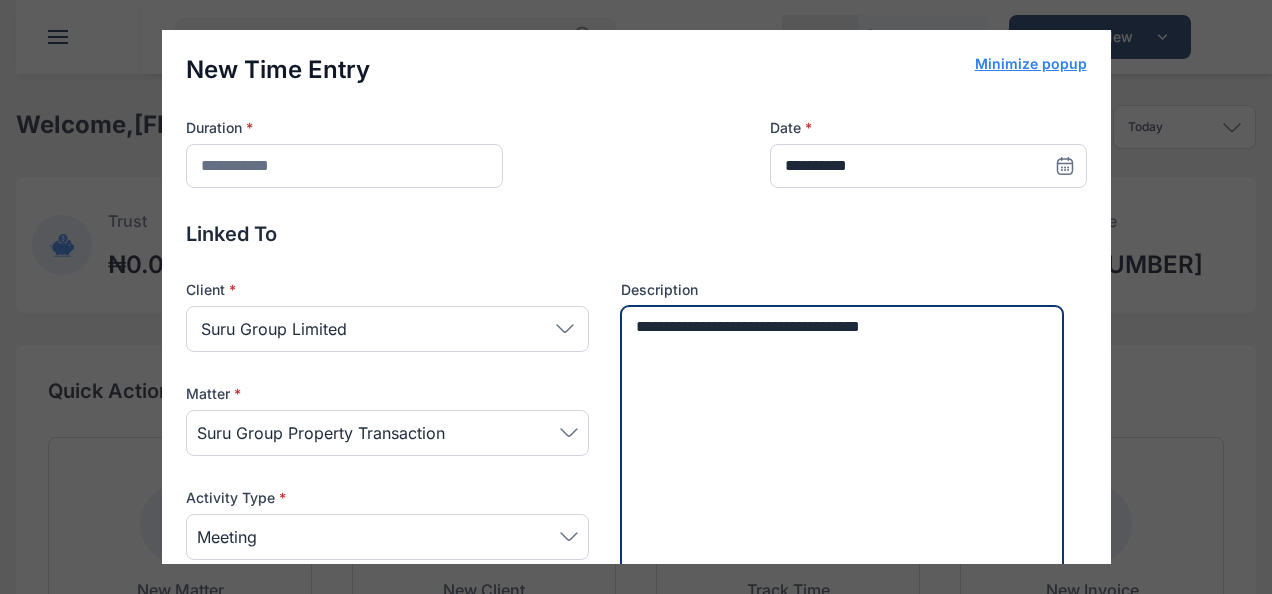 type on "**********" 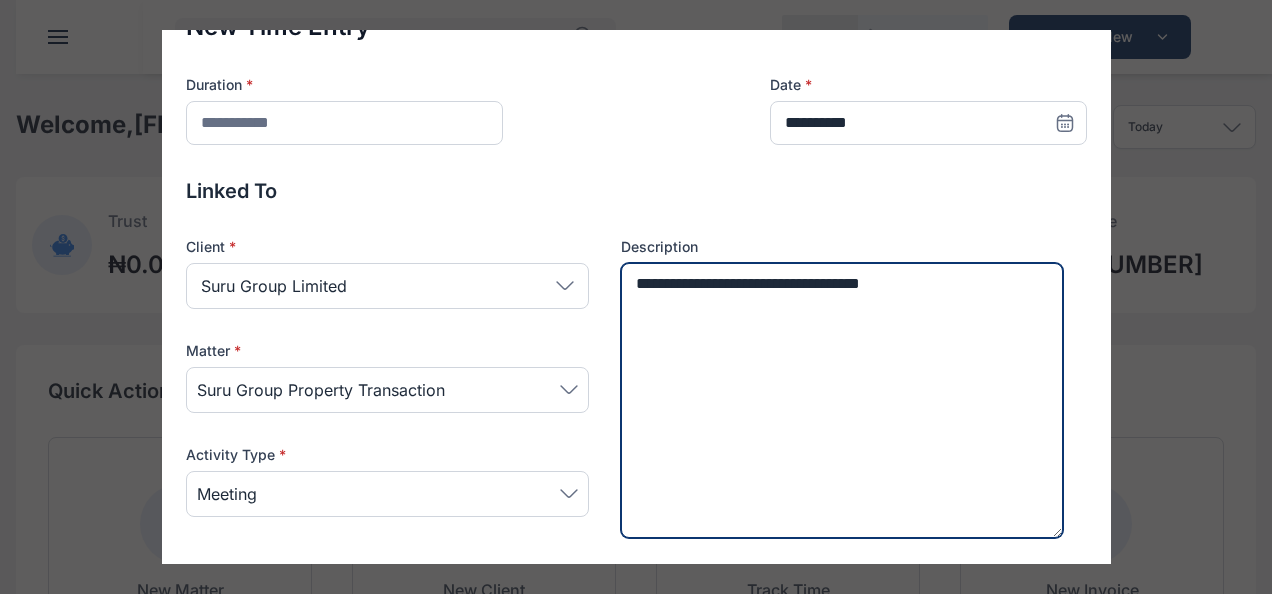 scroll, scrollTop: 0, scrollLeft: 0, axis: both 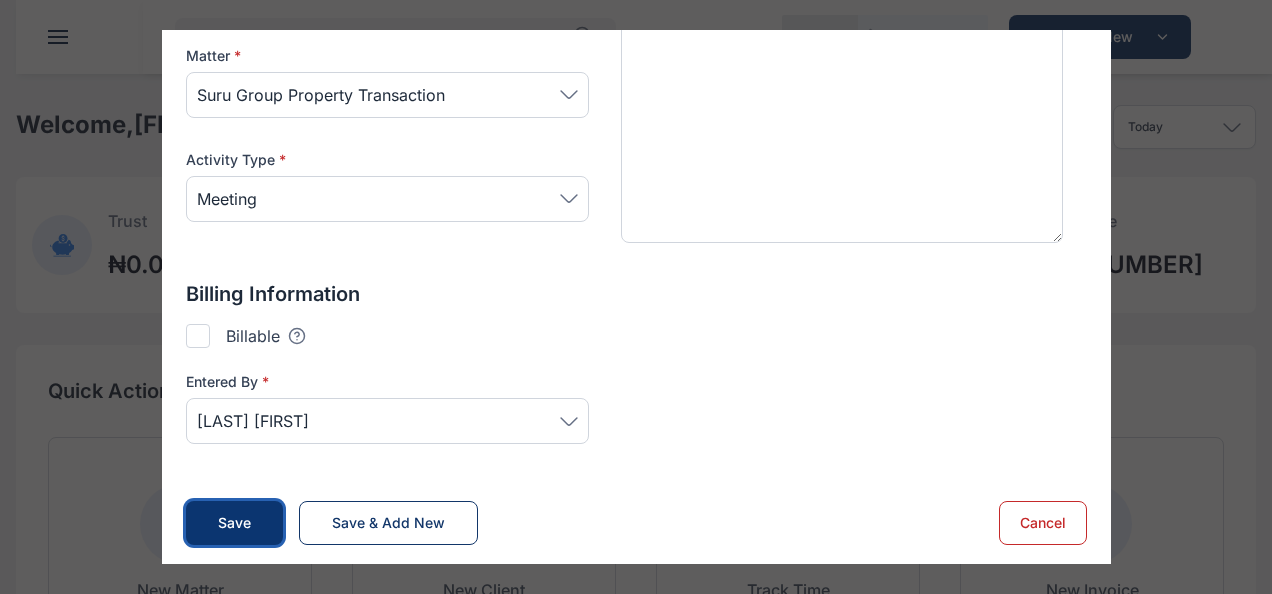 click on "Save" at bounding box center [234, 523] 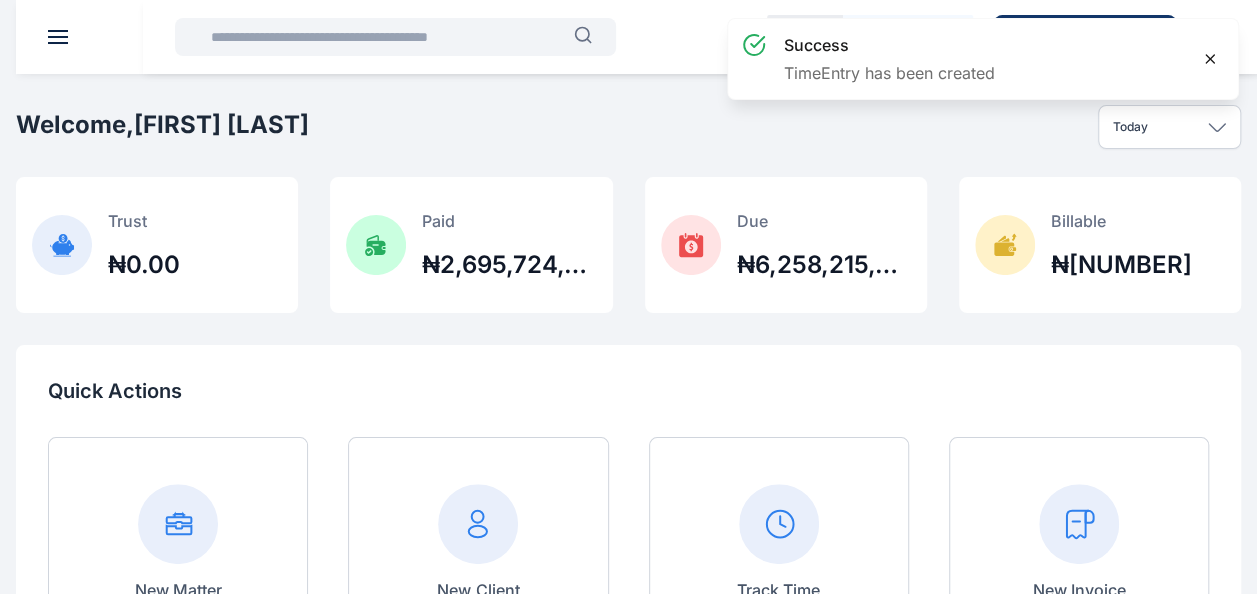 click 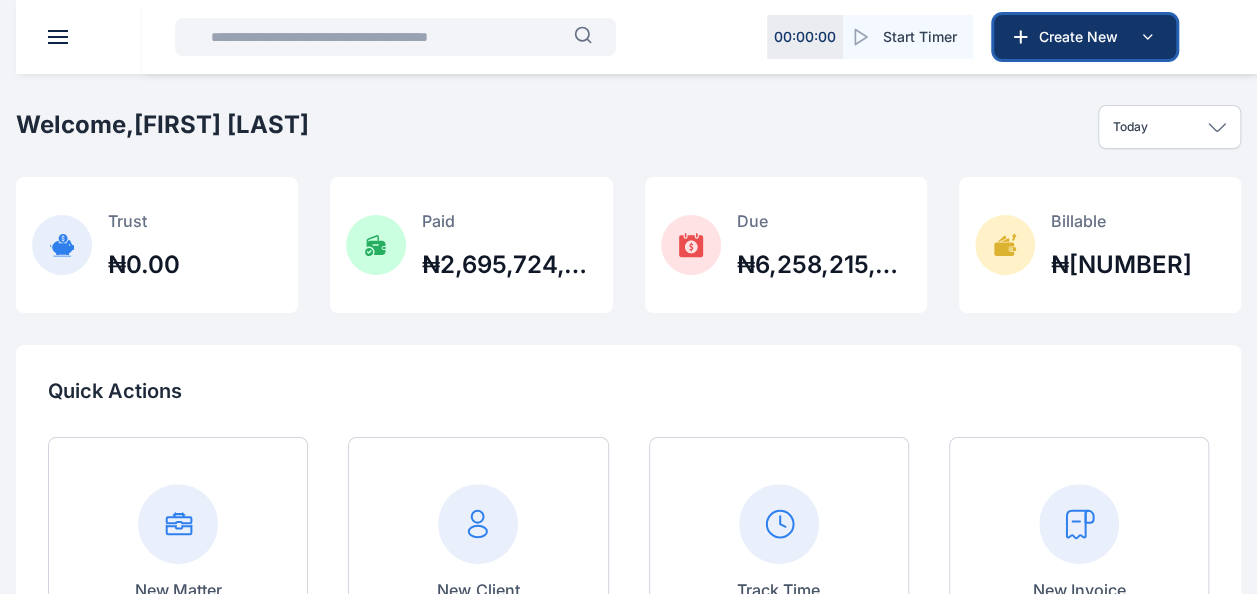 click 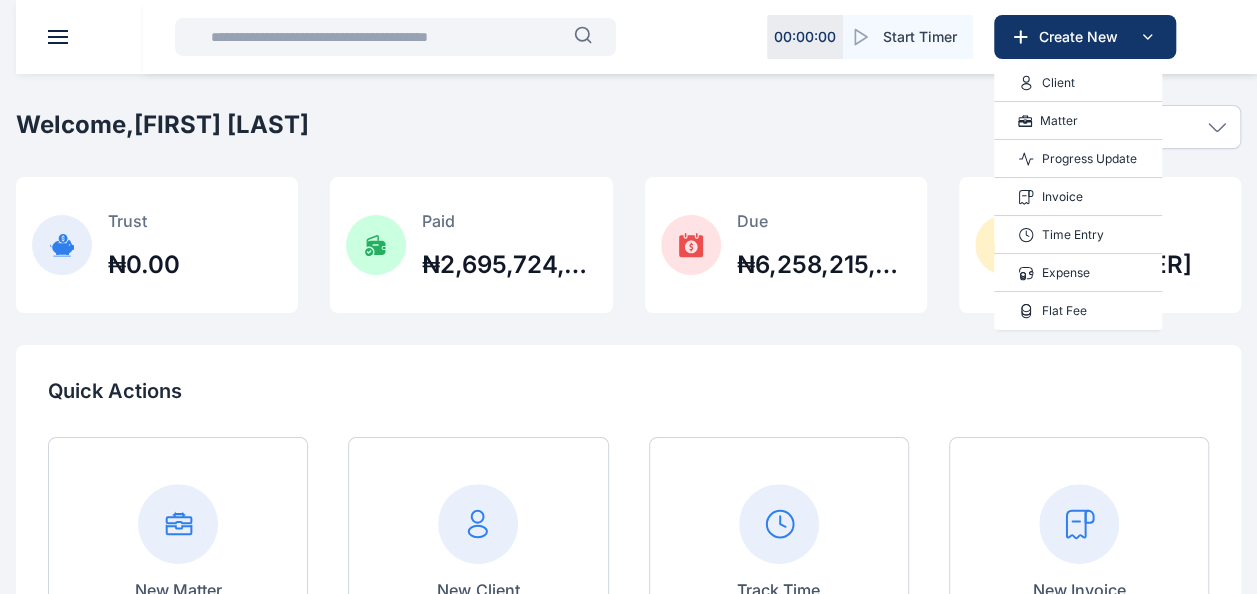 click on "Time Entry" at bounding box center [1078, 235] 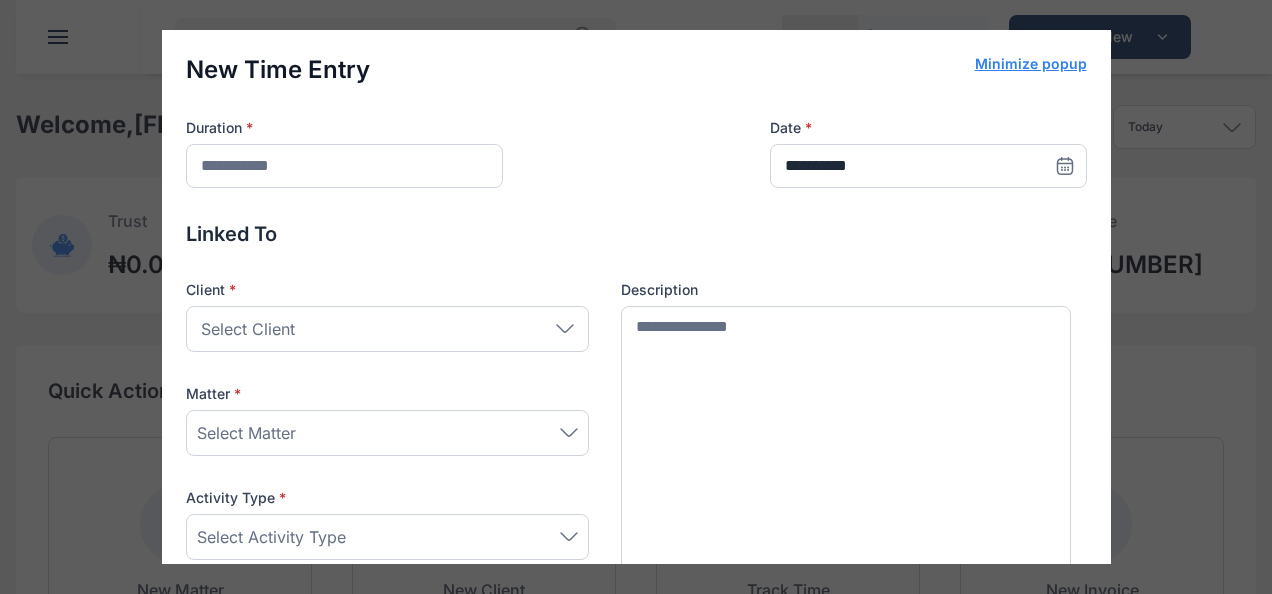 click 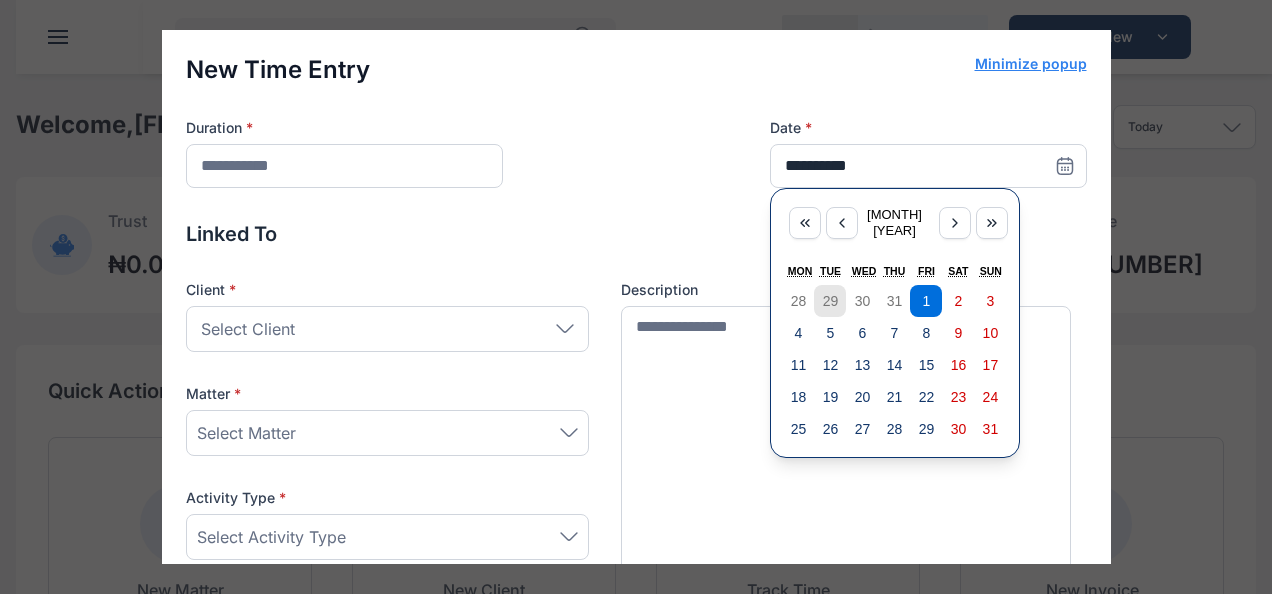click on "29" at bounding box center (831, 301) 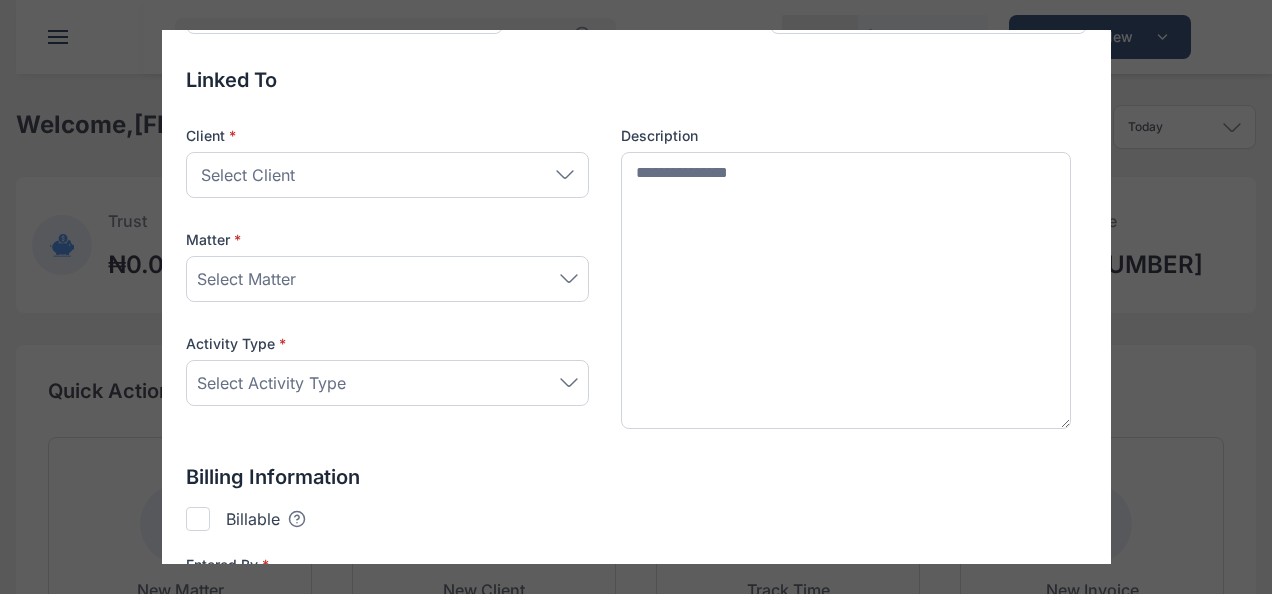 scroll, scrollTop: 160, scrollLeft: 0, axis: vertical 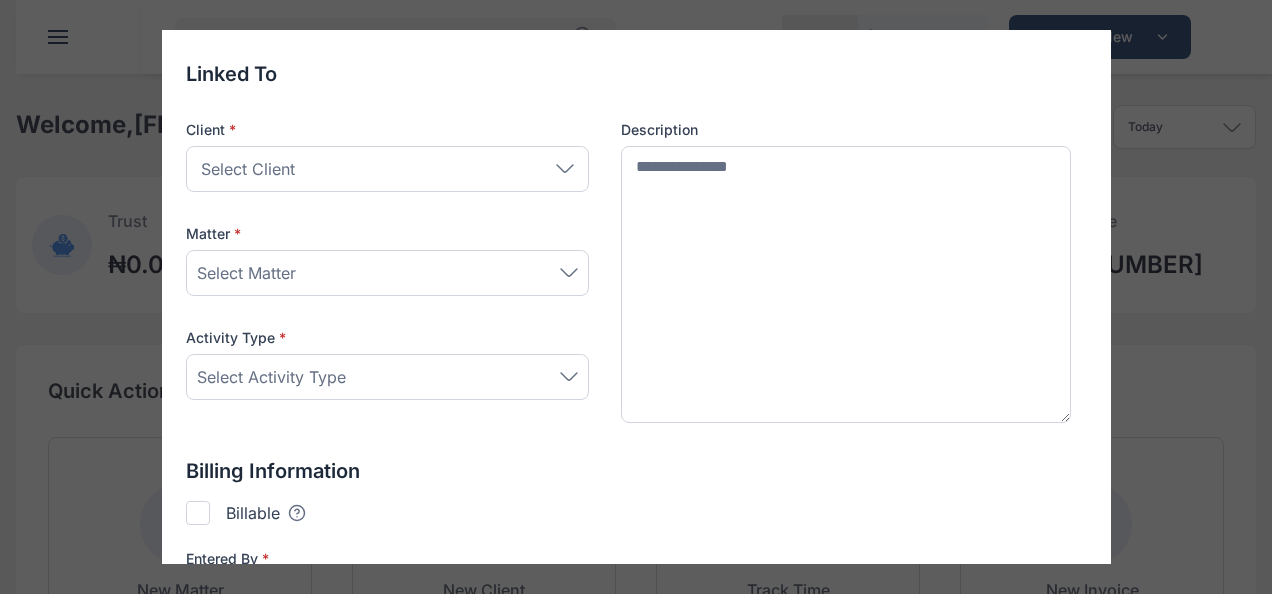 click on "Select Client" at bounding box center (387, 169) 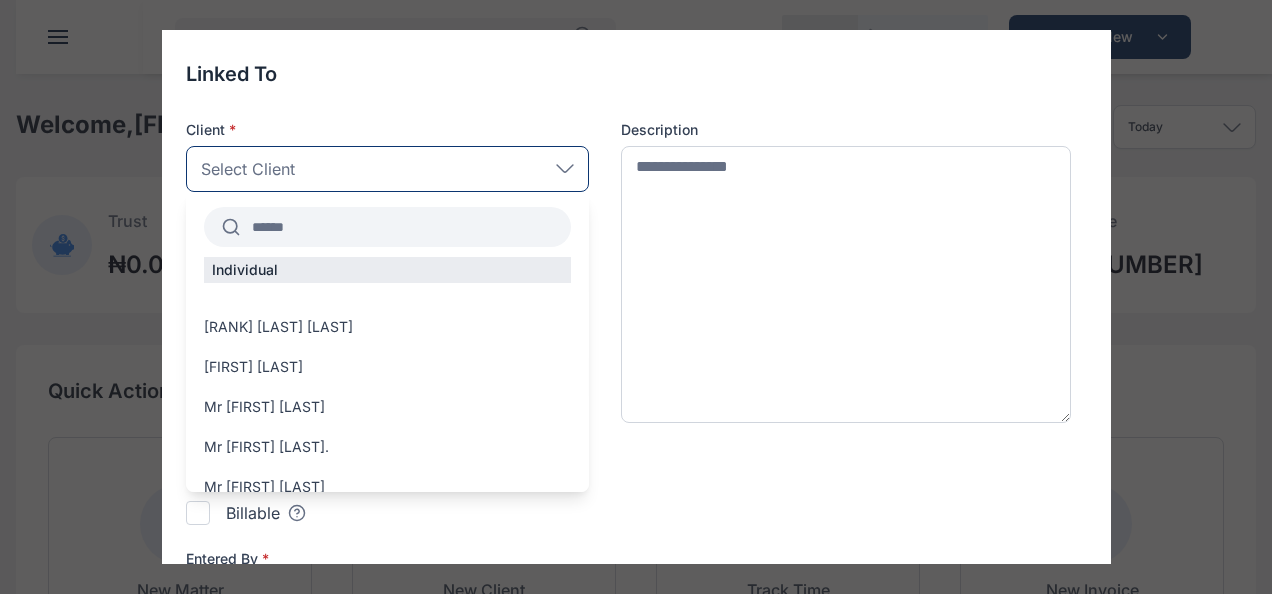 click at bounding box center (405, 227) 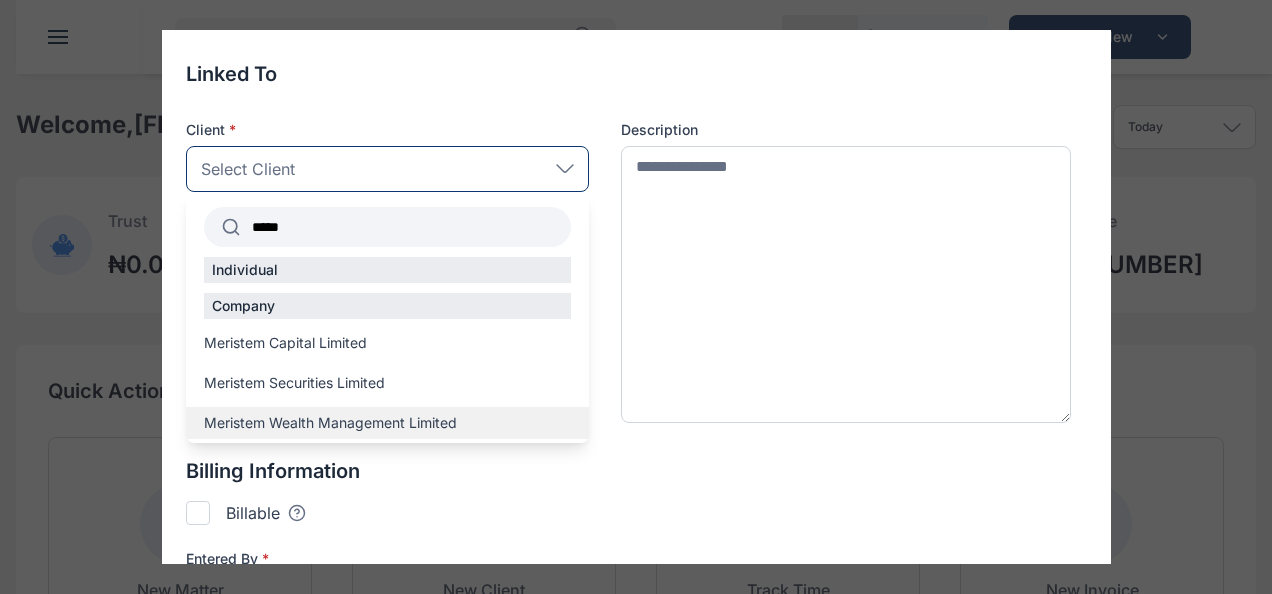 type on "*****" 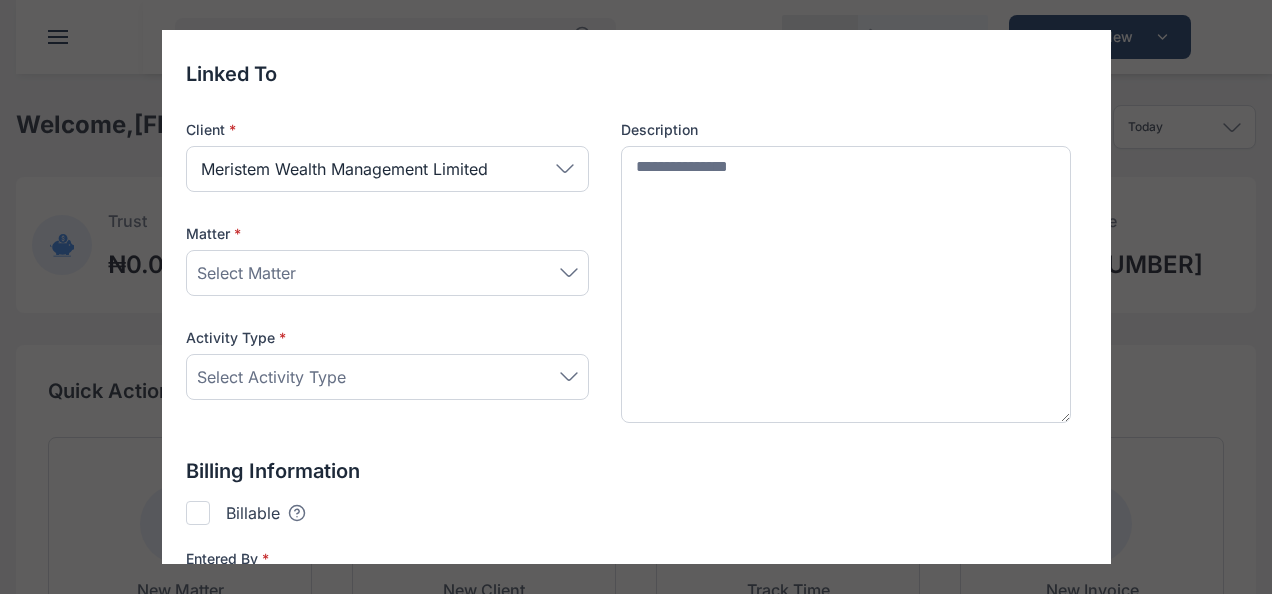 scroll, scrollTop: 252, scrollLeft: 0, axis: vertical 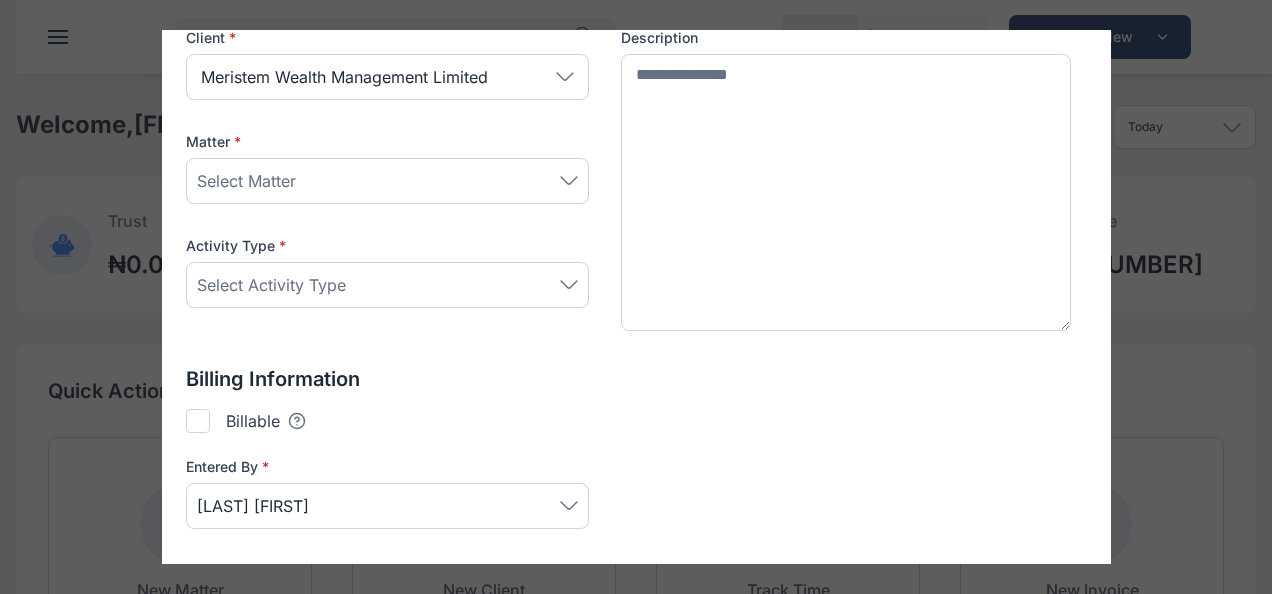 click on "Select Matter" at bounding box center [387, 181] 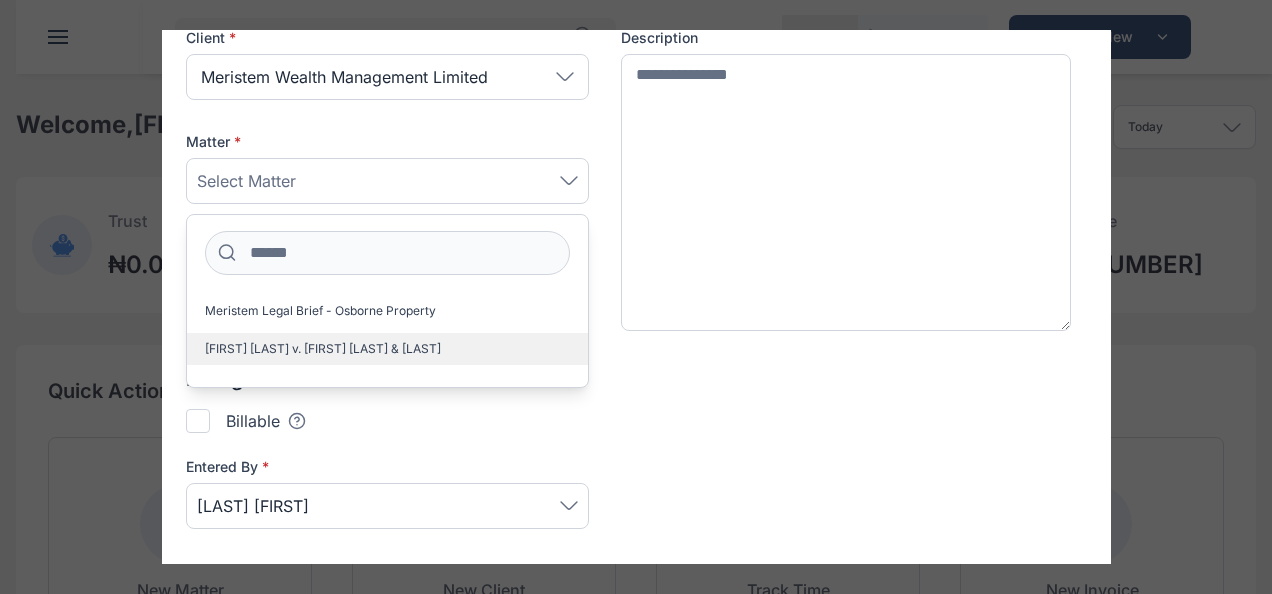 click on "[FIRST] [LAST] v. [FIRST] [LAST] & [LAST]" at bounding box center (323, 349) 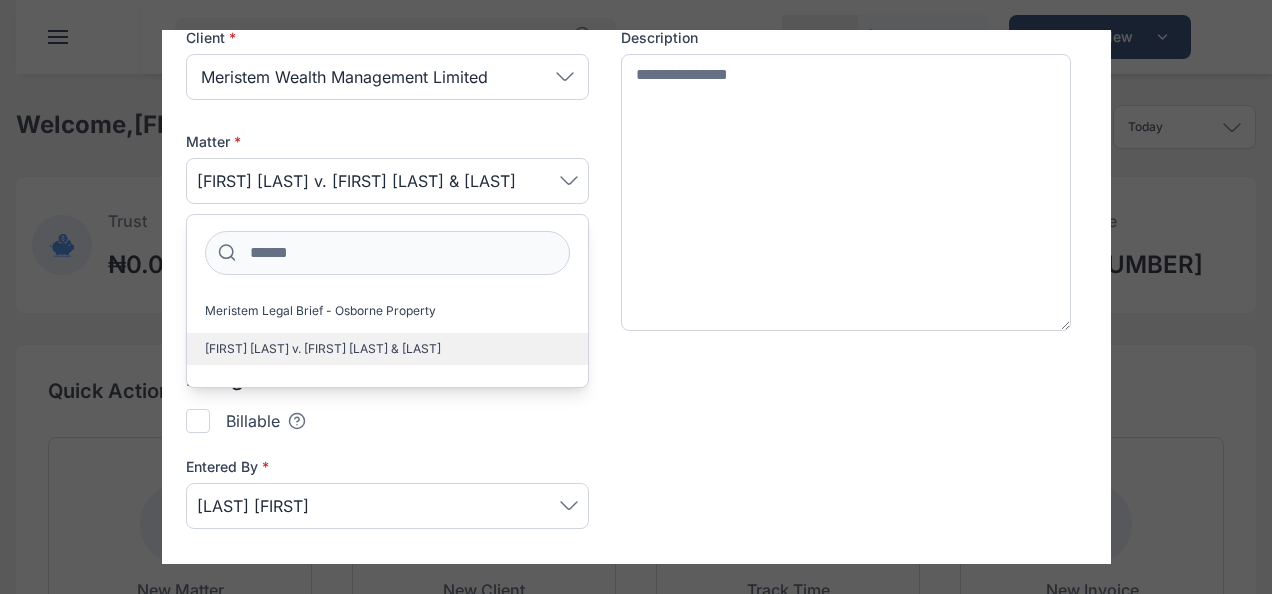 click on "[FIRST] [LAST] v. [FIRST] [LAST] & [LAST]" at bounding box center [323, 349] 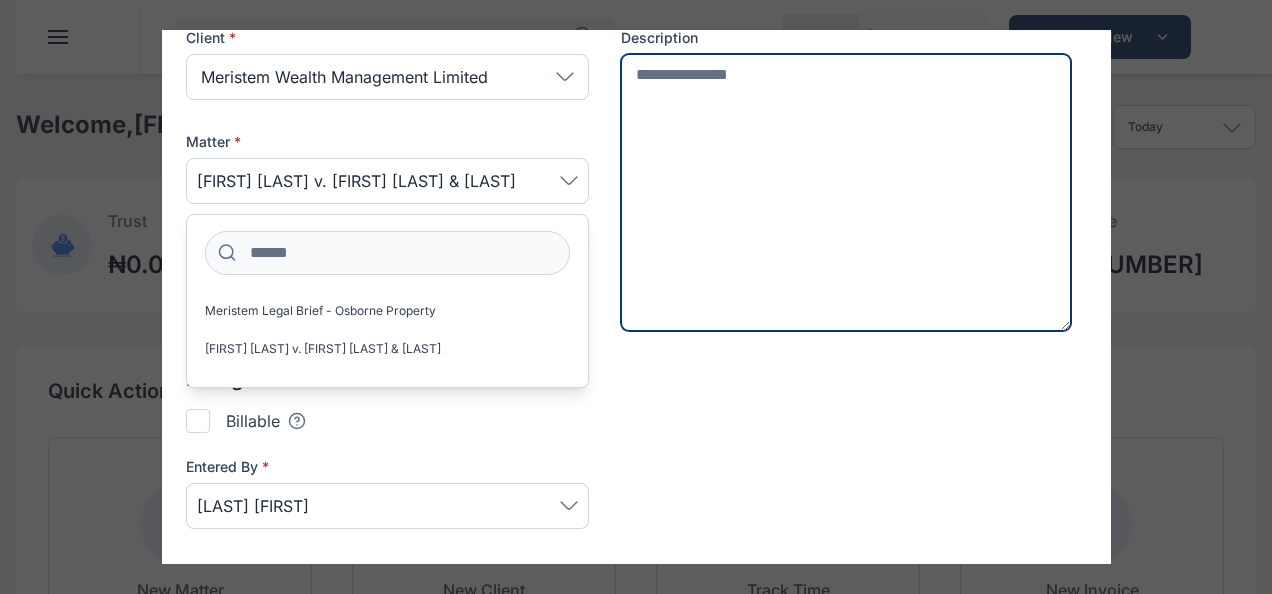 click at bounding box center (846, 193) 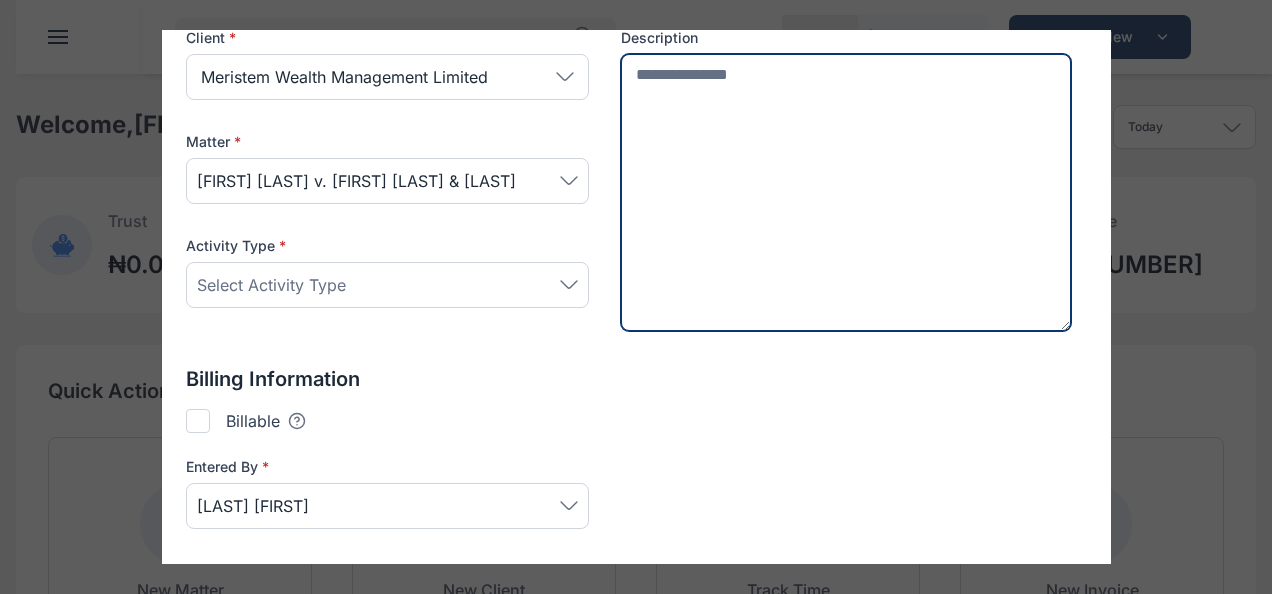 scroll, scrollTop: 360, scrollLeft: 0, axis: vertical 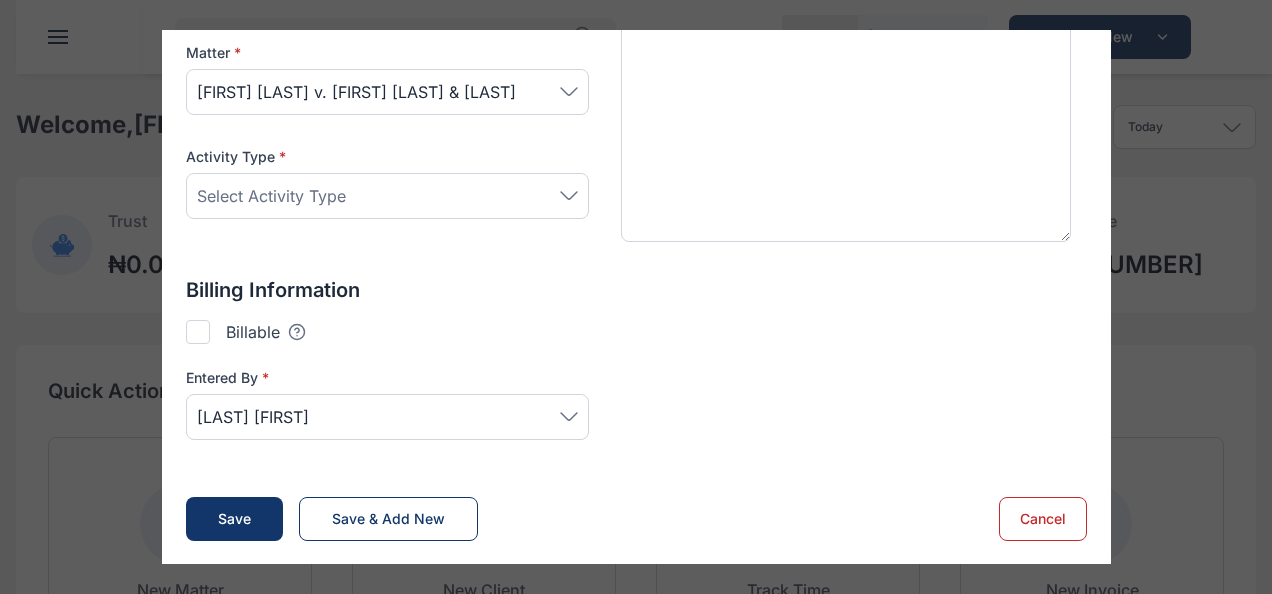 click on "Select Activity Type" at bounding box center [387, 196] 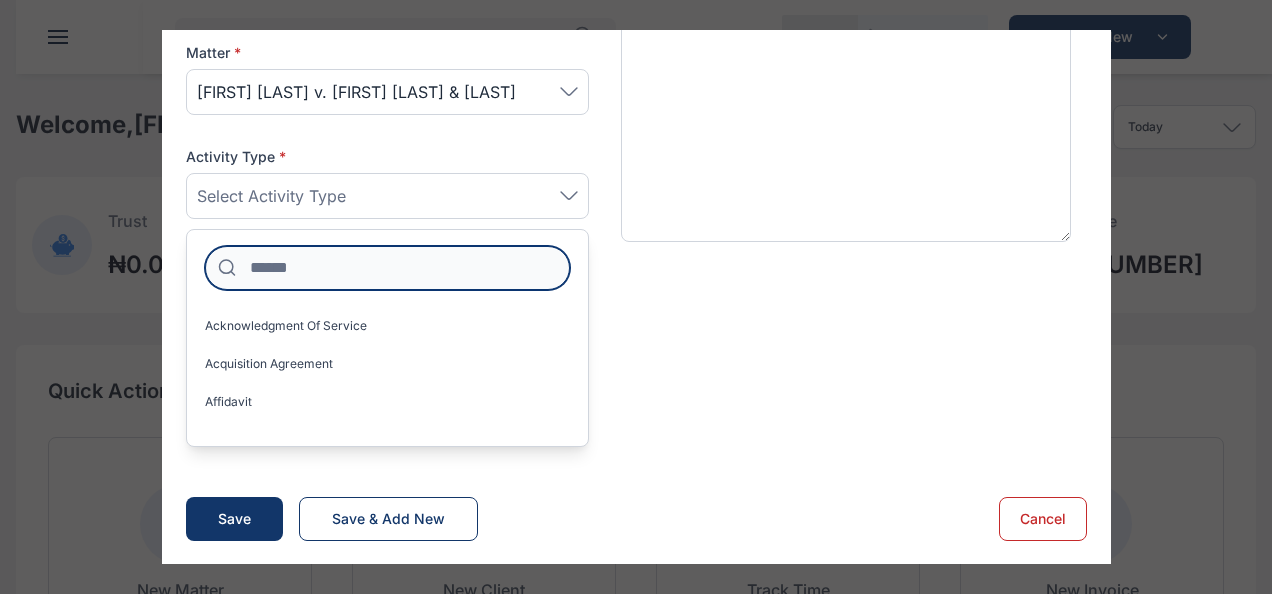 click at bounding box center [387, 268] 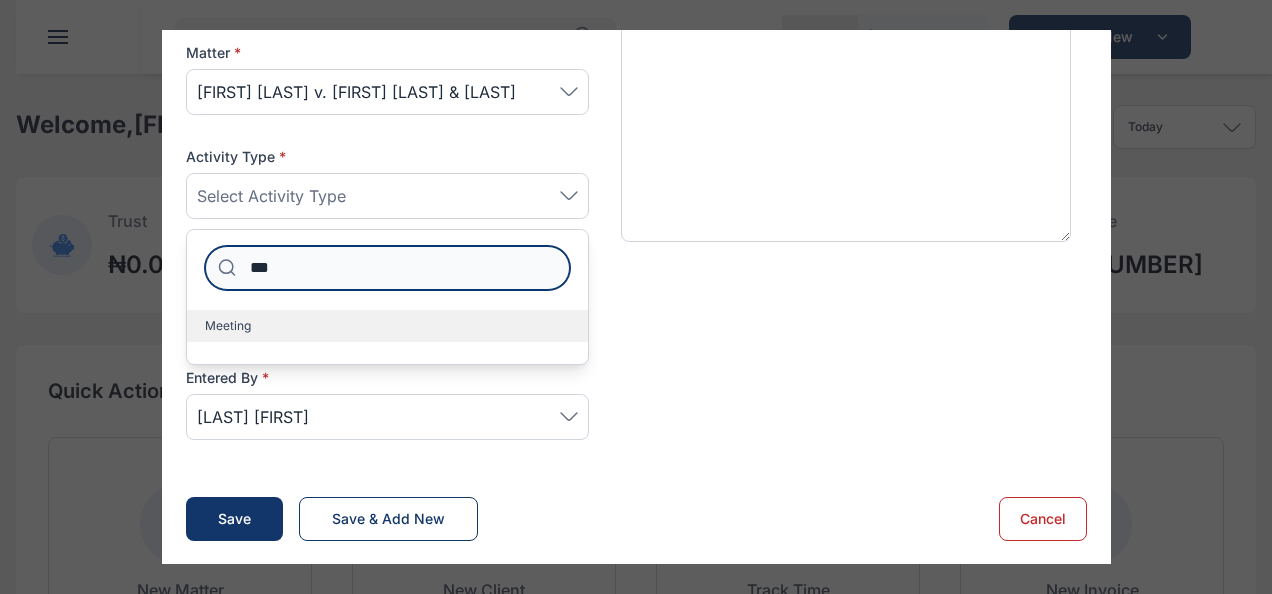 type on "***" 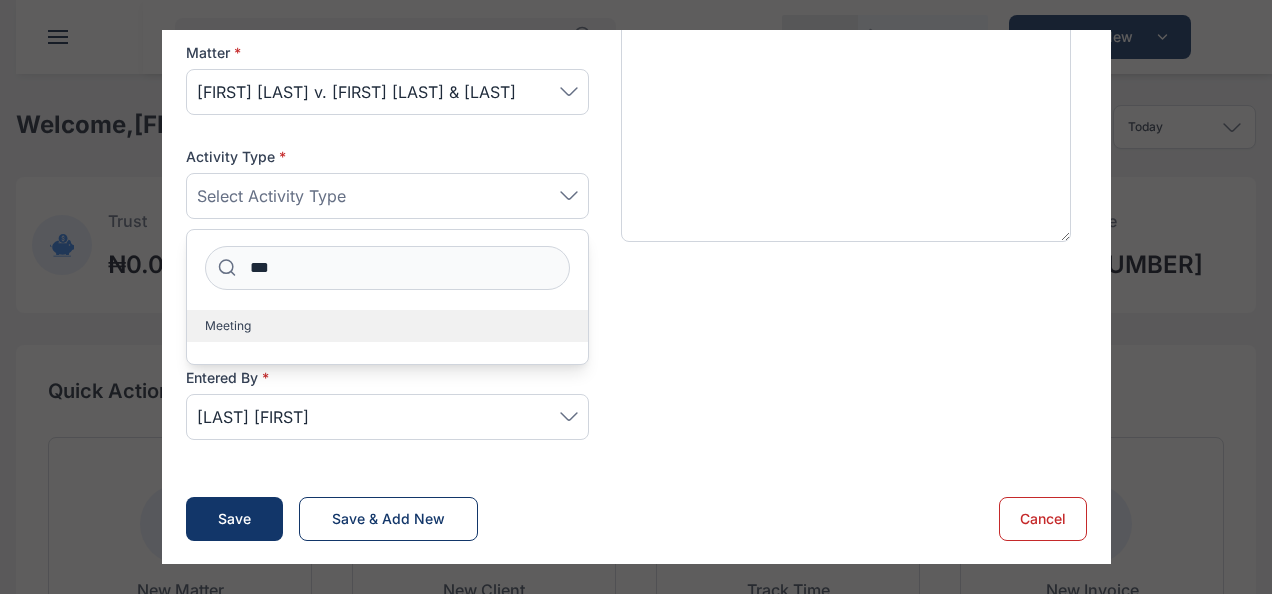 click on "Meeting" at bounding box center [387, 326] 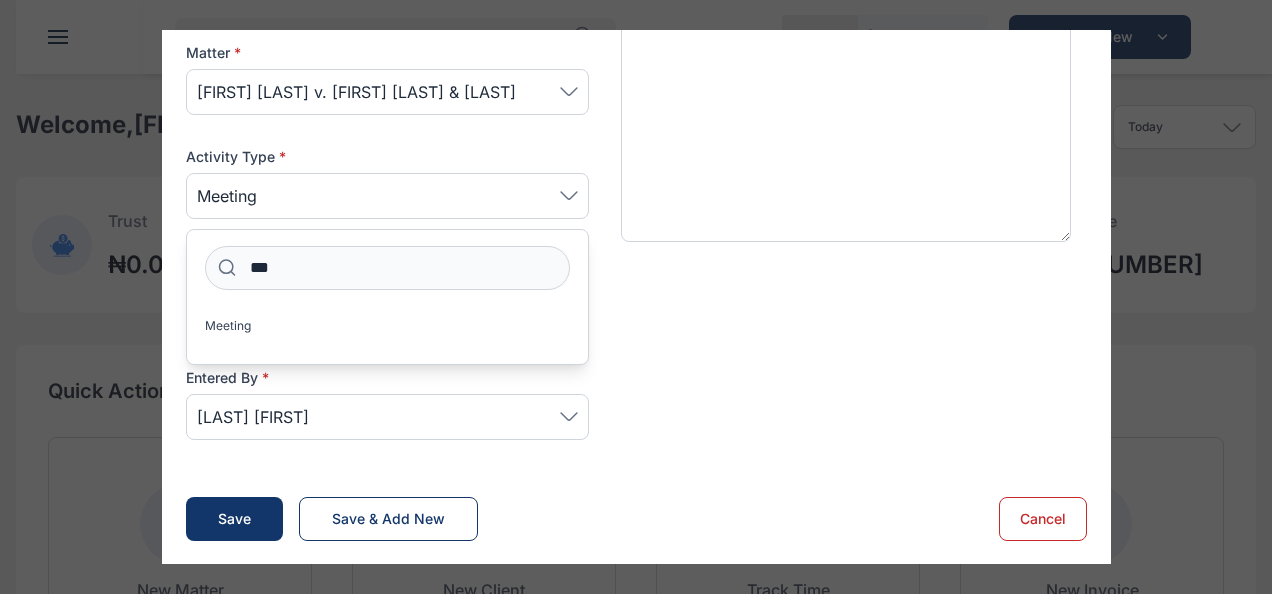 click on "Billable Tooltips text here Checking this means that this can be added to an invoice and billed to the client." at bounding box center (636, 332) 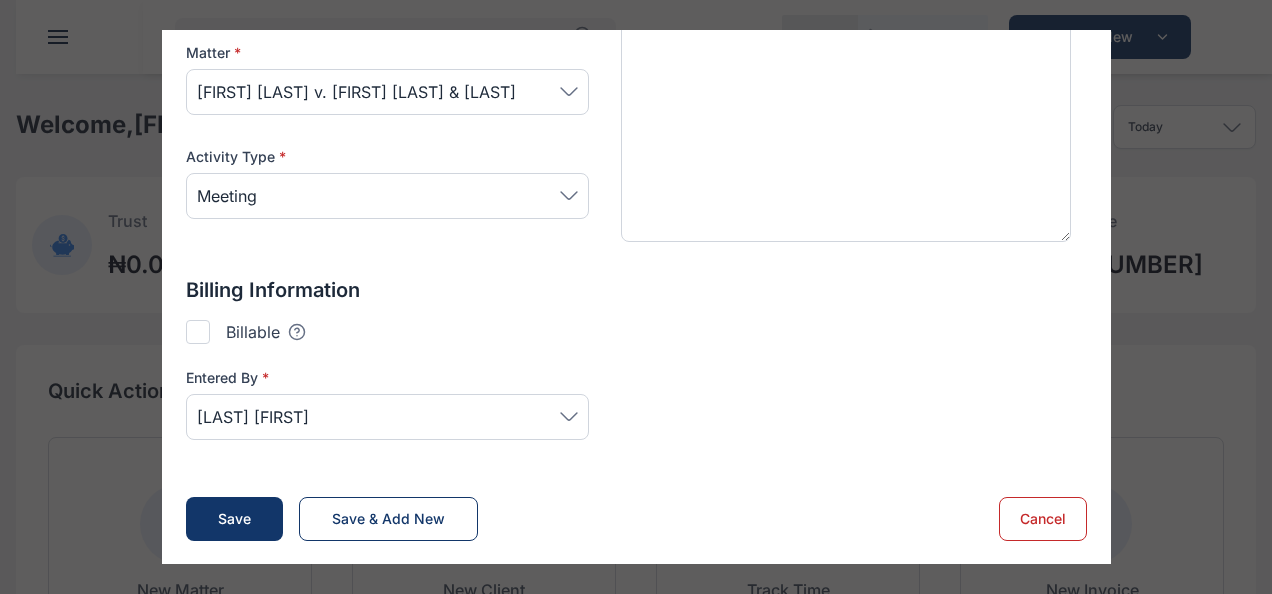 click at bounding box center [198, 332] 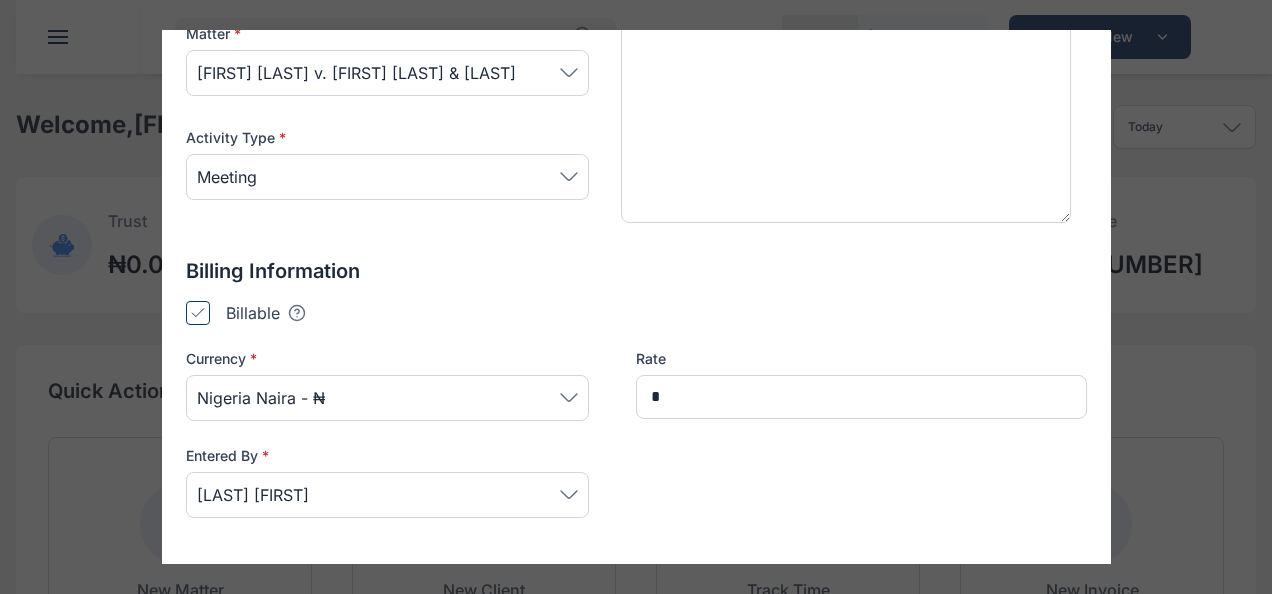 type on "*******" 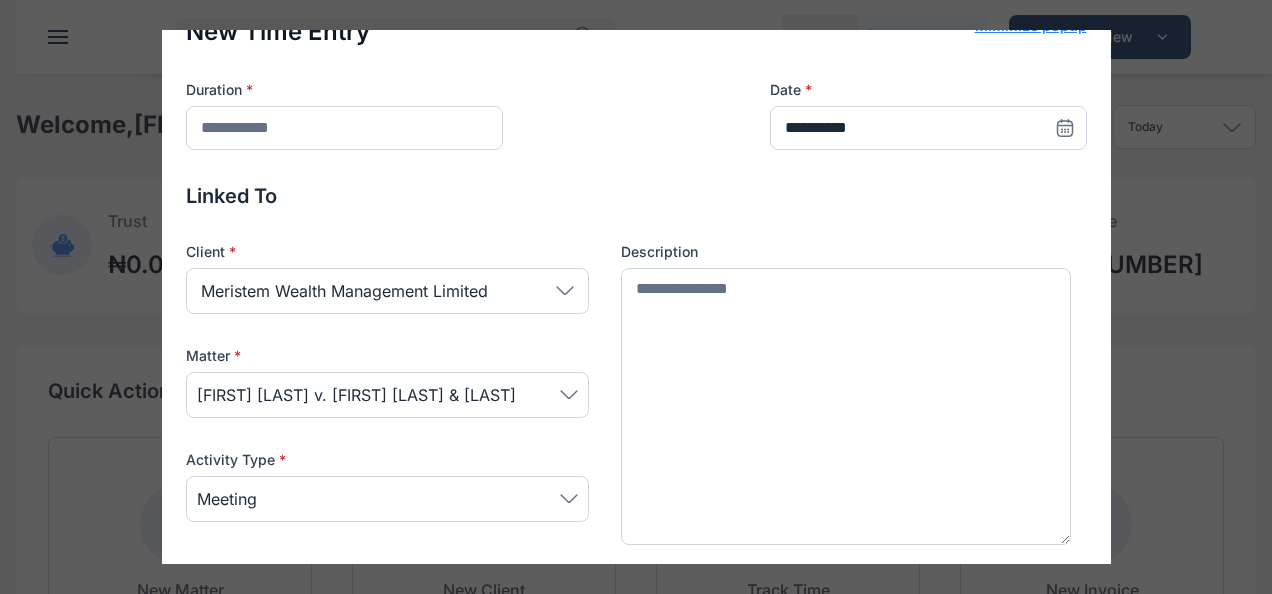 scroll, scrollTop: 0, scrollLeft: 0, axis: both 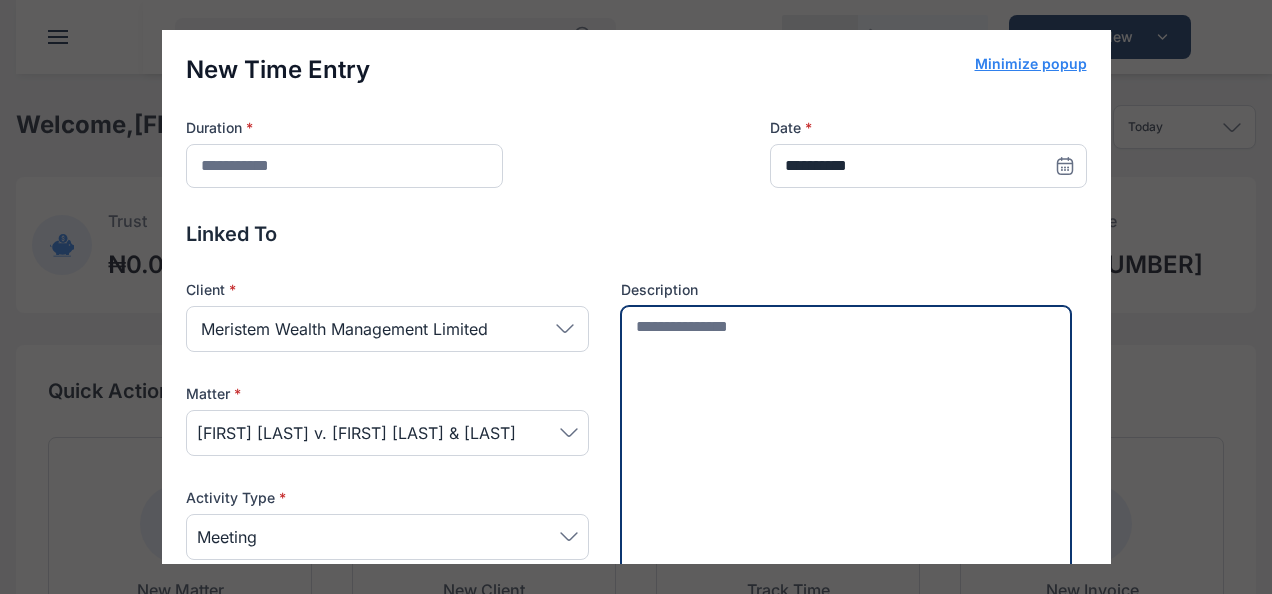 click at bounding box center [846, 445] 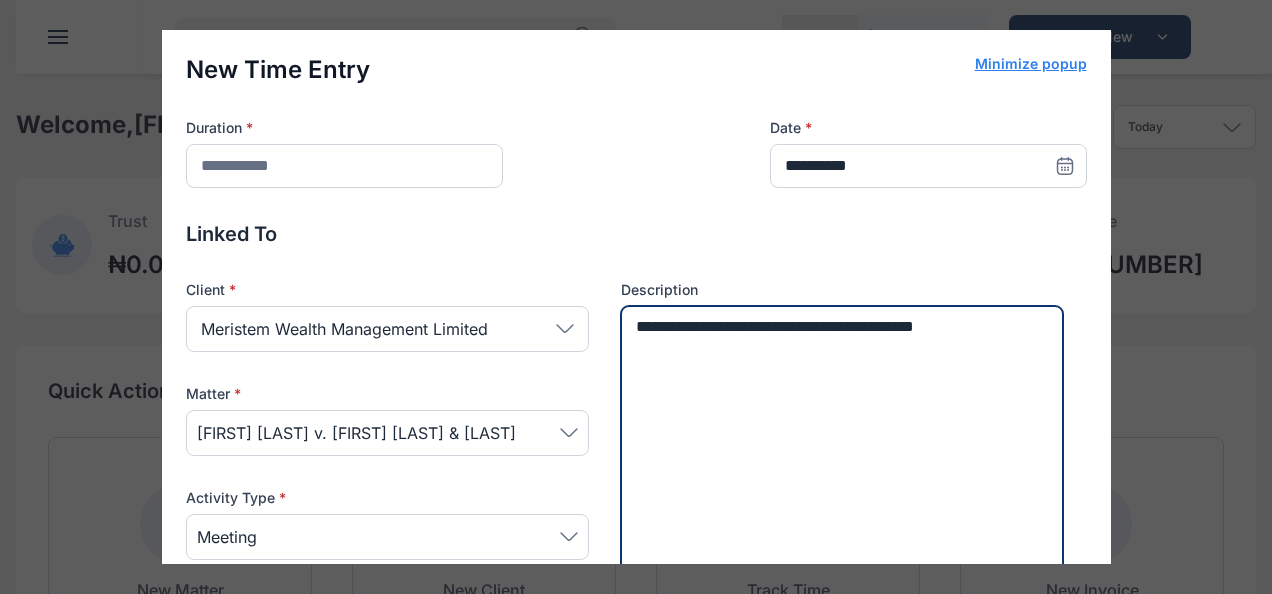 type on "**********" 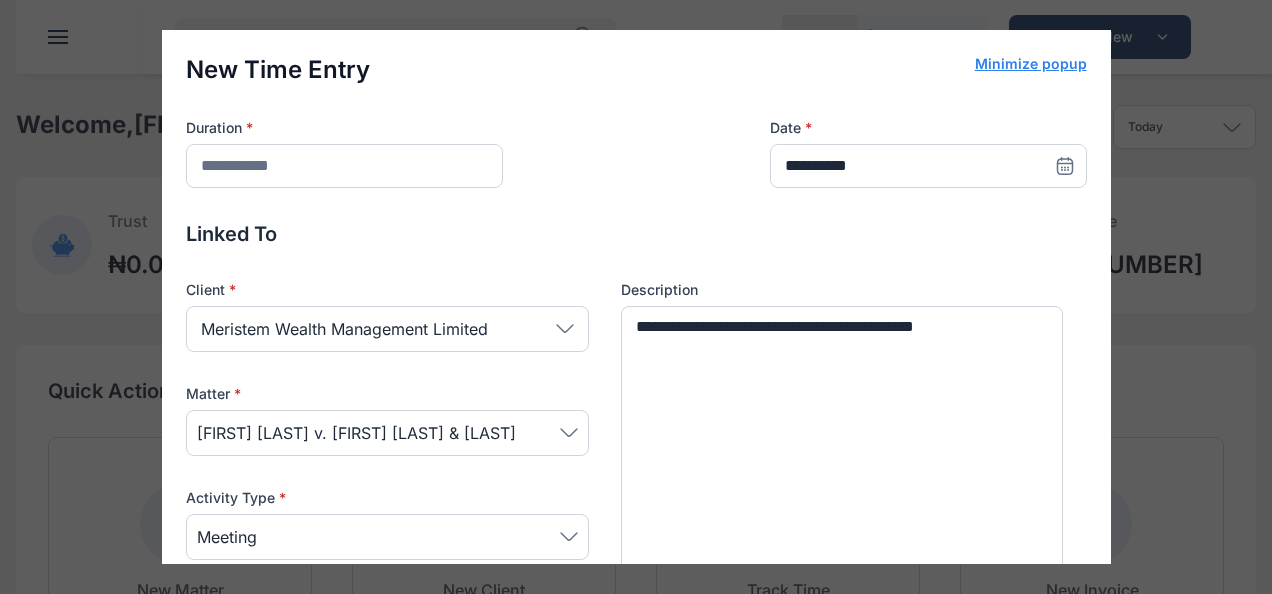 click 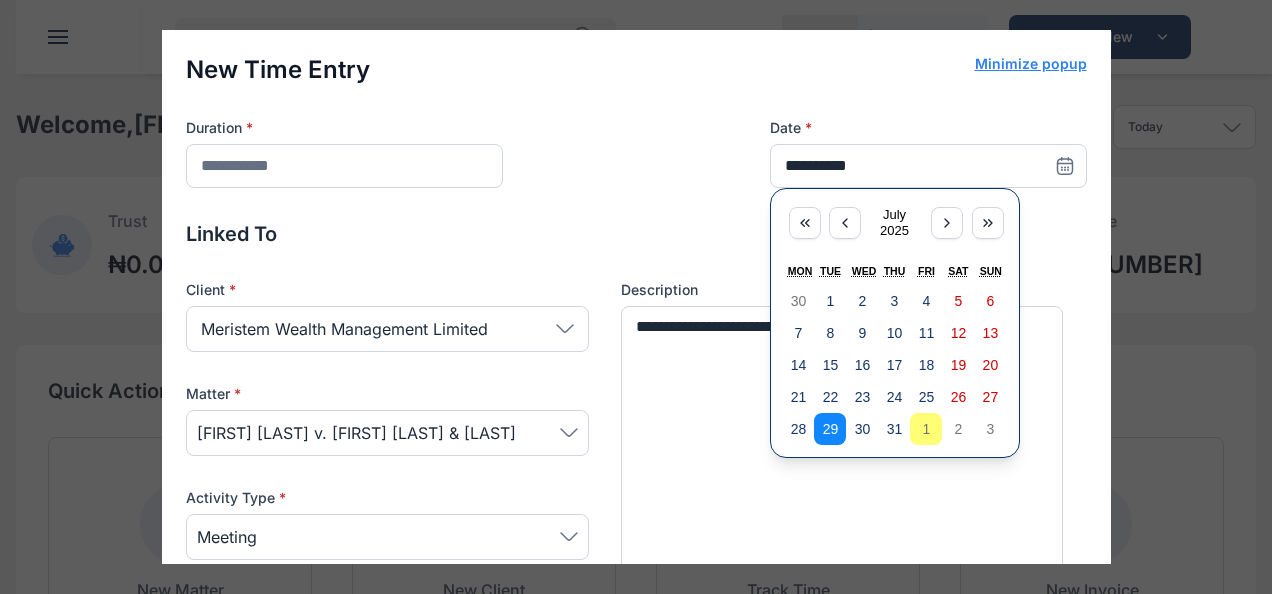 click on "29" at bounding box center (830, 429) 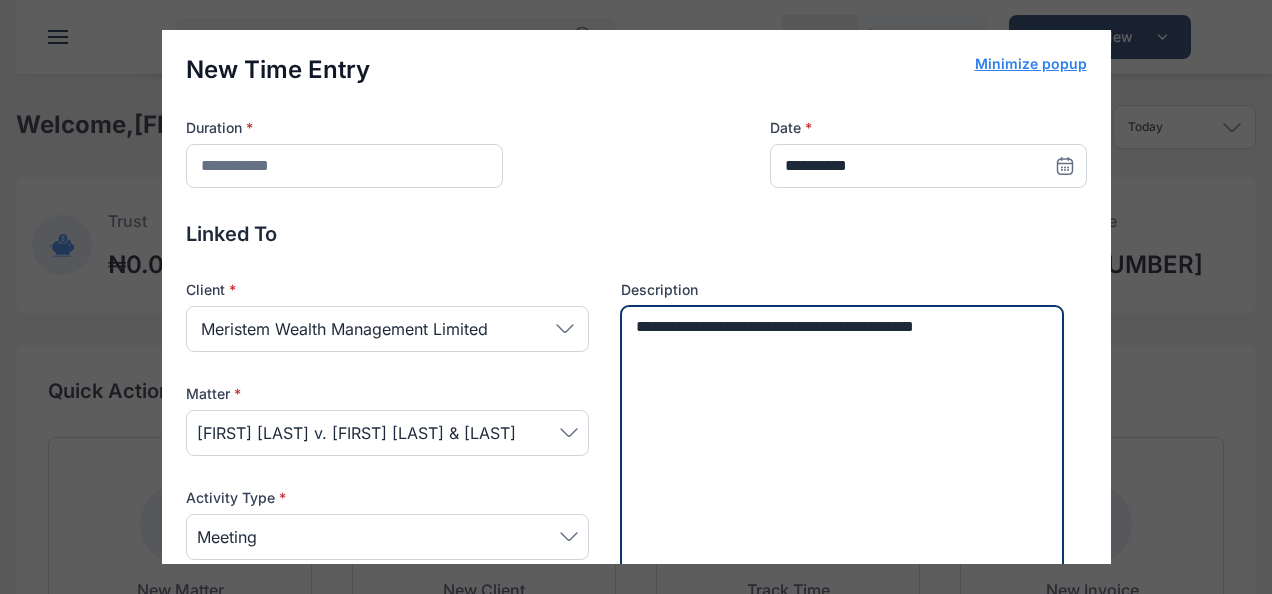 click on "**********" at bounding box center [842, 455] 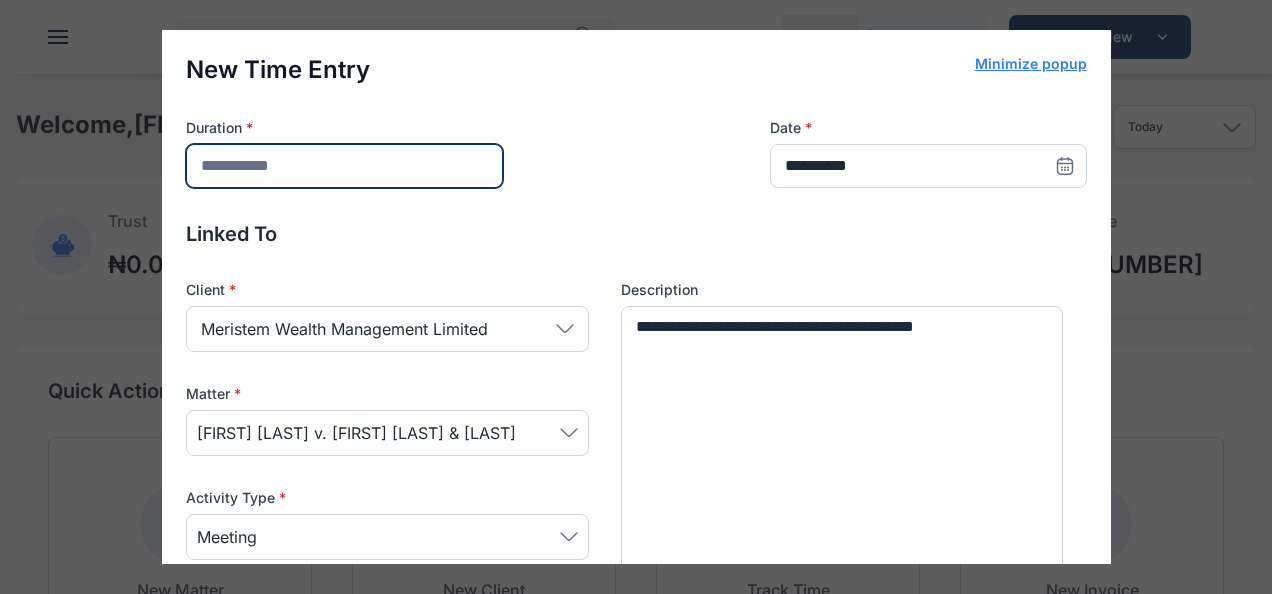 click at bounding box center [344, 166] 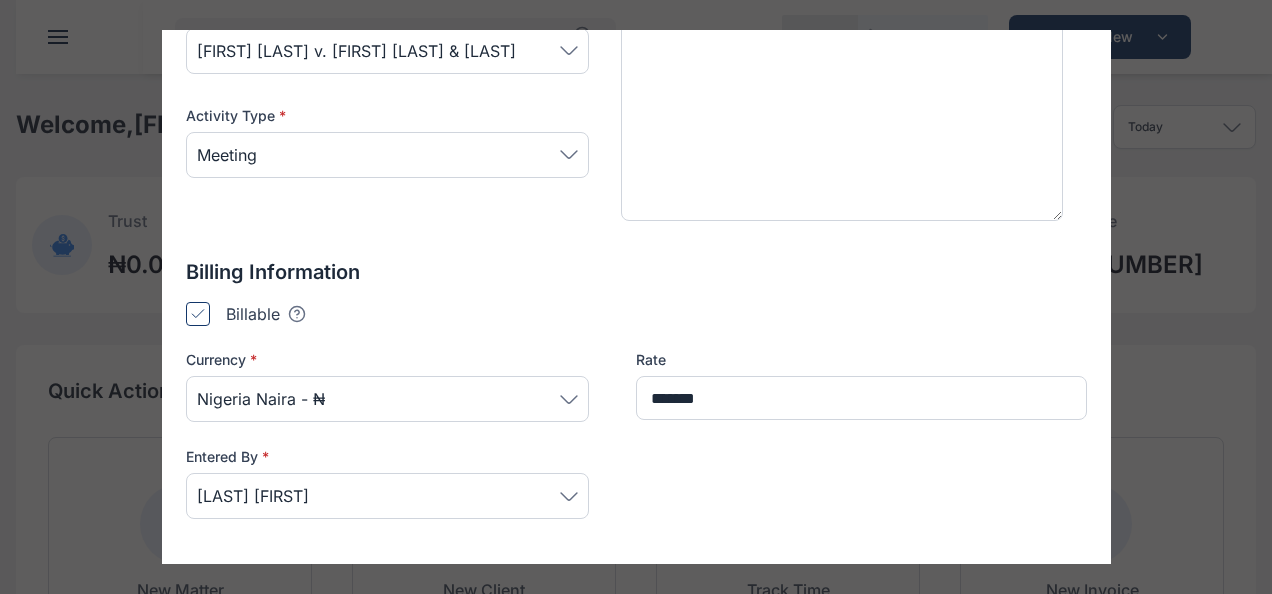 scroll, scrollTop: 535, scrollLeft: 0, axis: vertical 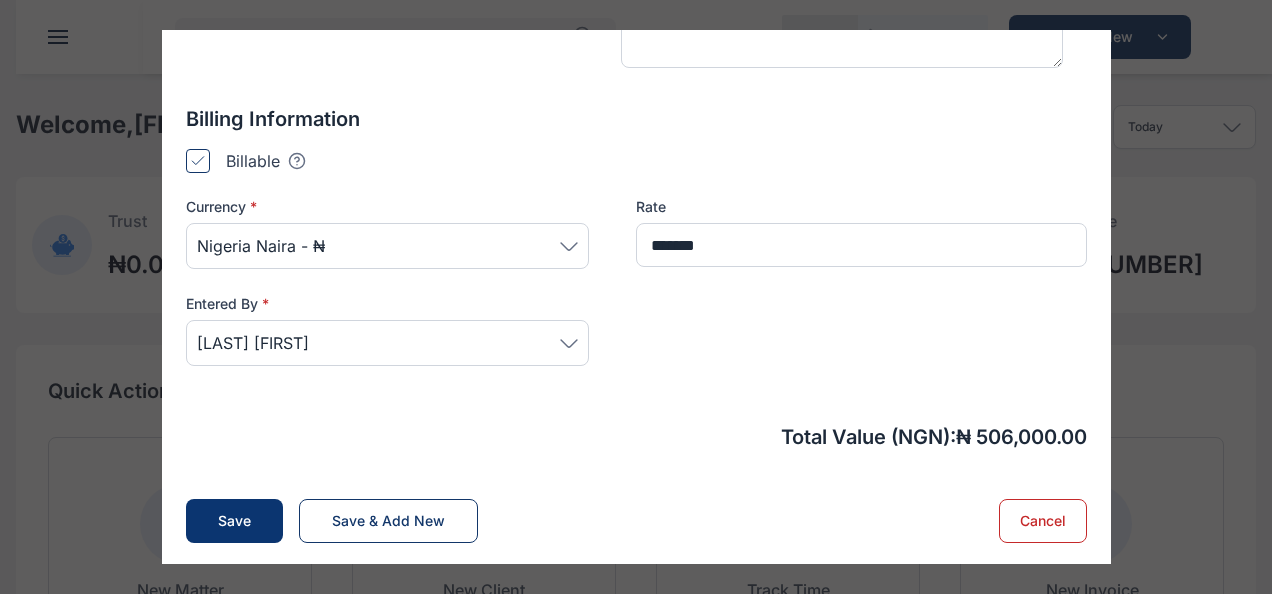 type on "***" 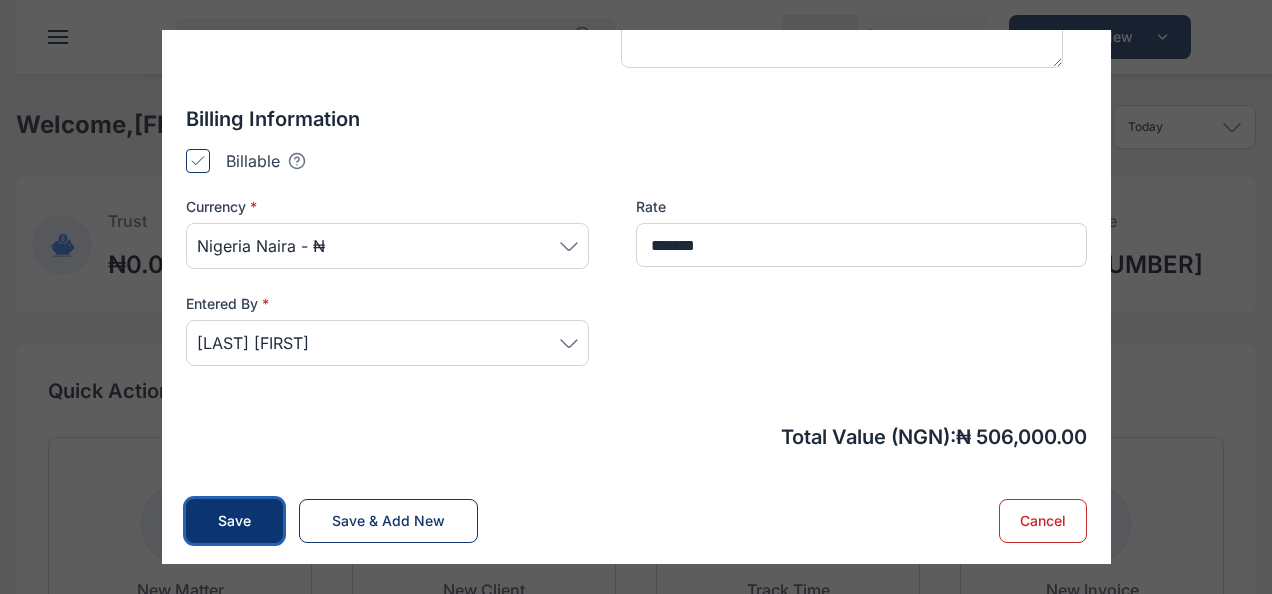 click on "Save" at bounding box center (234, 521) 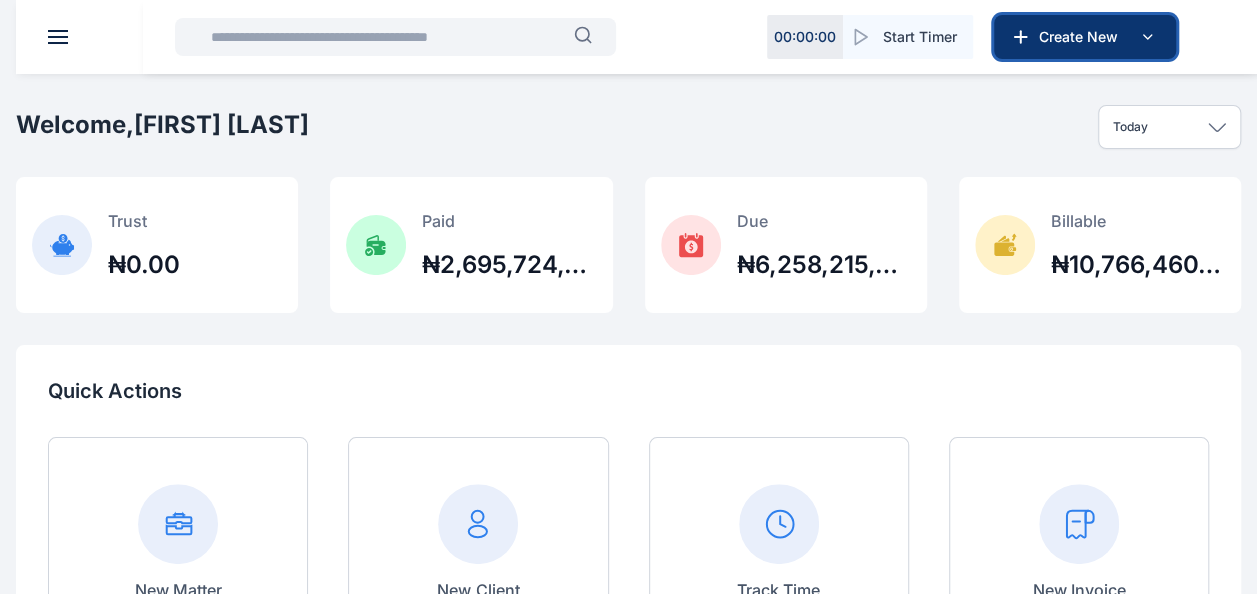 click 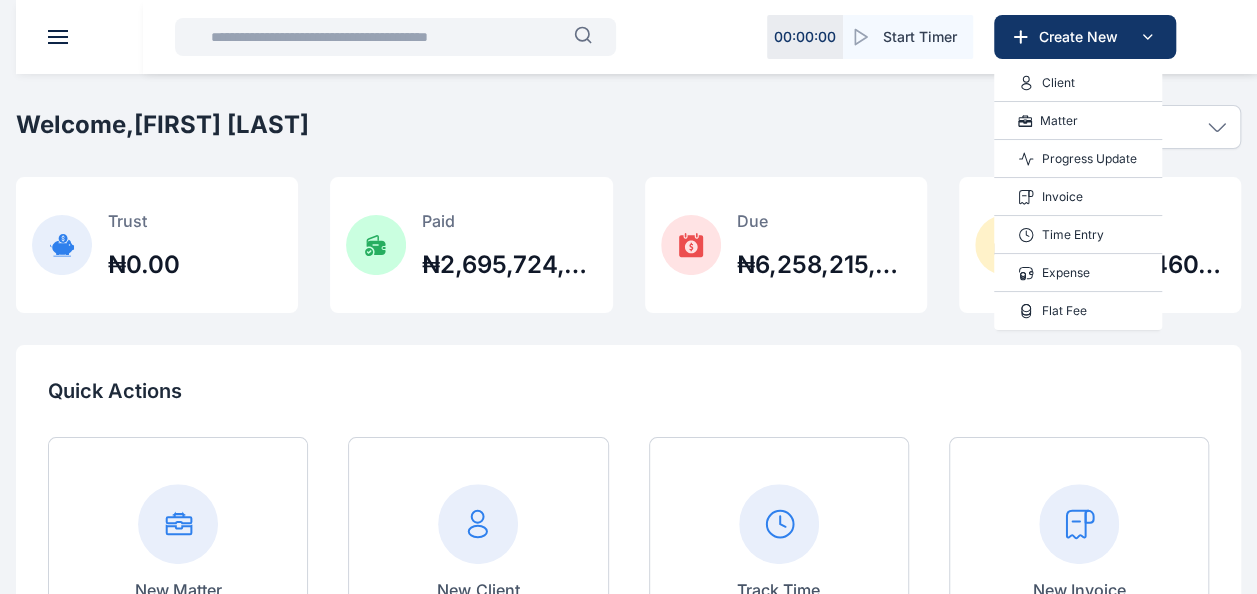 click on "Time Entry" at bounding box center [1073, 235] 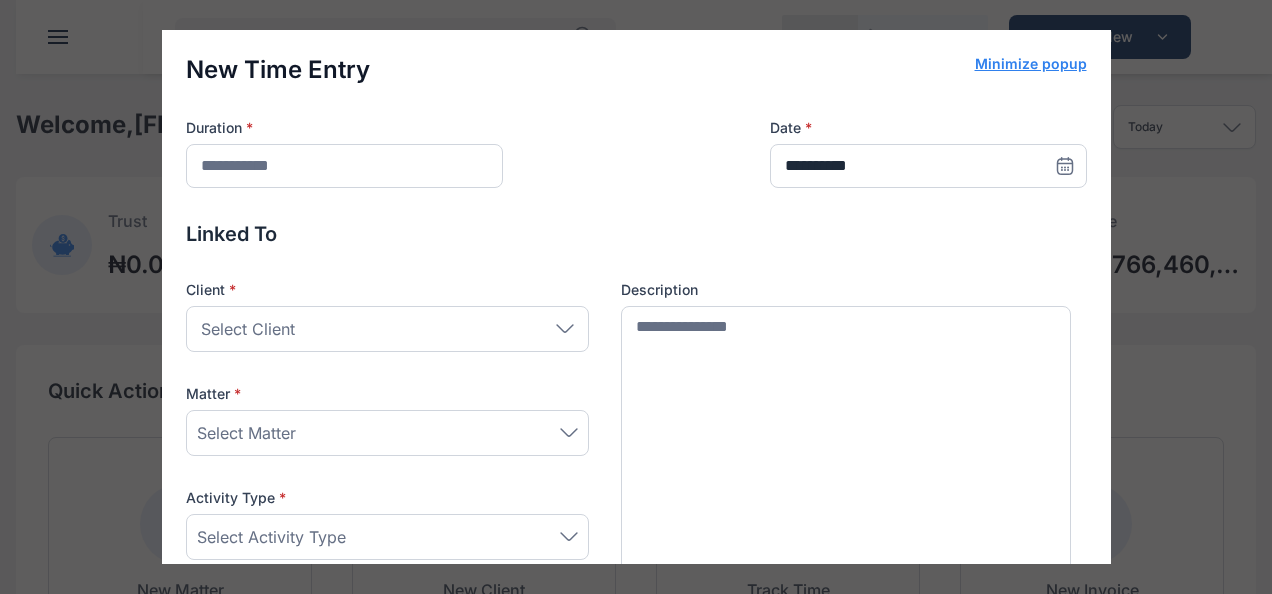 click 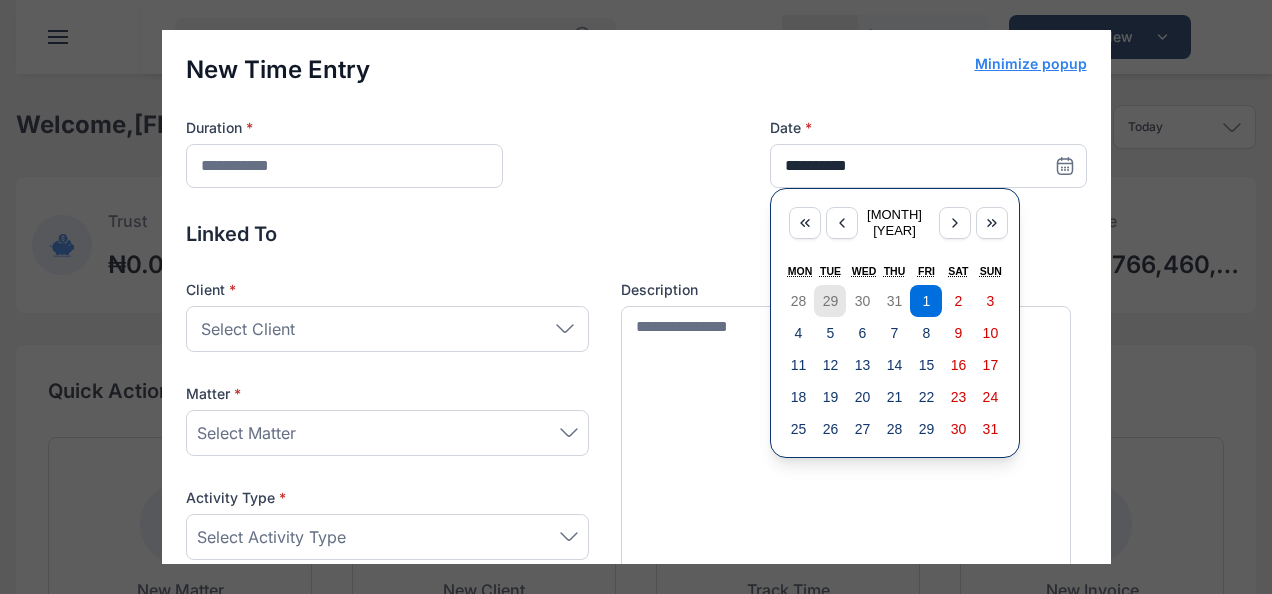 click on "29" at bounding box center (831, 301) 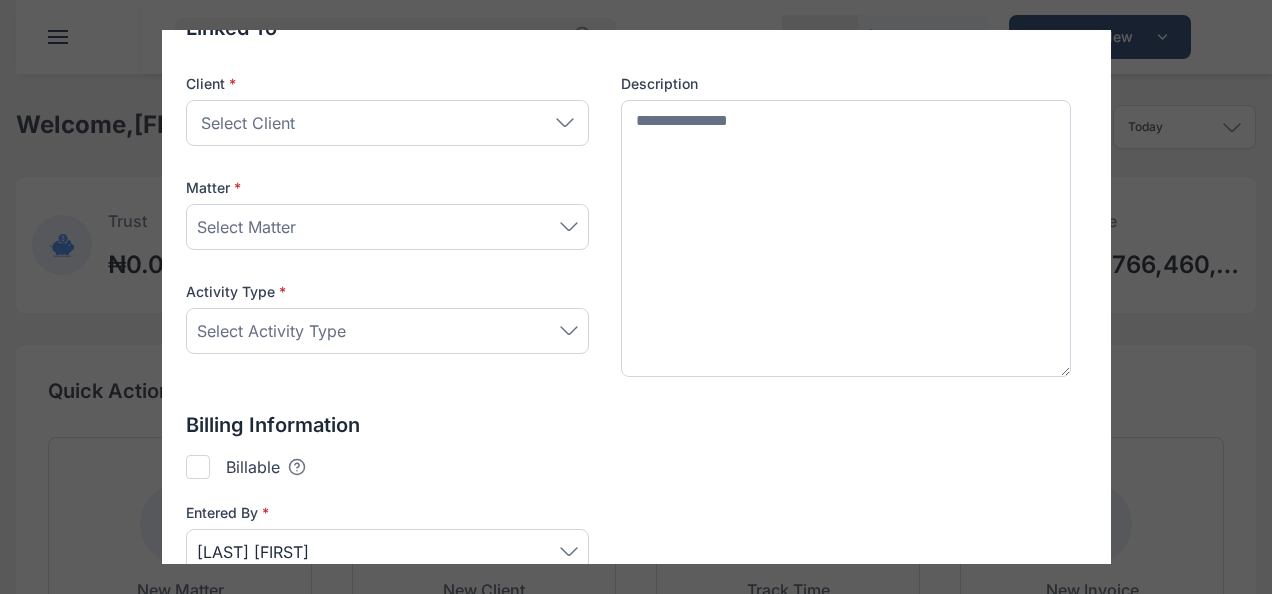 scroll, scrollTop: 202, scrollLeft: 0, axis: vertical 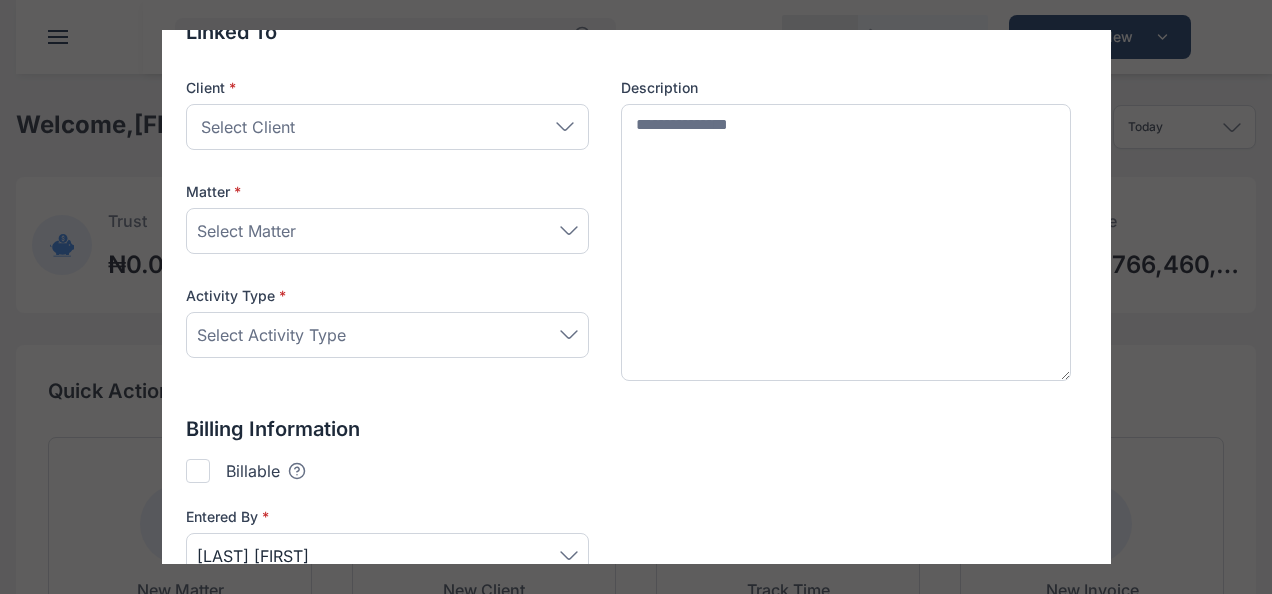 click 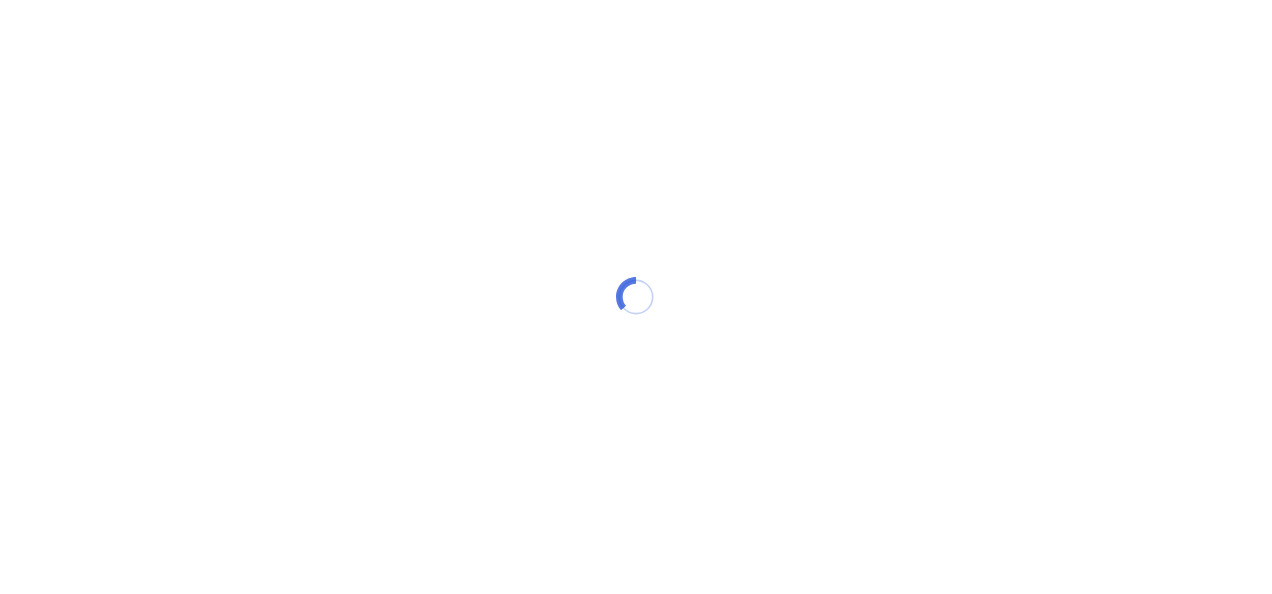 scroll, scrollTop: 0, scrollLeft: 0, axis: both 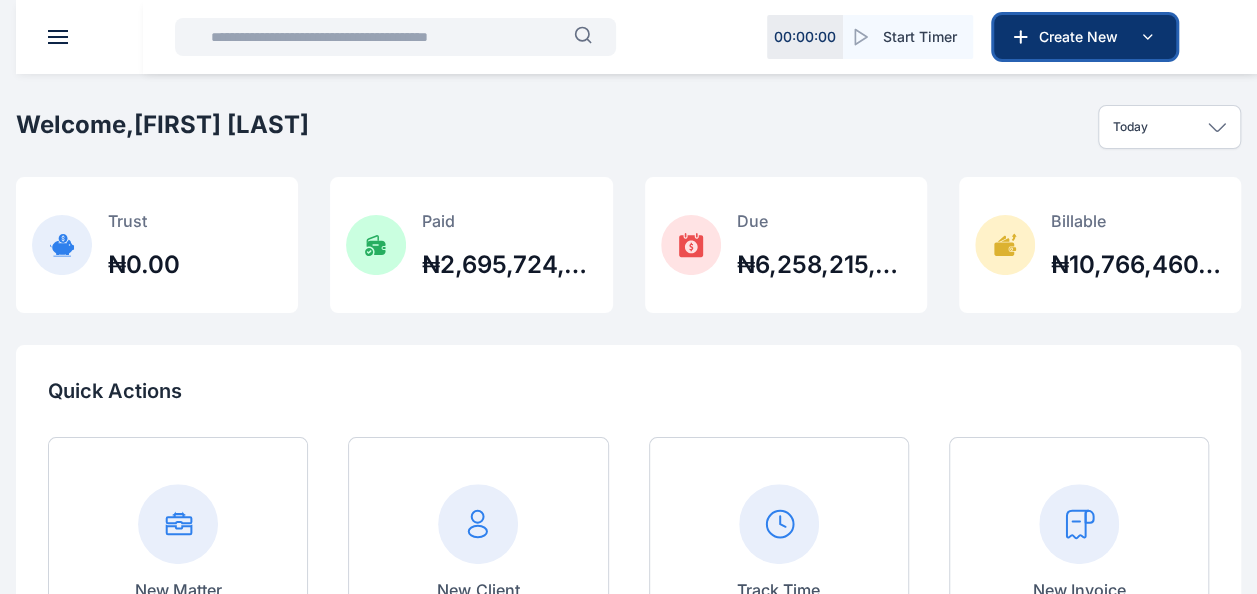 click 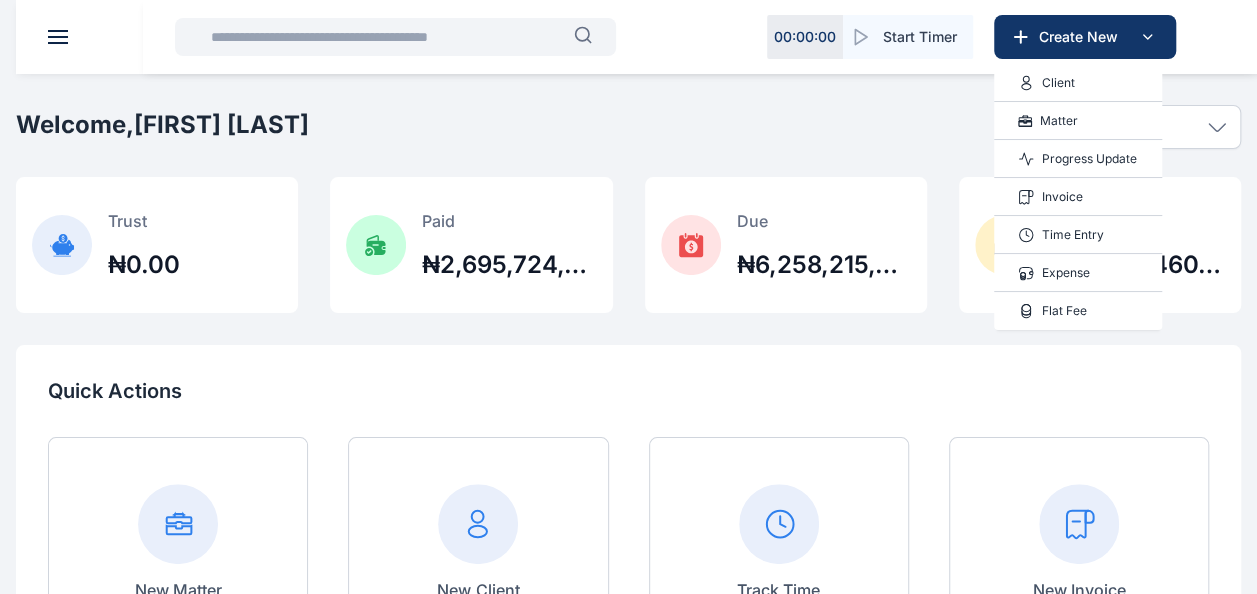 click on "Time Entry" at bounding box center (1073, 235) 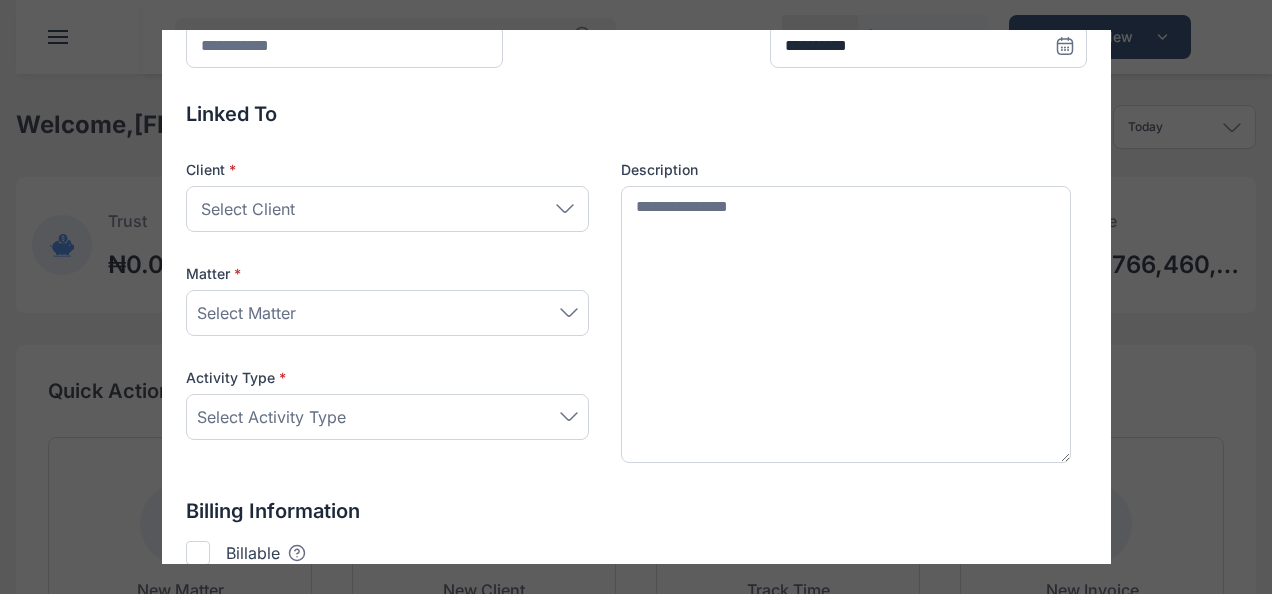 scroll, scrollTop: 127, scrollLeft: 0, axis: vertical 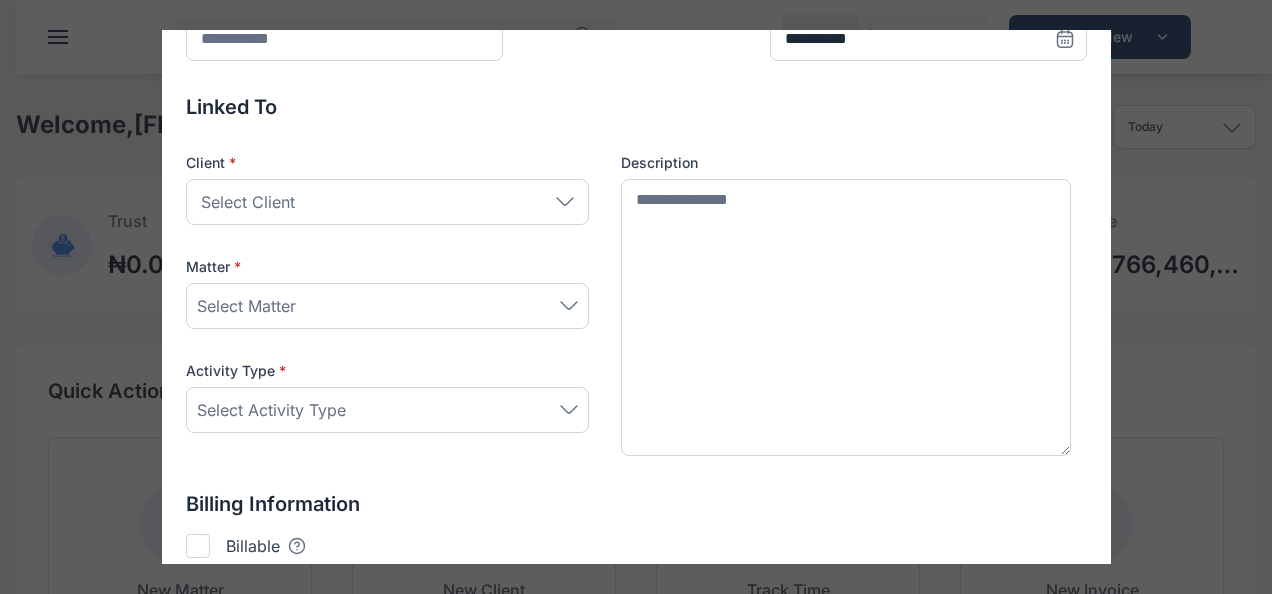 click on "Select Client" at bounding box center [387, 202] 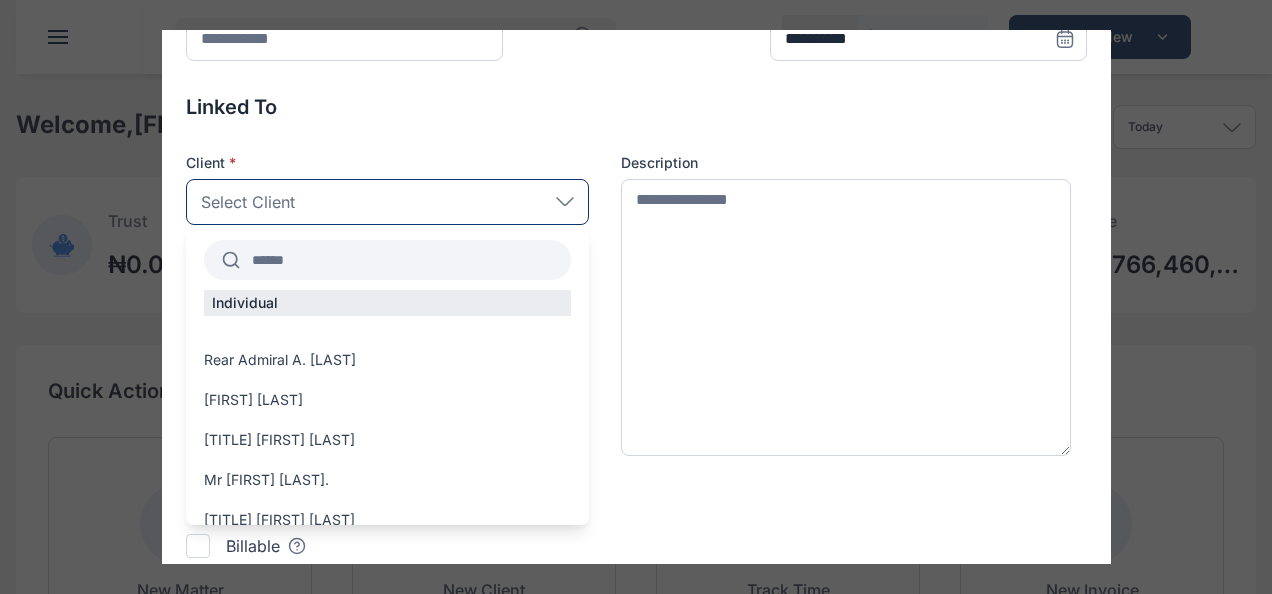 click at bounding box center (405, 260) 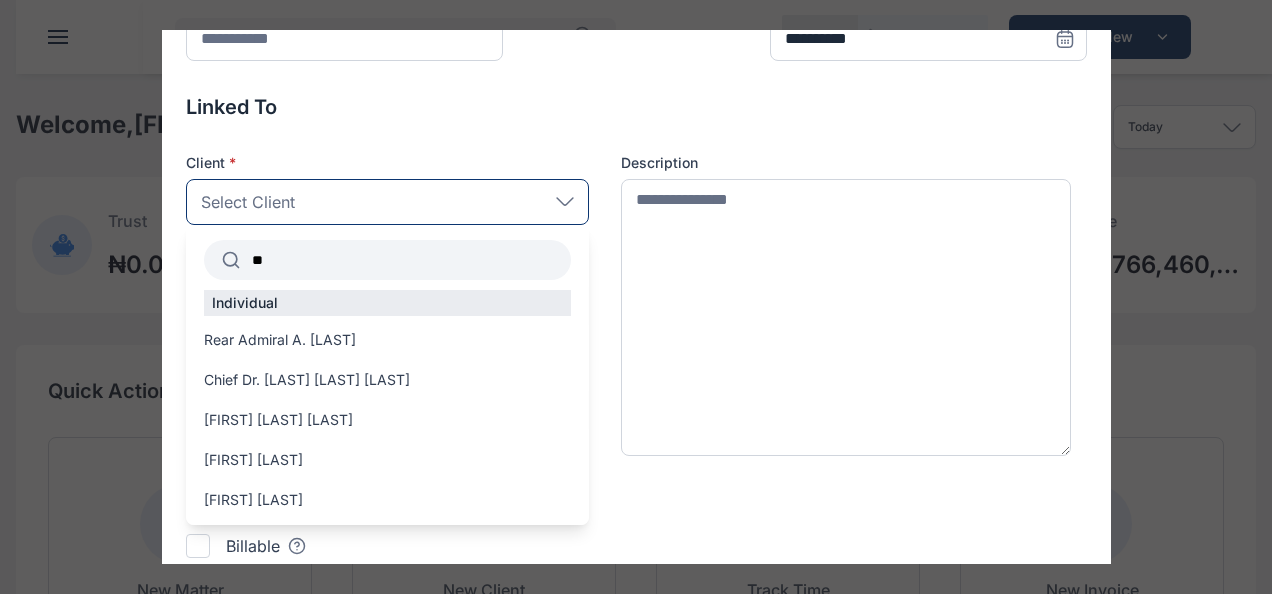 type on "*" 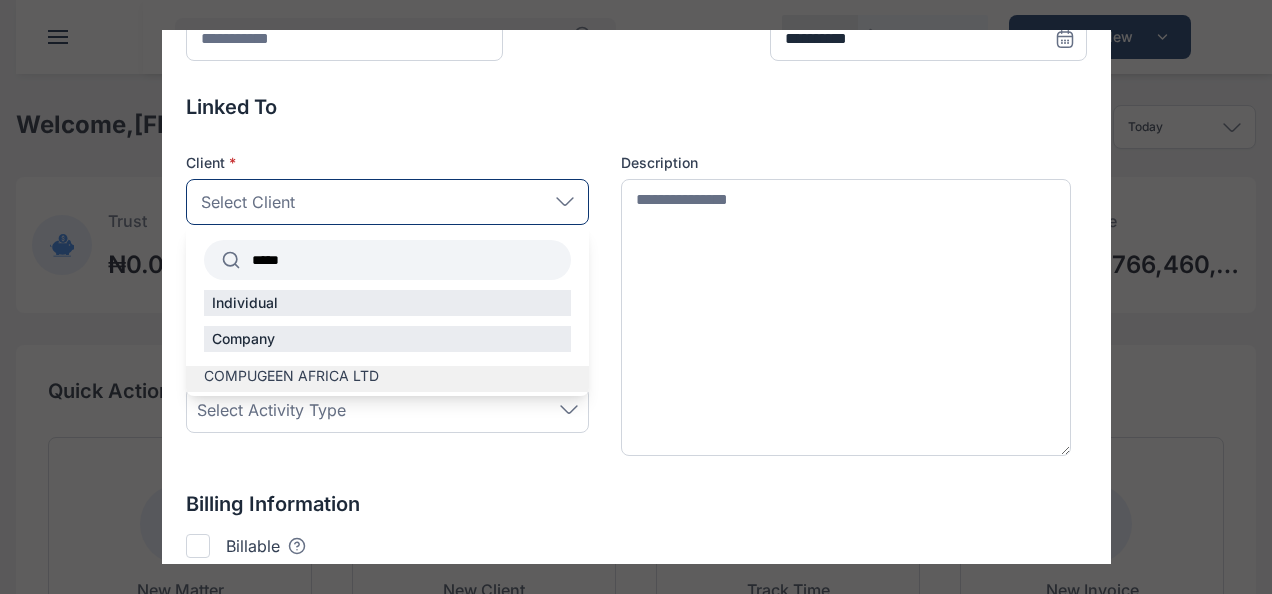 type on "*****" 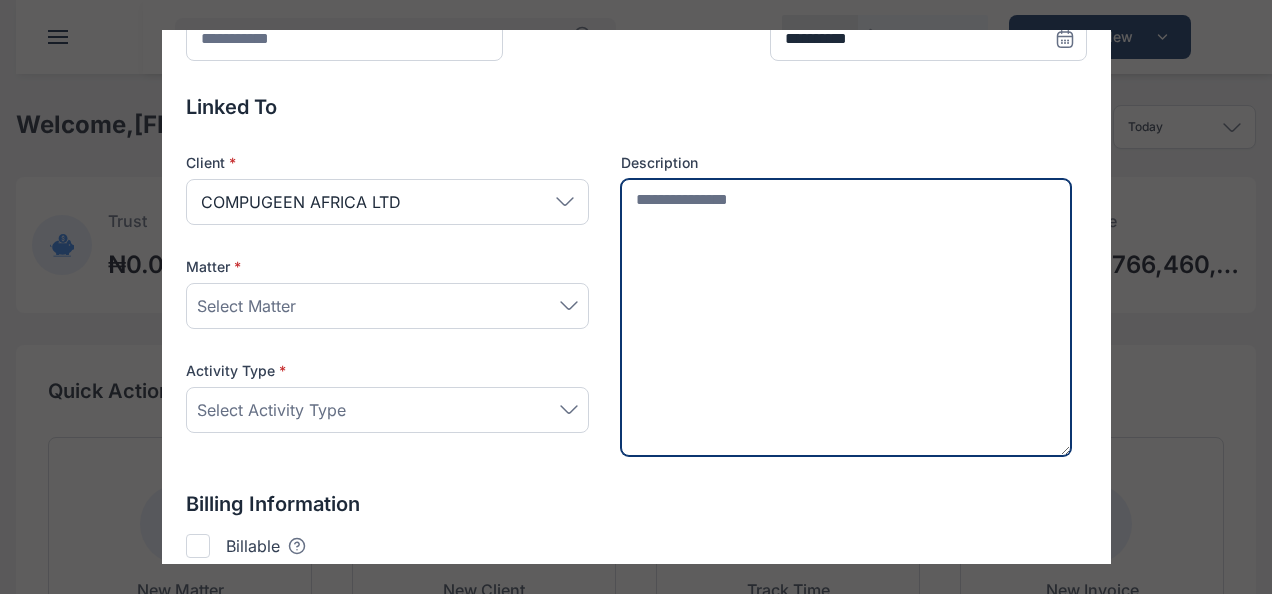 click at bounding box center [846, 318] 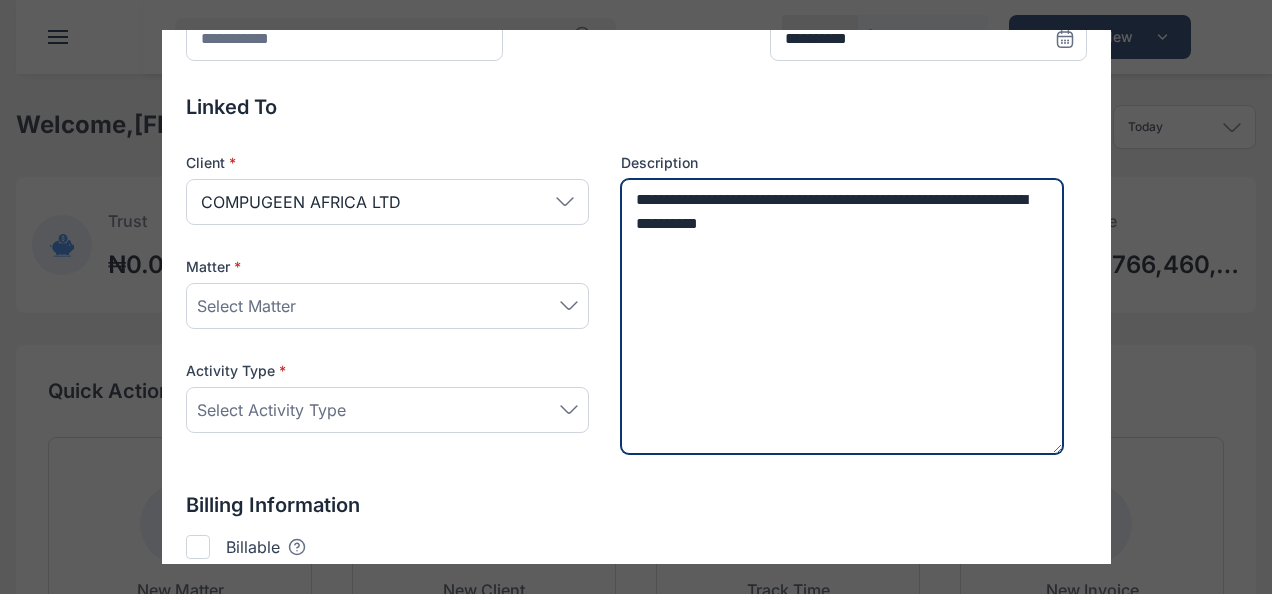 type on "**********" 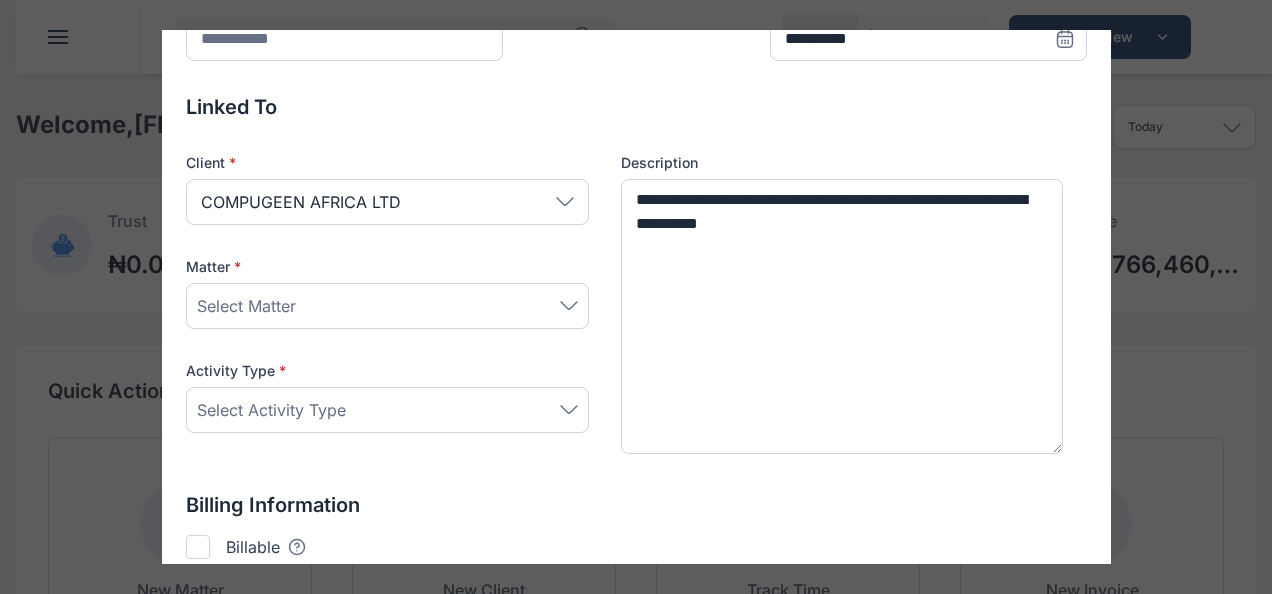click 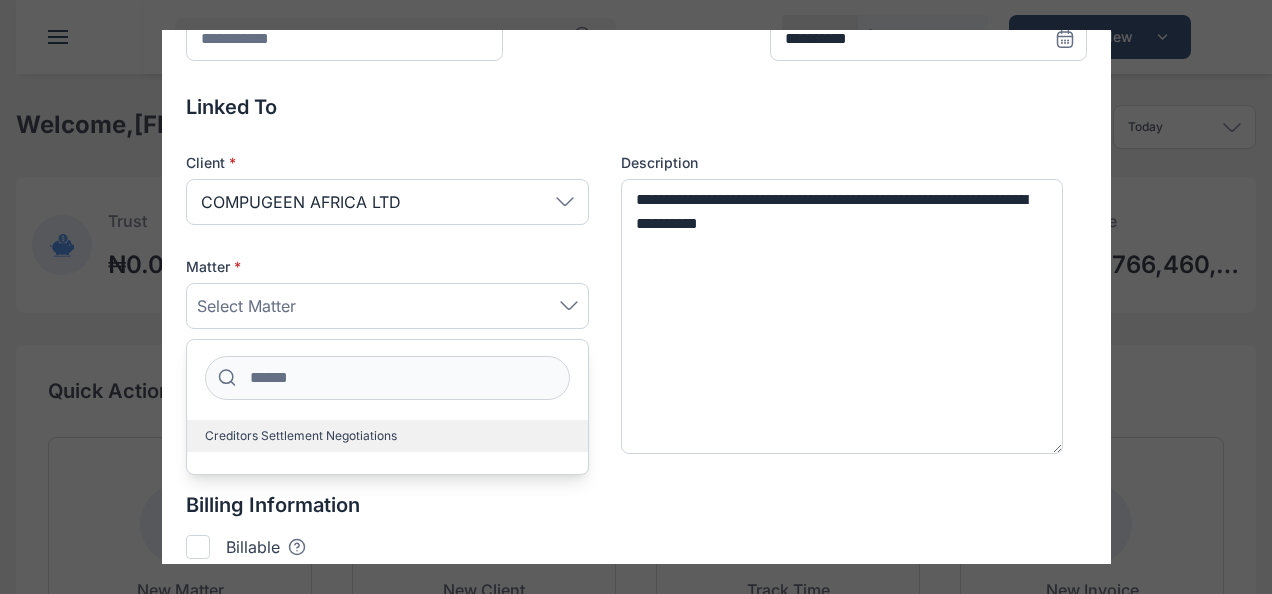 click on "Creditors Settlement Negotiations" at bounding box center (387, 436) 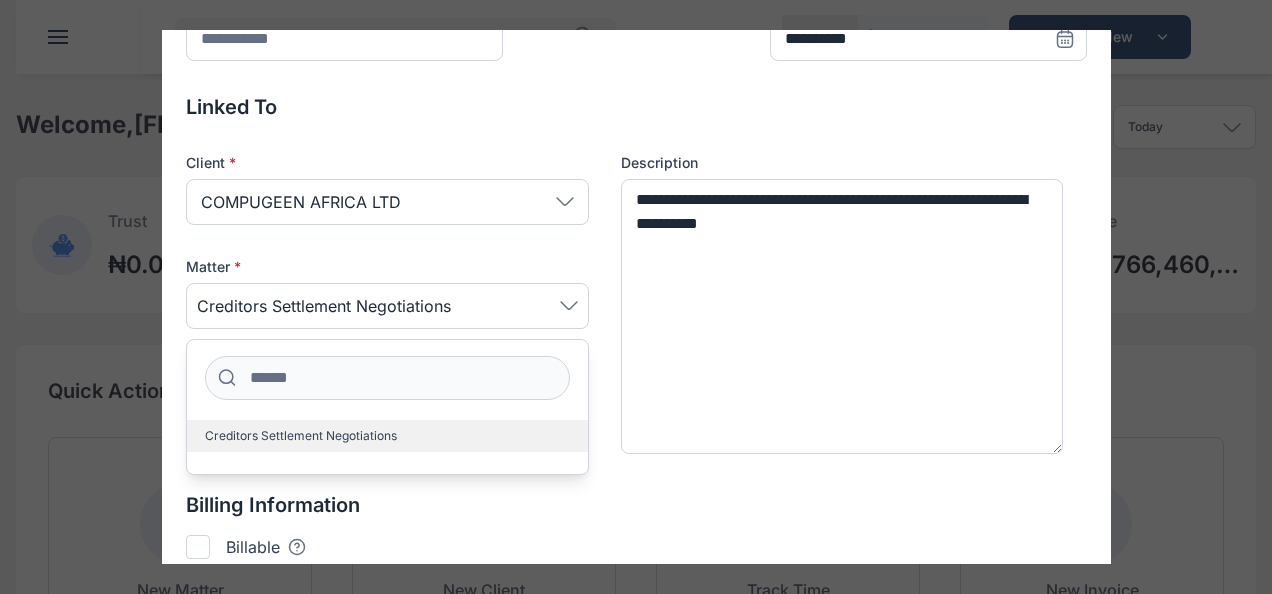 click on "Creditors Settlement Negotiations" at bounding box center [387, 436] 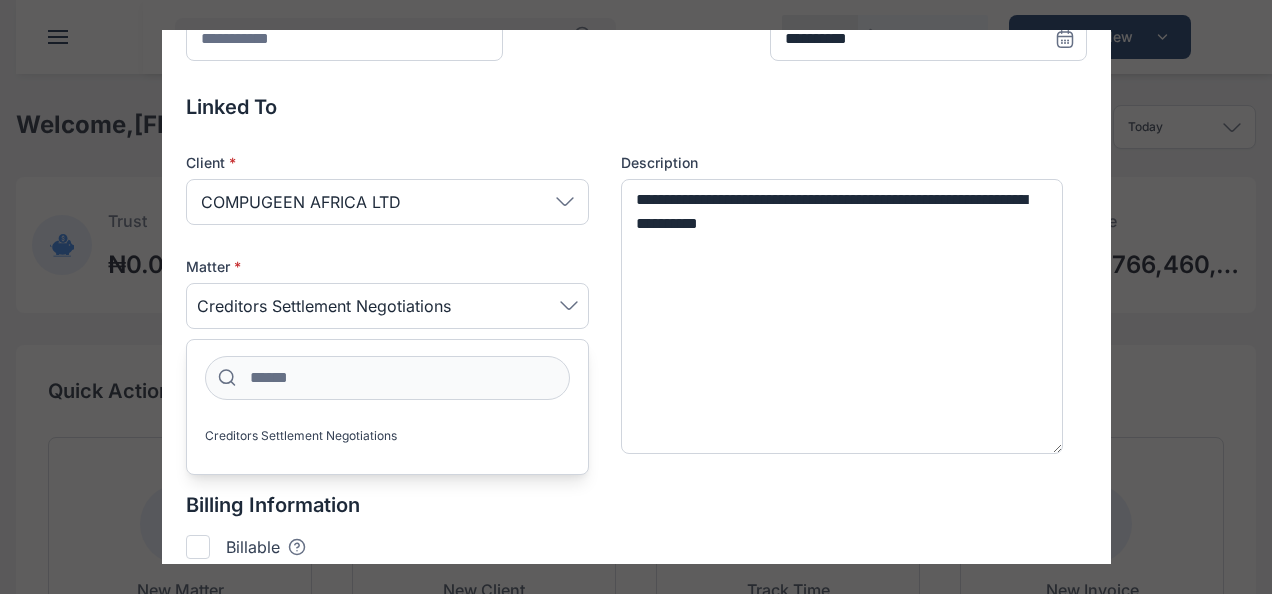click at bounding box center (198, 547) 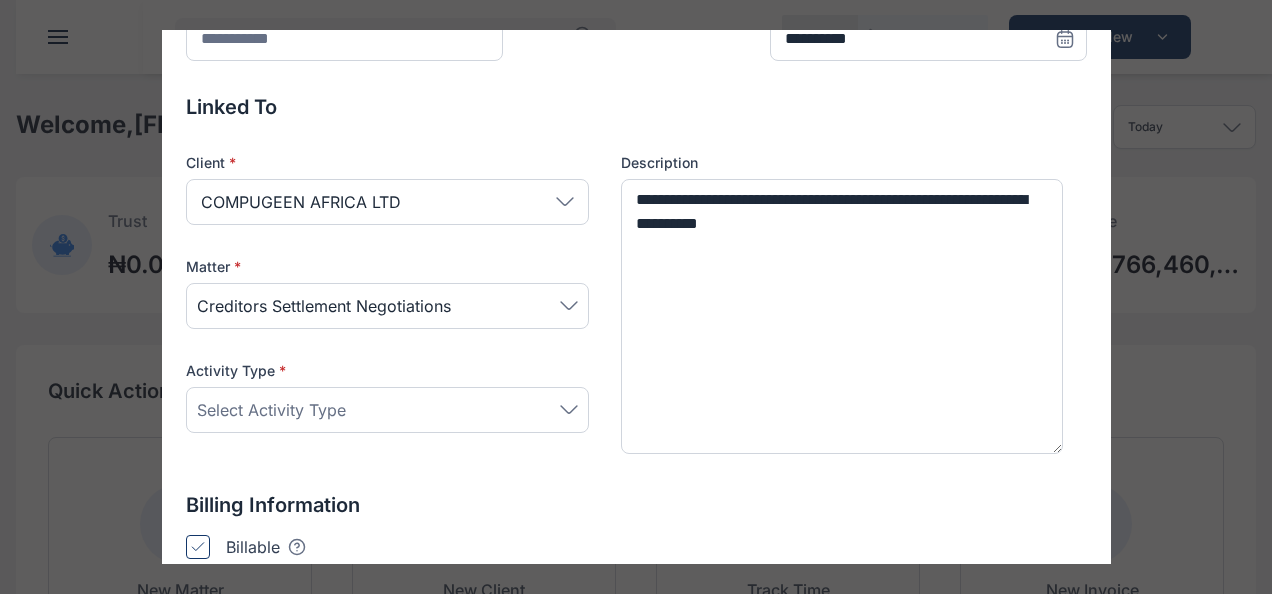 type on "*******" 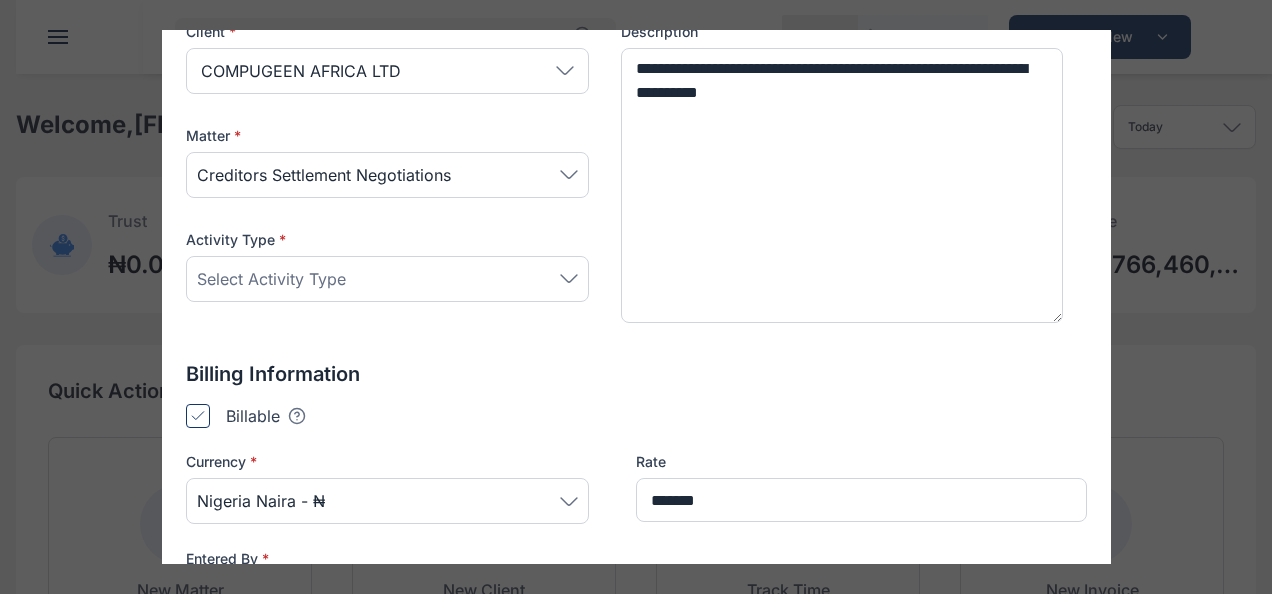 click on "Select Activity Type" at bounding box center (387, 279) 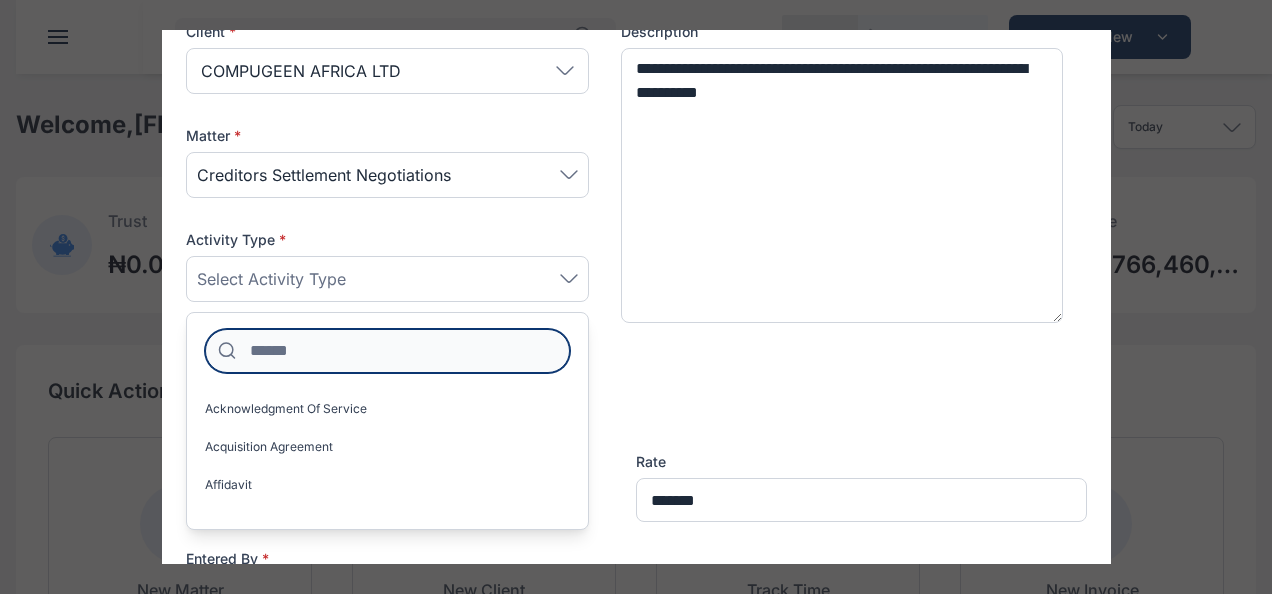 click at bounding box center (387, 351) 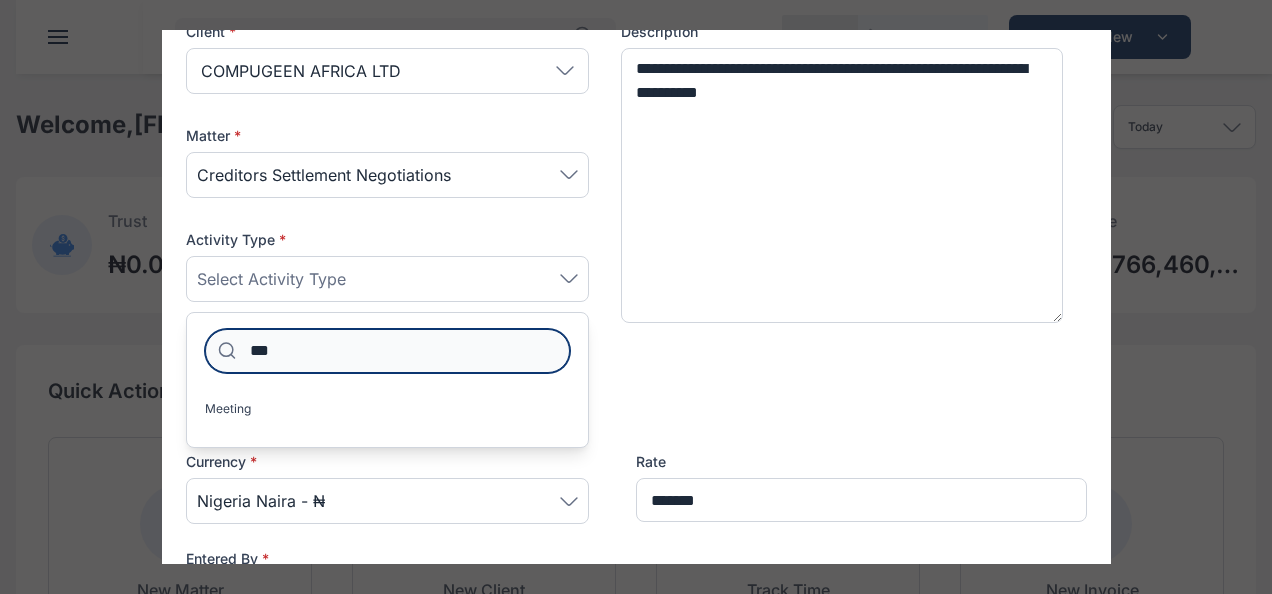 type on "***" 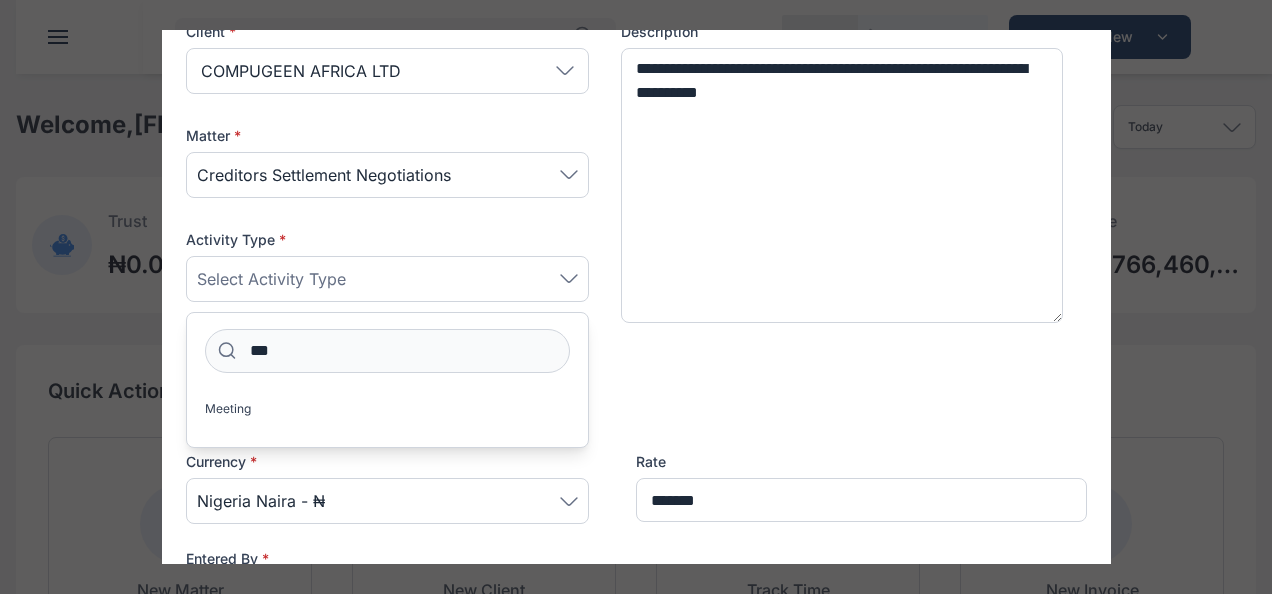 click on "*** Meeting" at bounding box center [387, 380] 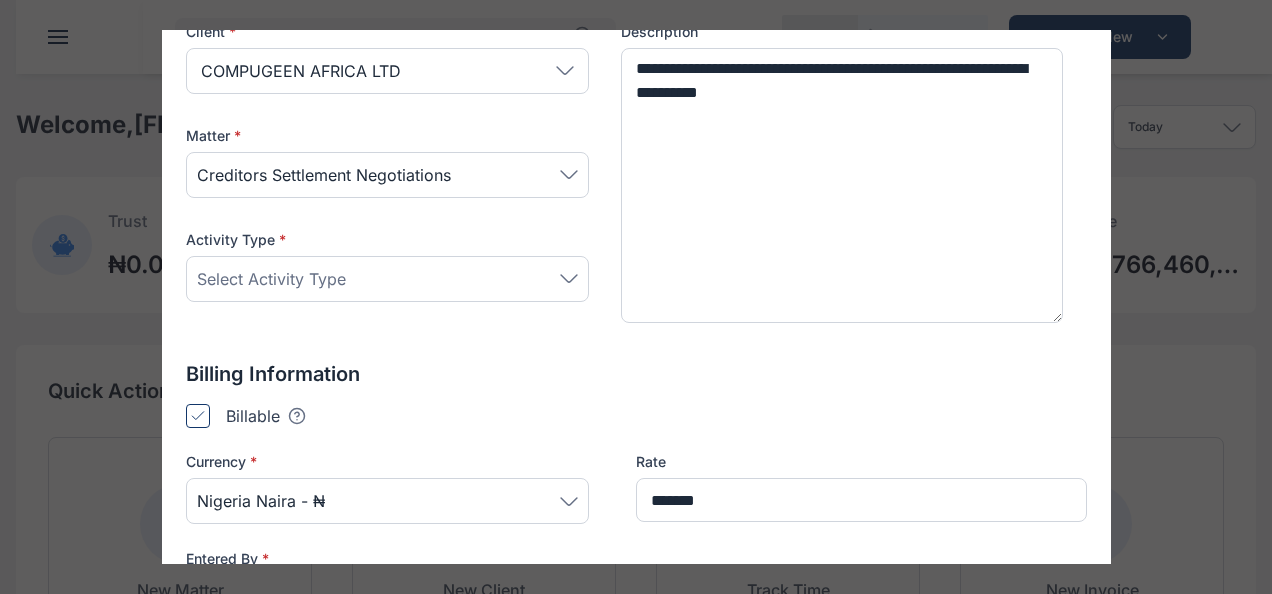 click on "Select Activity Type" at bounding box center (387, 279) 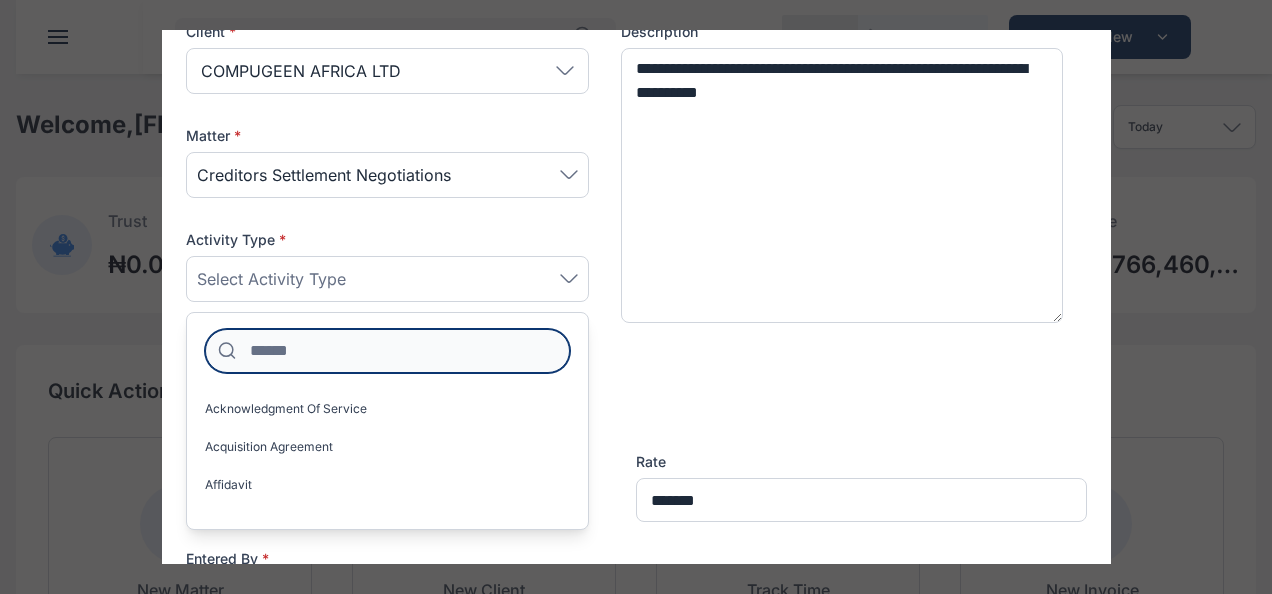click at bounding box center (387, 351) 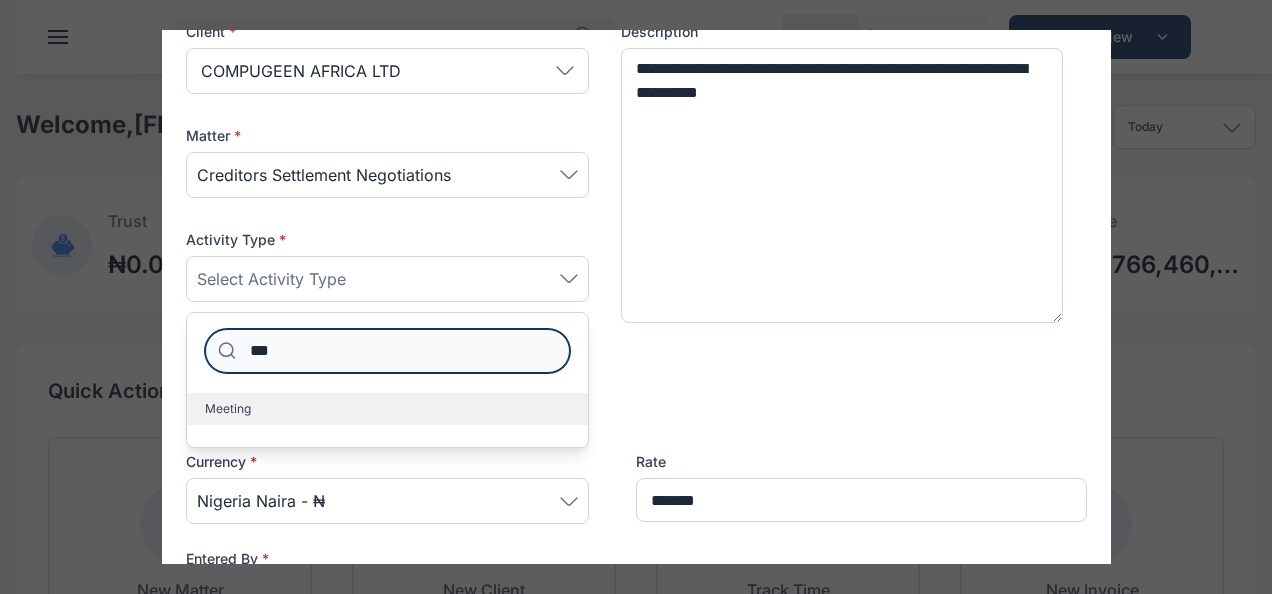 type on "***" 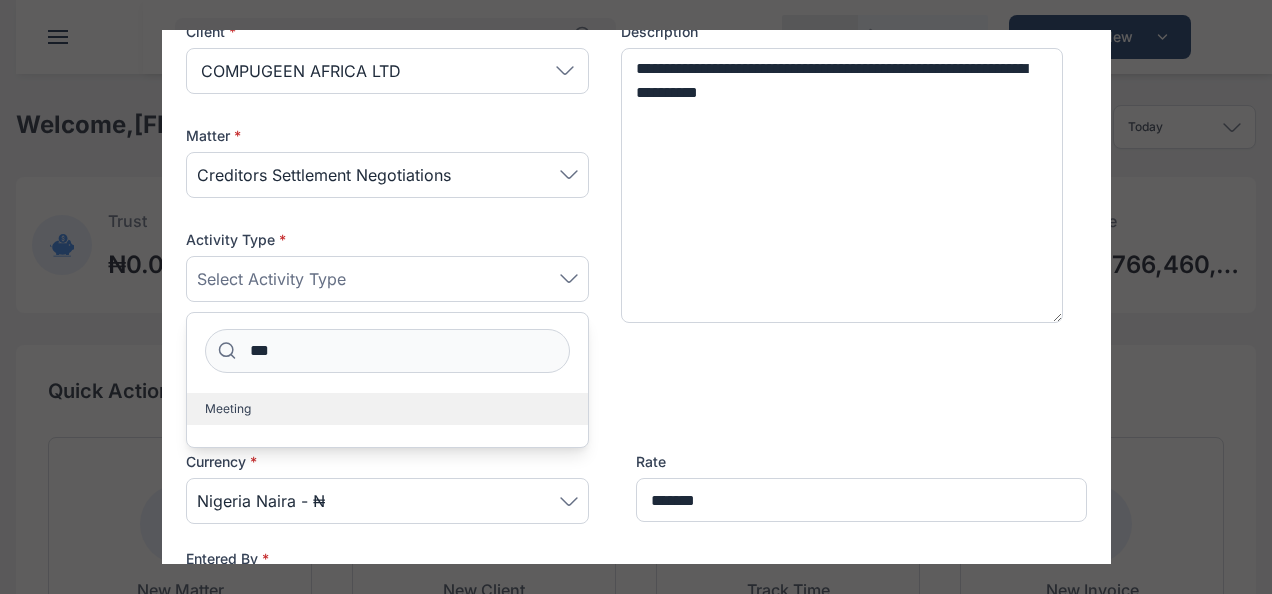 click on "Meeting" at bounding box center [387, 409] 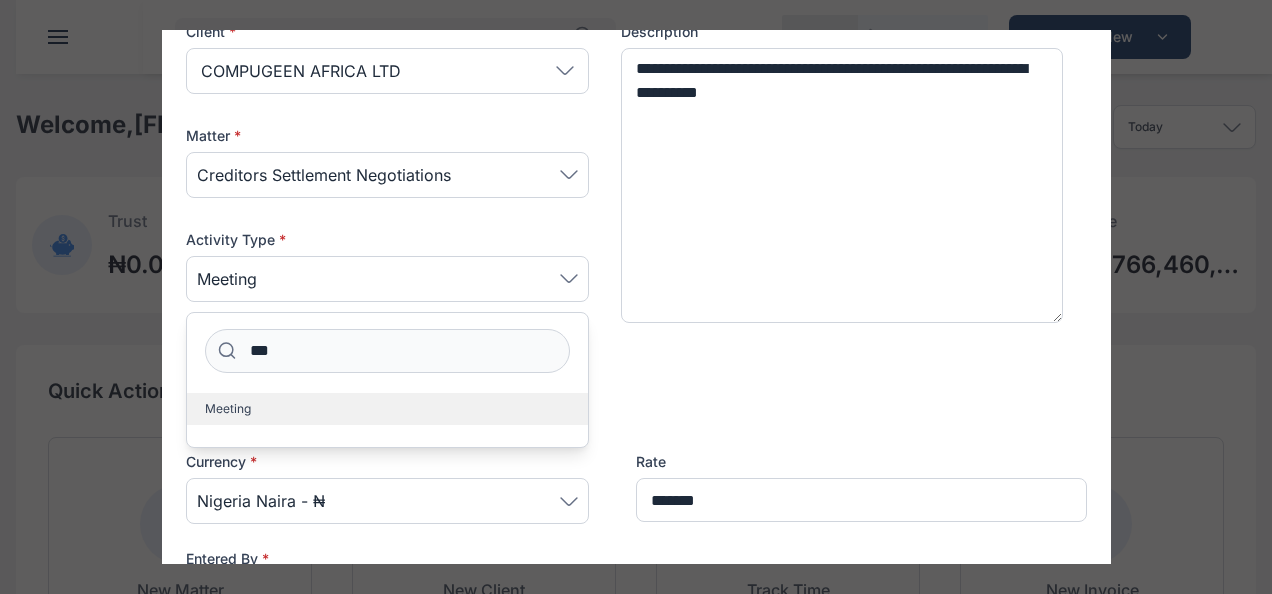 click on "Meeting" at bounding box center (387, 409) 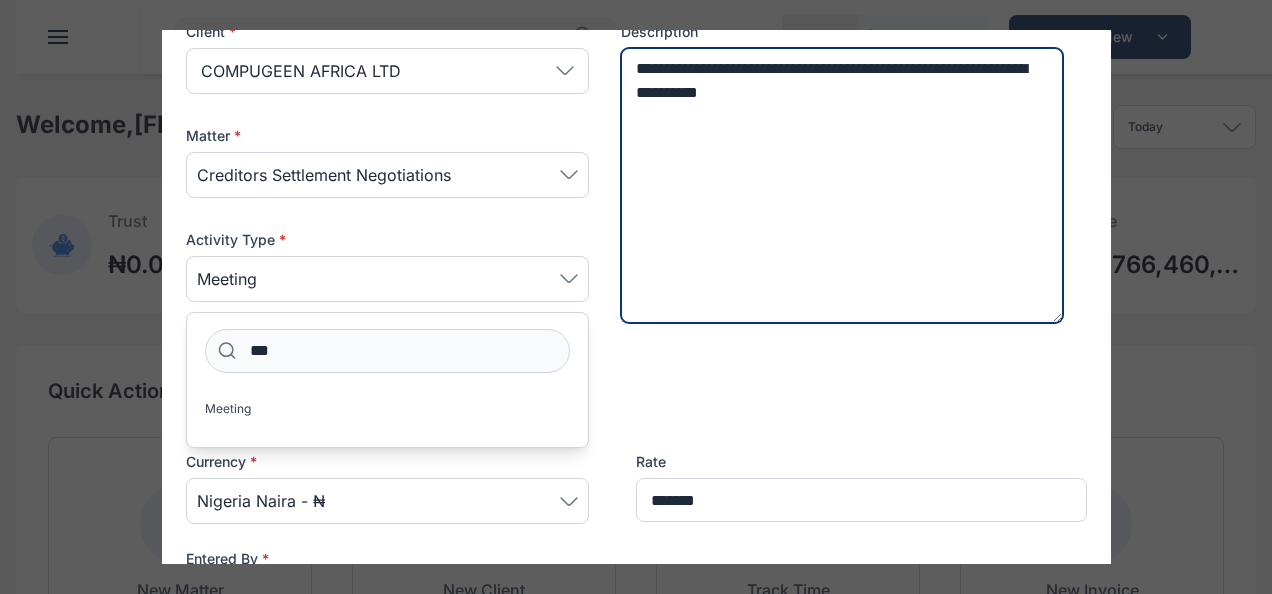 click on "**********" at bounding box center (842, 186) 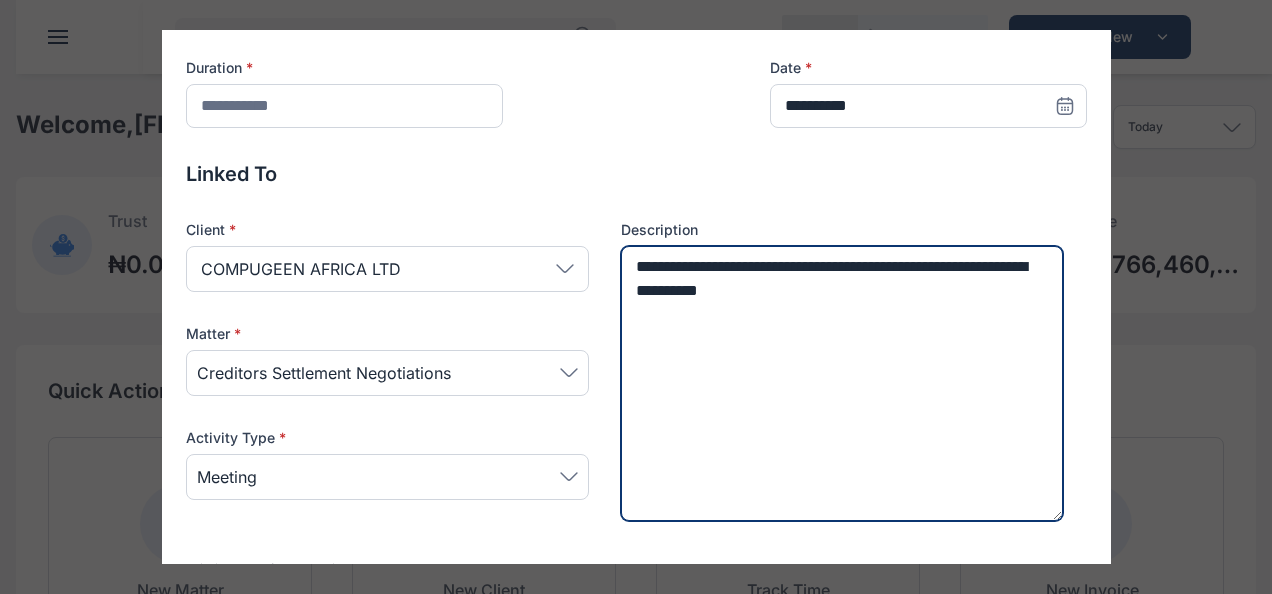 scroll, scrollTop: 0, scrollLeft: 0, axis: both 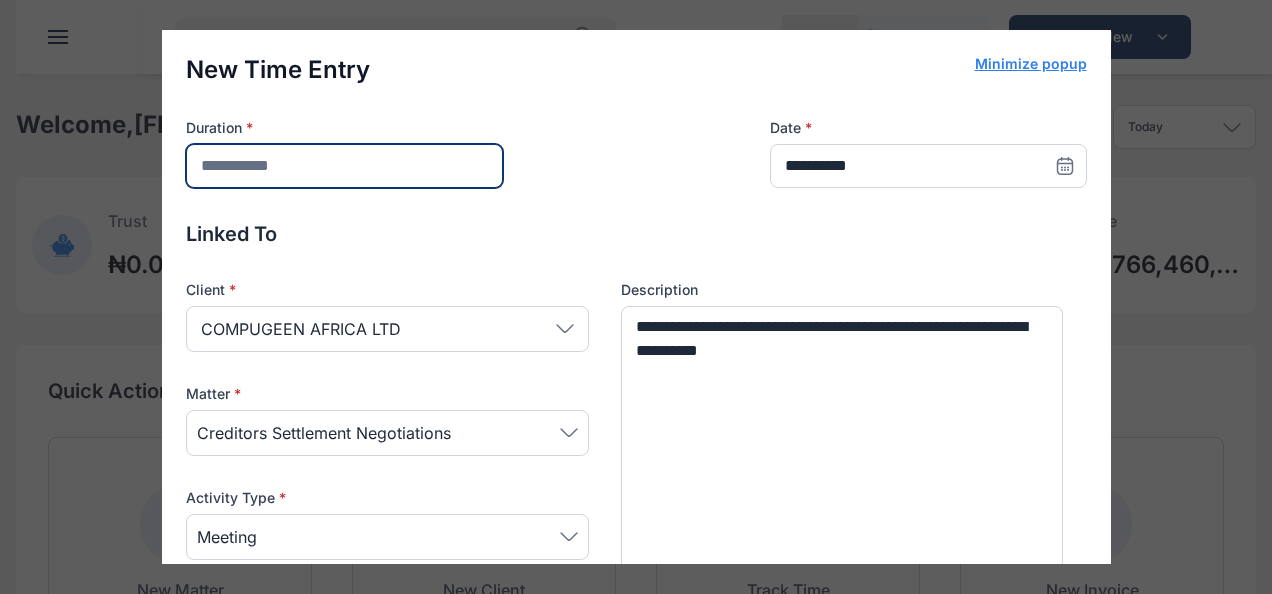 click at bounding box center (344, 166) 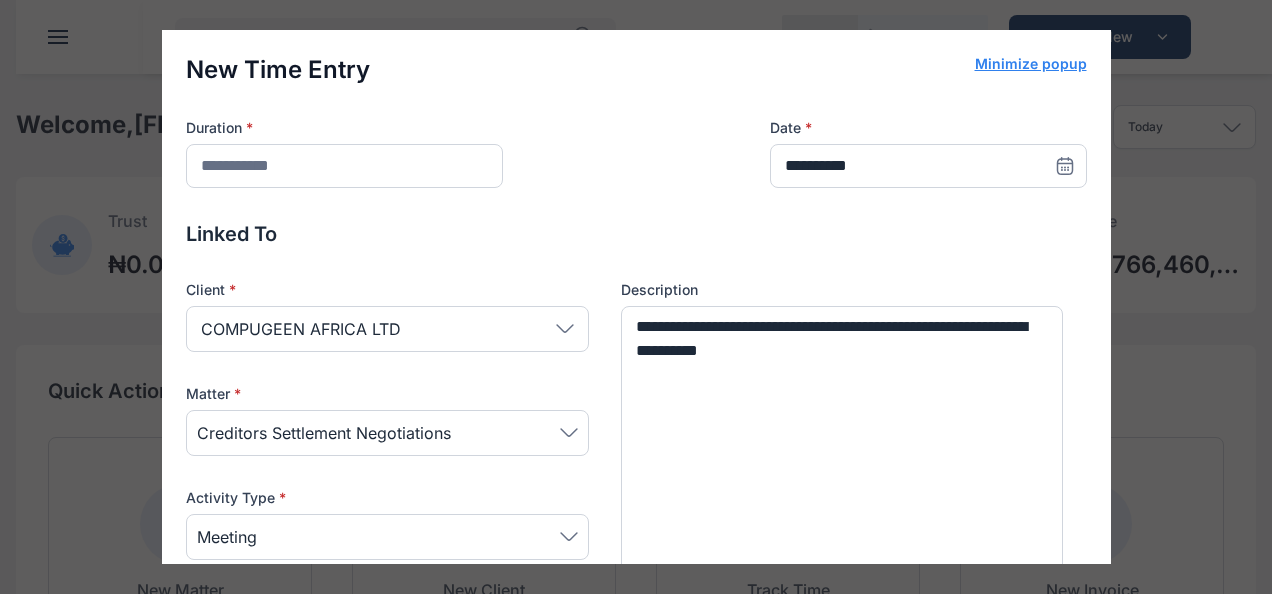 click 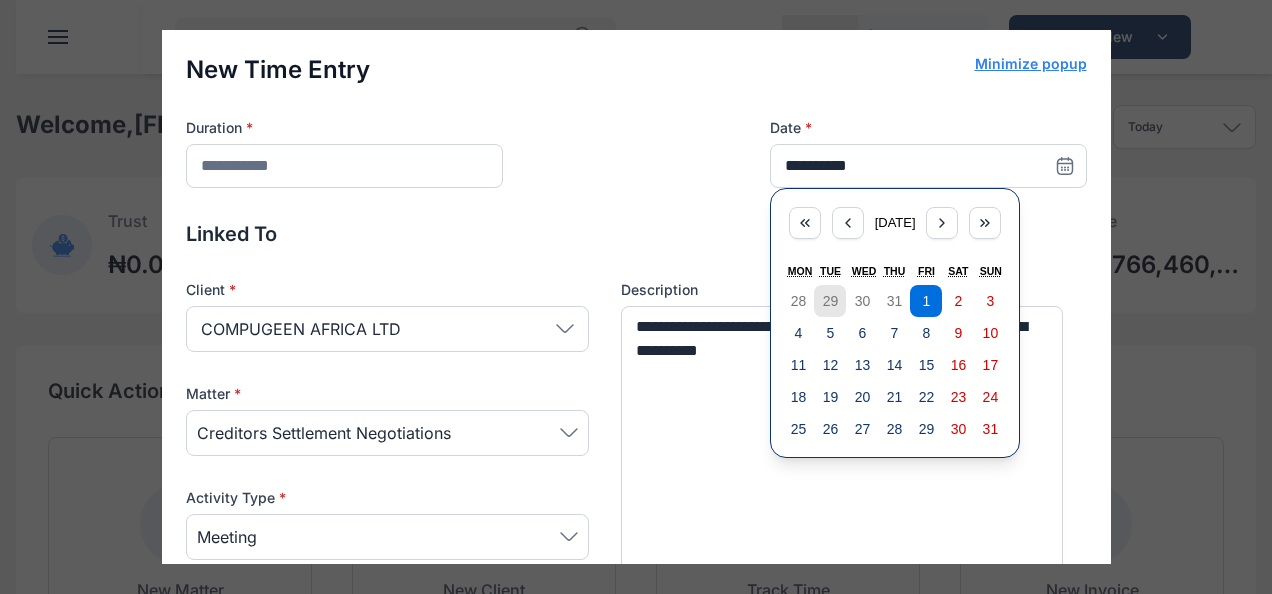 click on "29" at bounding box center (831, 301) 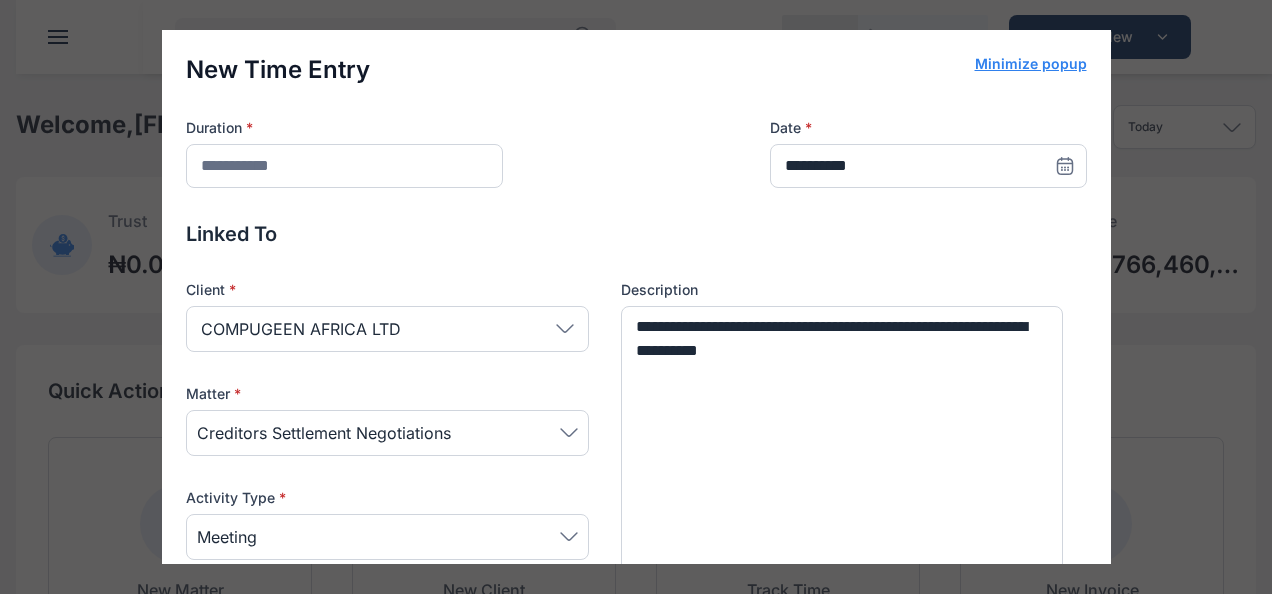 type on "**********" 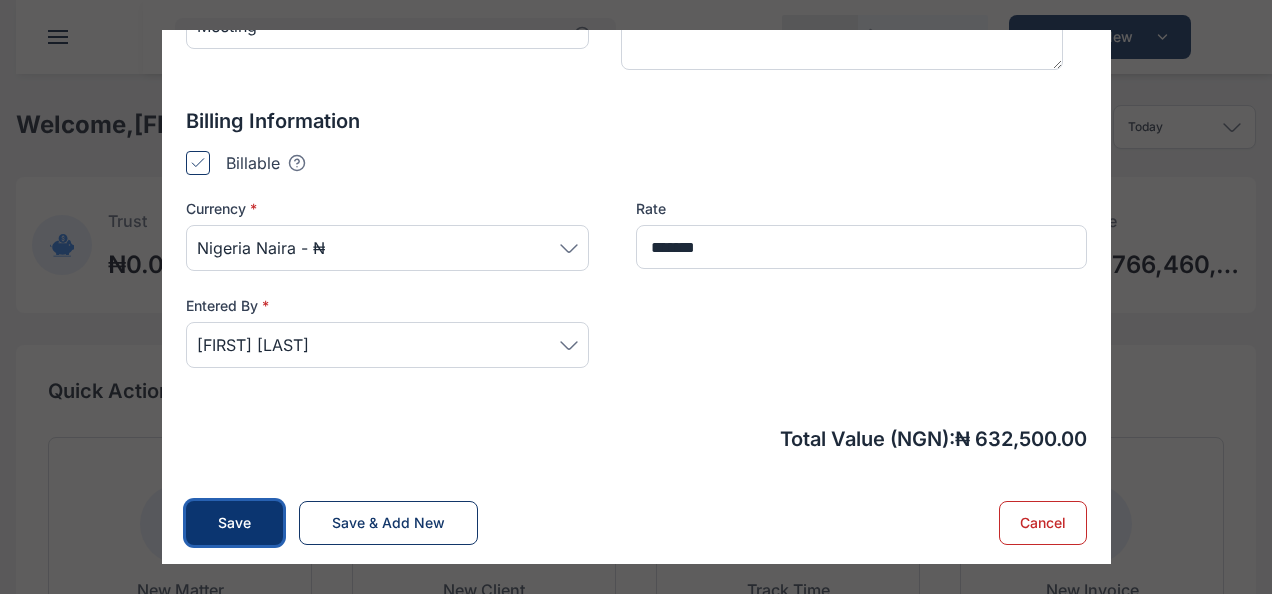click on "Save" at bounding box center [234, 523] 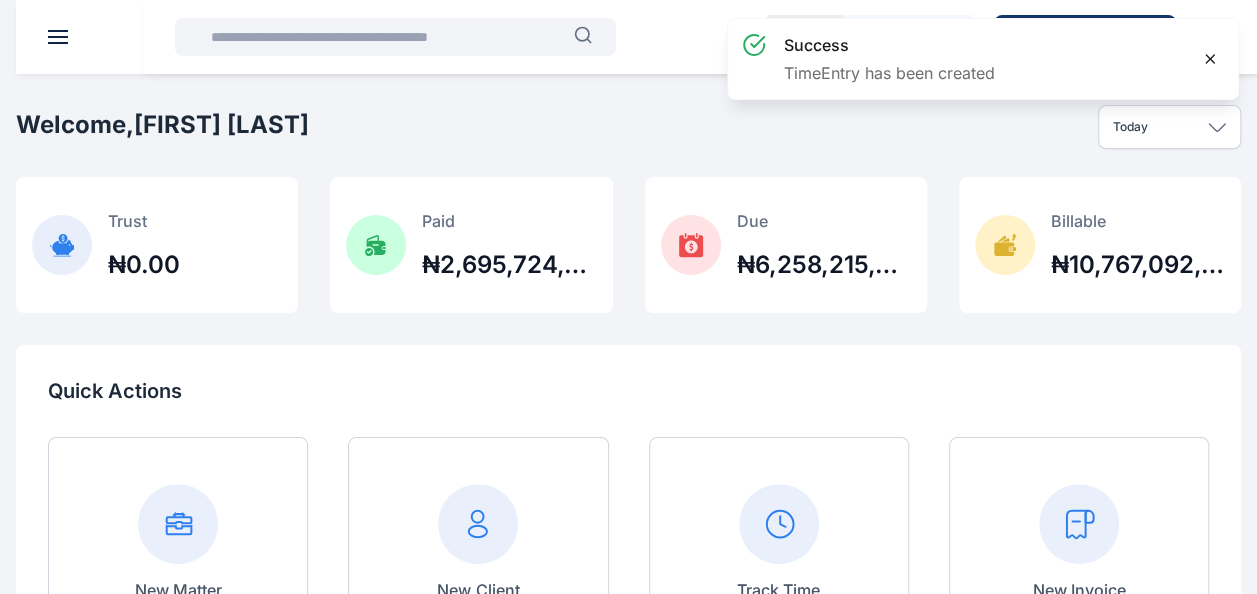 click 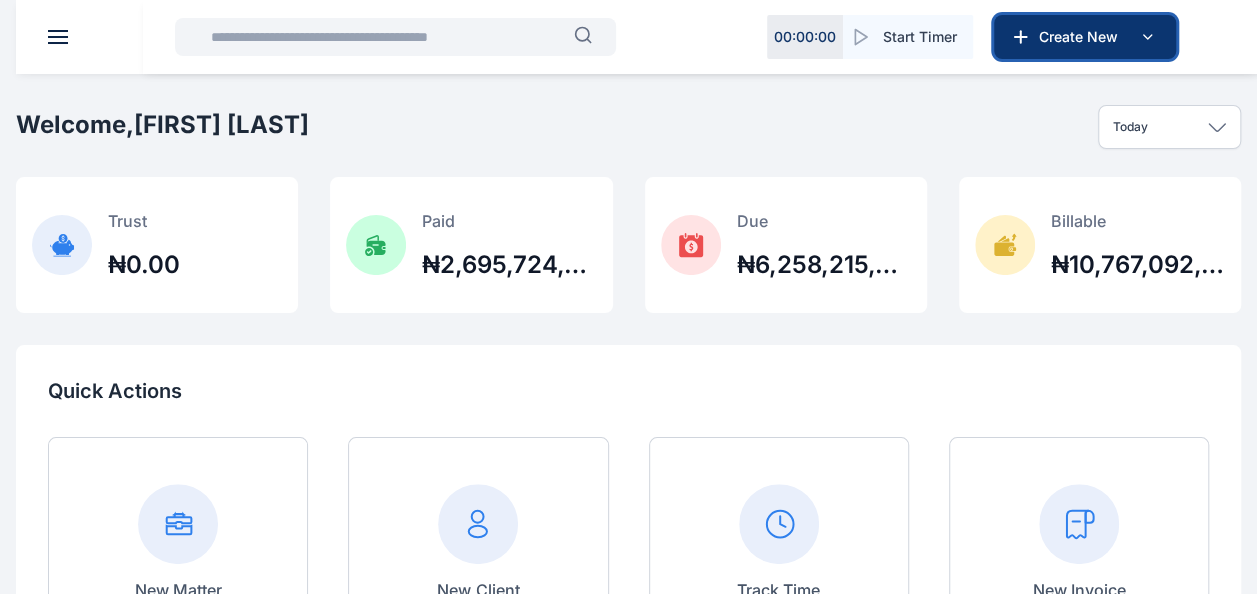 click 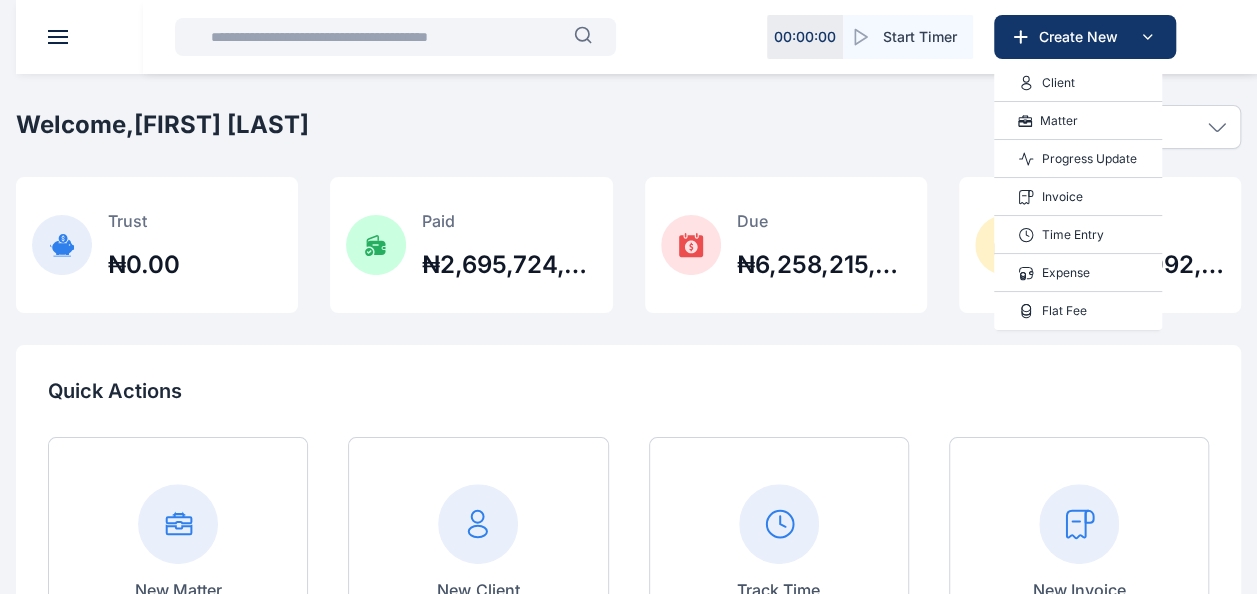 click on "Time Entry" at bounding box center [1073, 235] 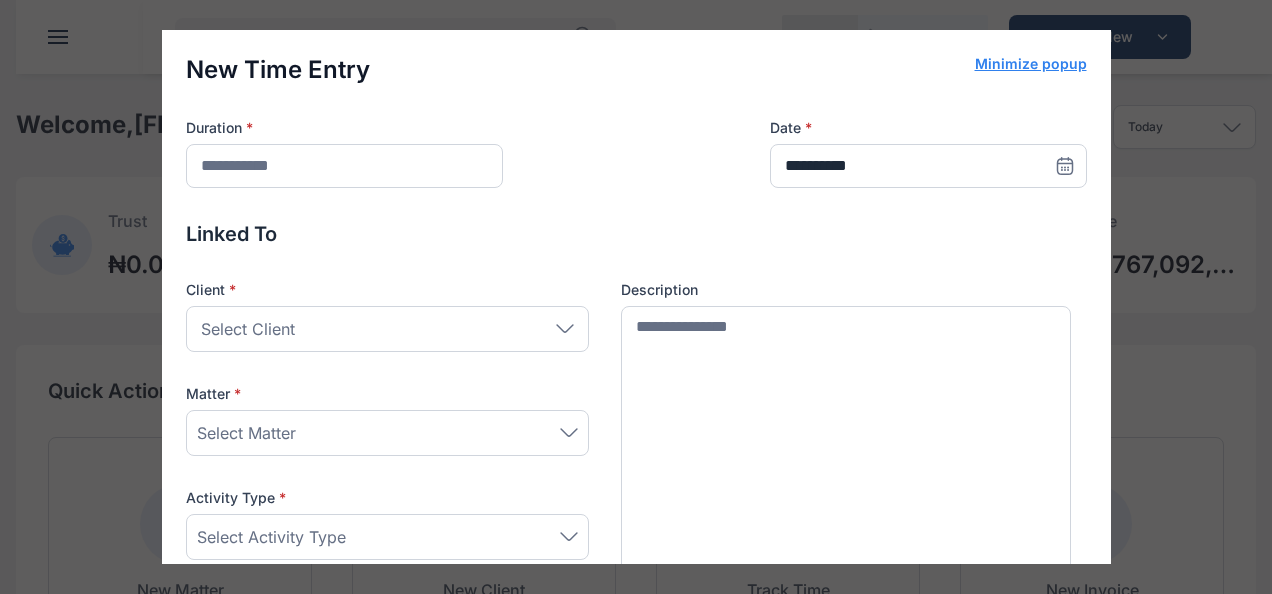 click at bounding box center (1065, 166) 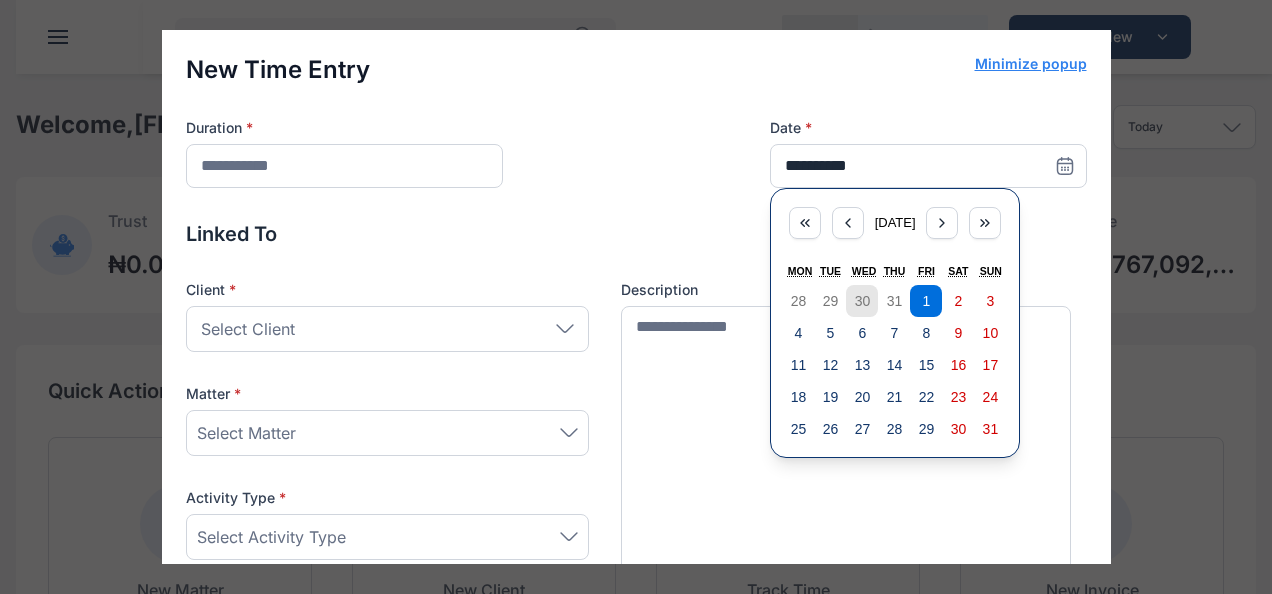 click on "30" at bounding box center (863, 301) 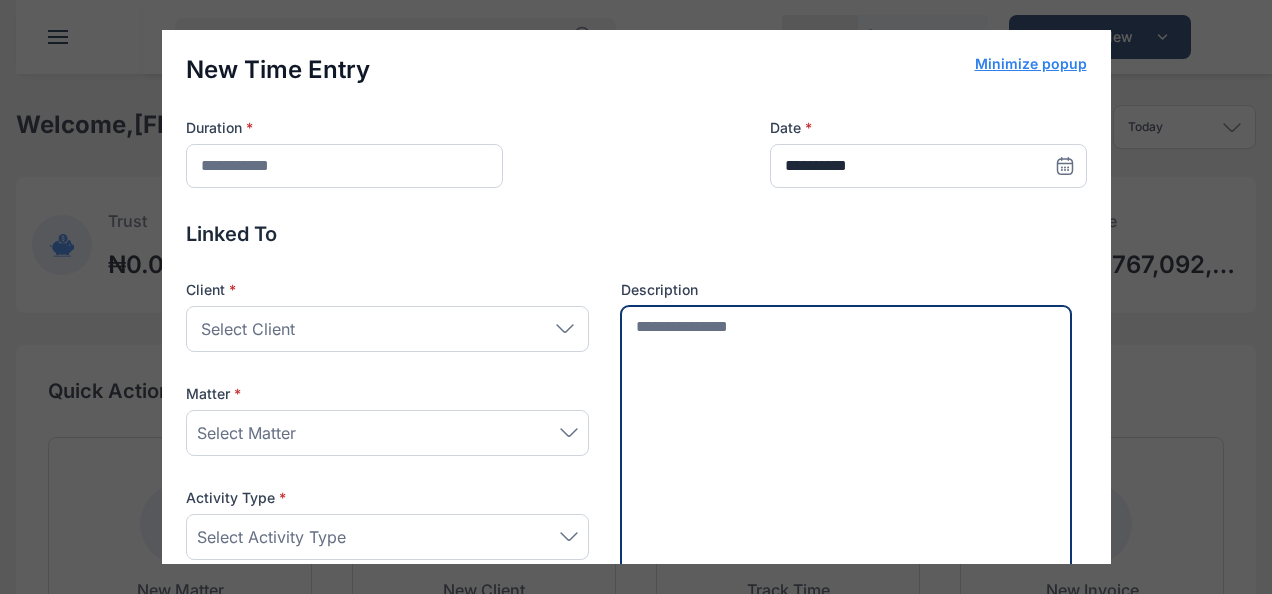 click at bounding box center (846, 445) 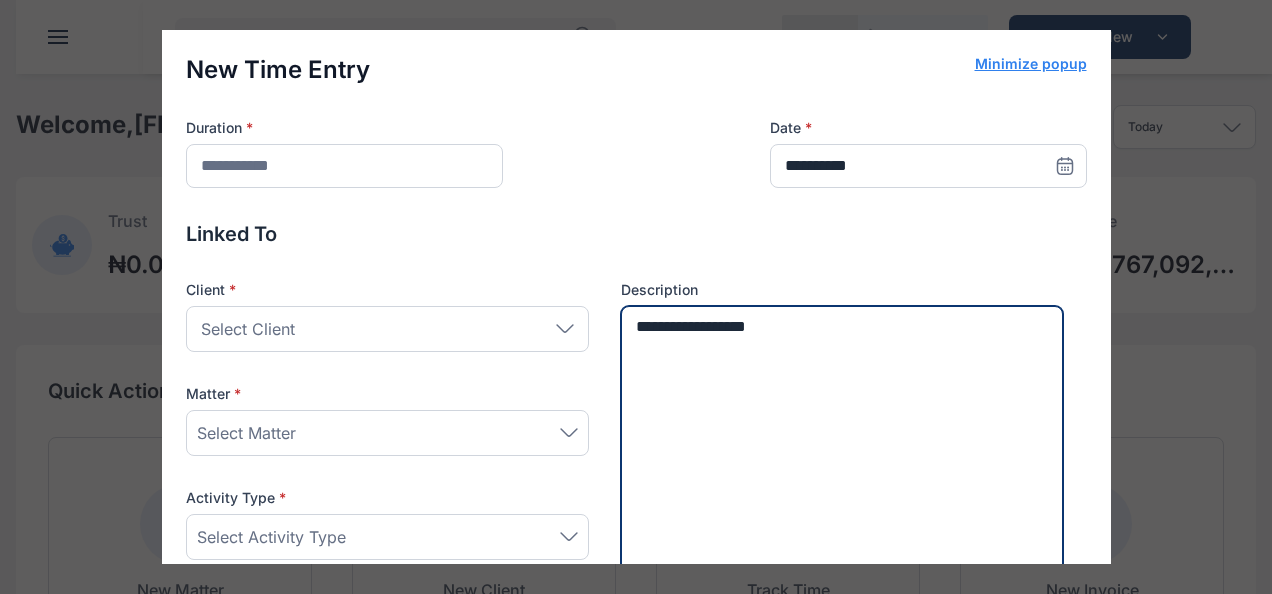type on "**********" 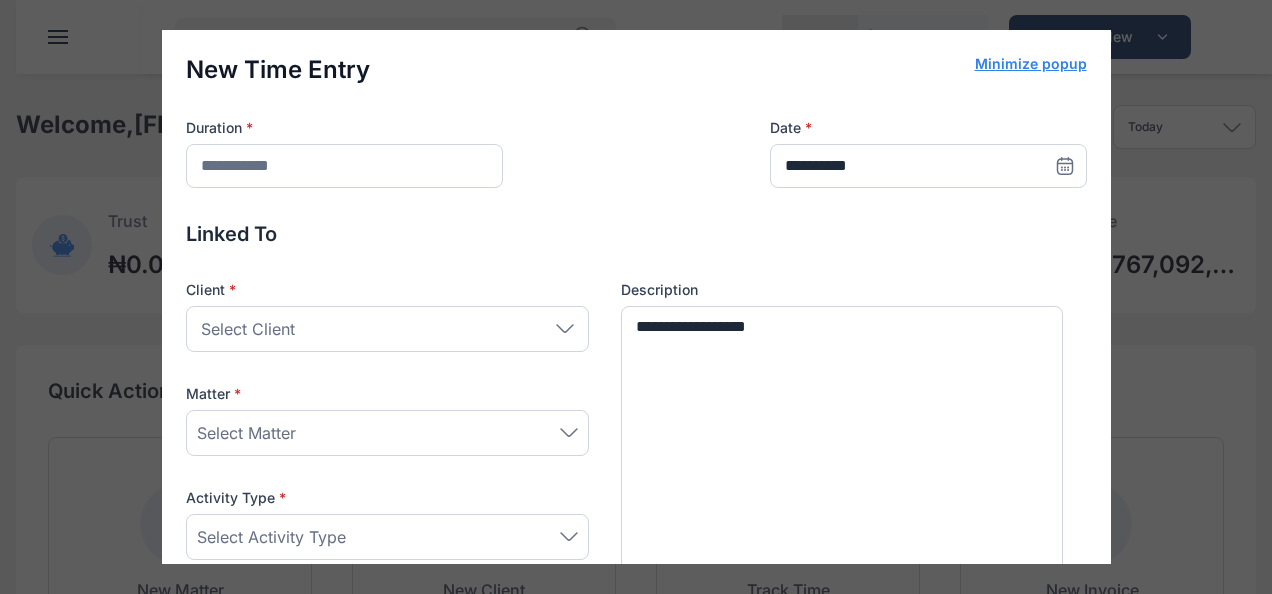 click on "Select Client" at bounding box center [387, 329] 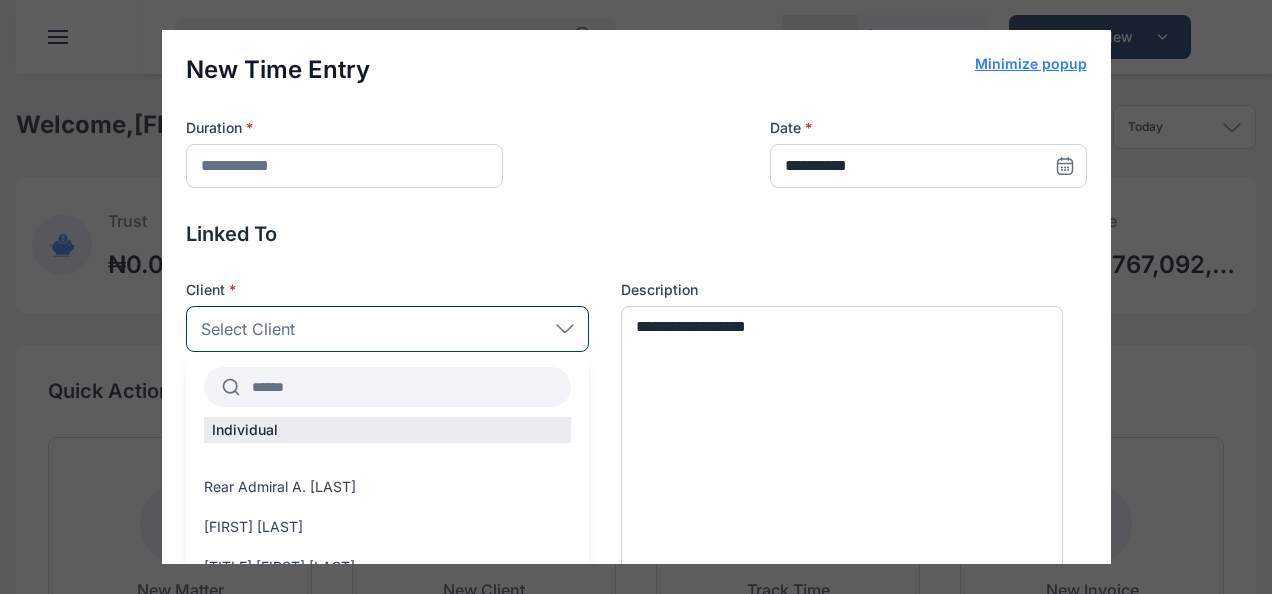 click at bounding box center [405, 387] 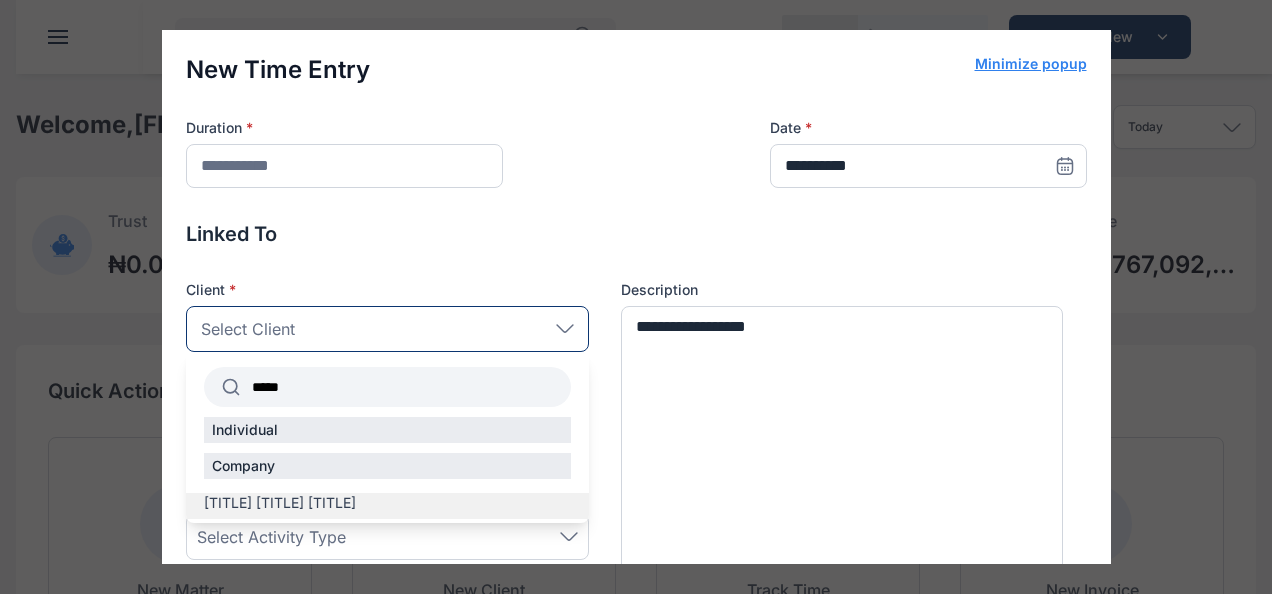 click on "All Flavors Supreme Foods" at bounding box center [280, 503] 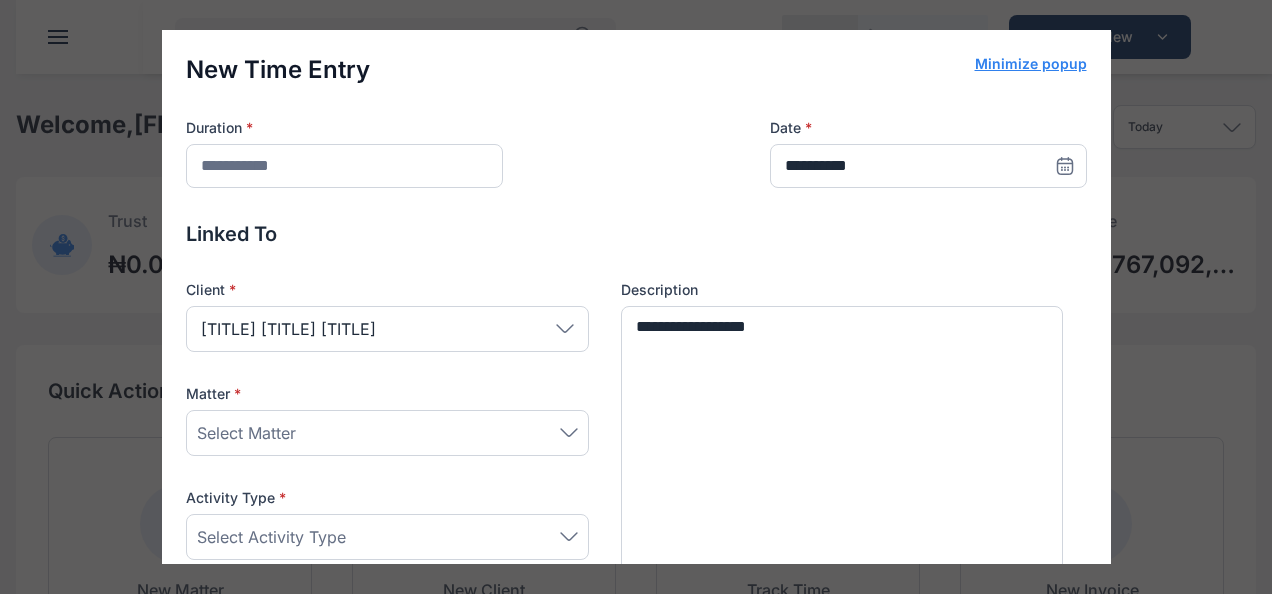 scroll, scrollTop: 212, scrollLeft: 0, axis: vertical 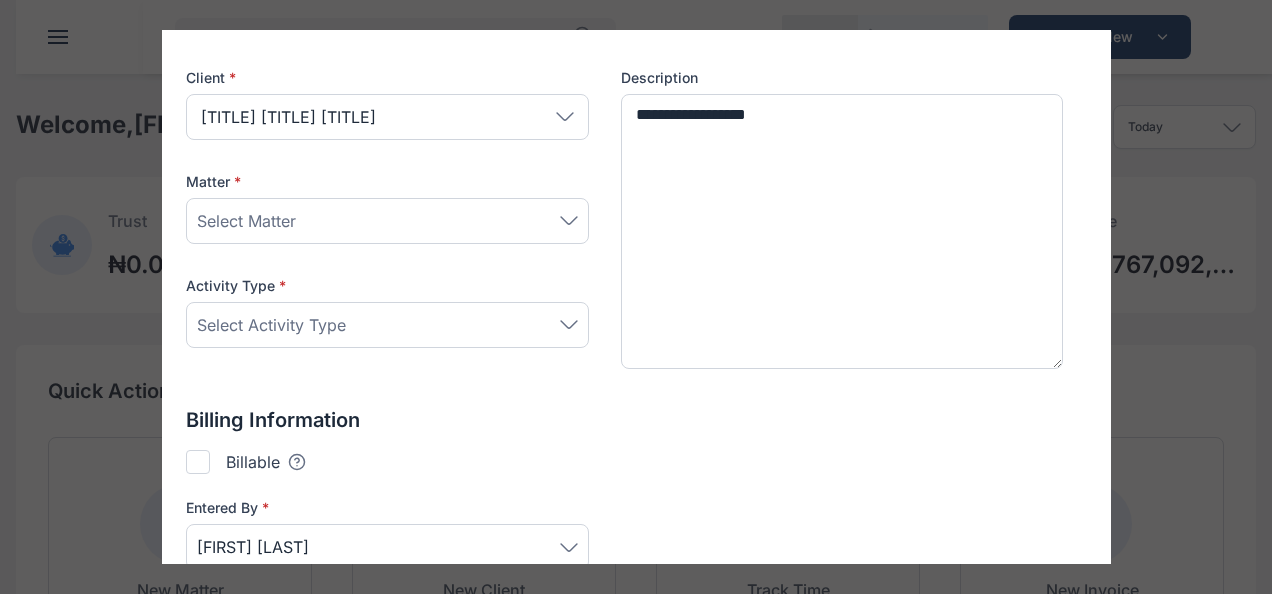 click 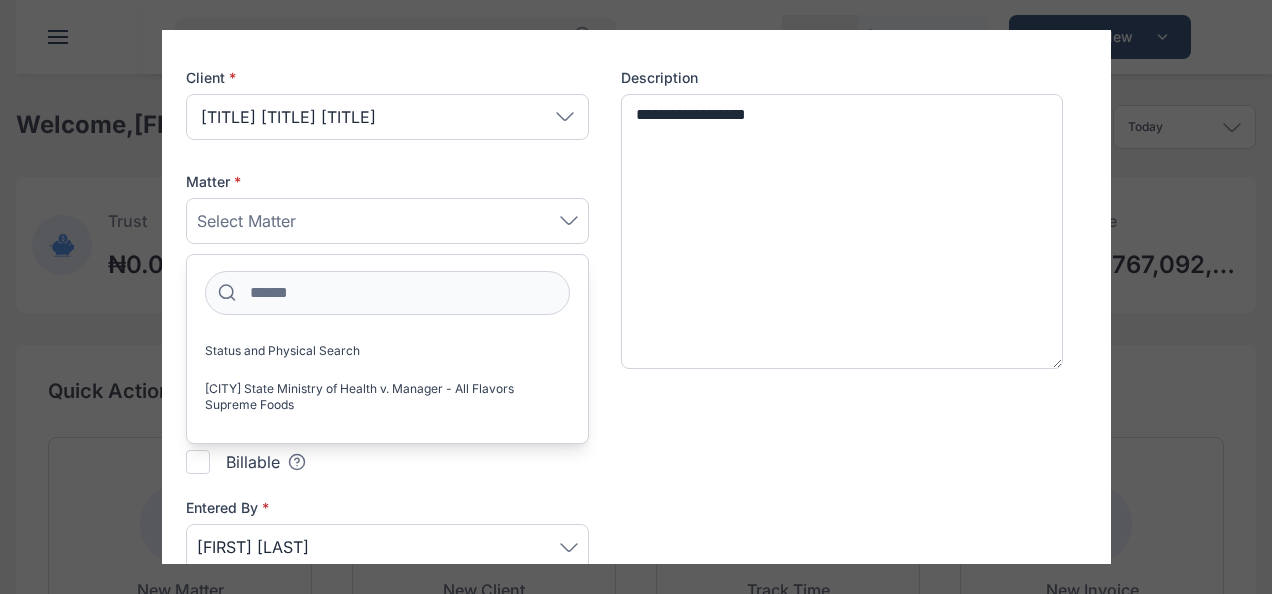 click on "All Flavors Supreme Foods" at bounding box center (288, 117) 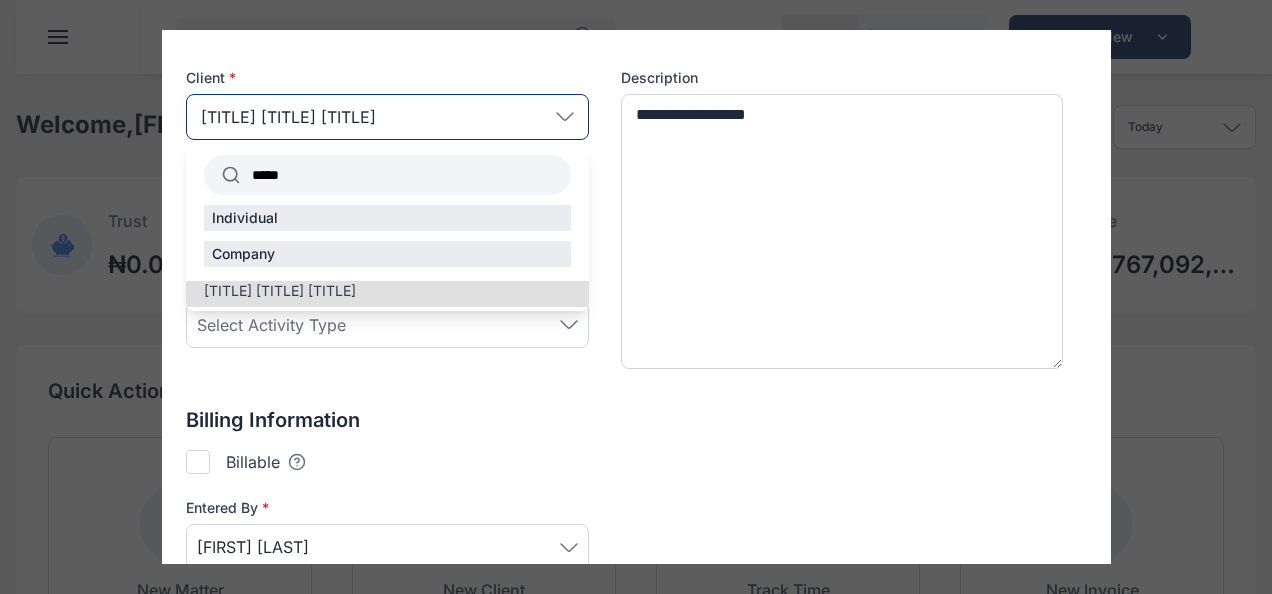 click on "*****" at bounding box center [405, 175] 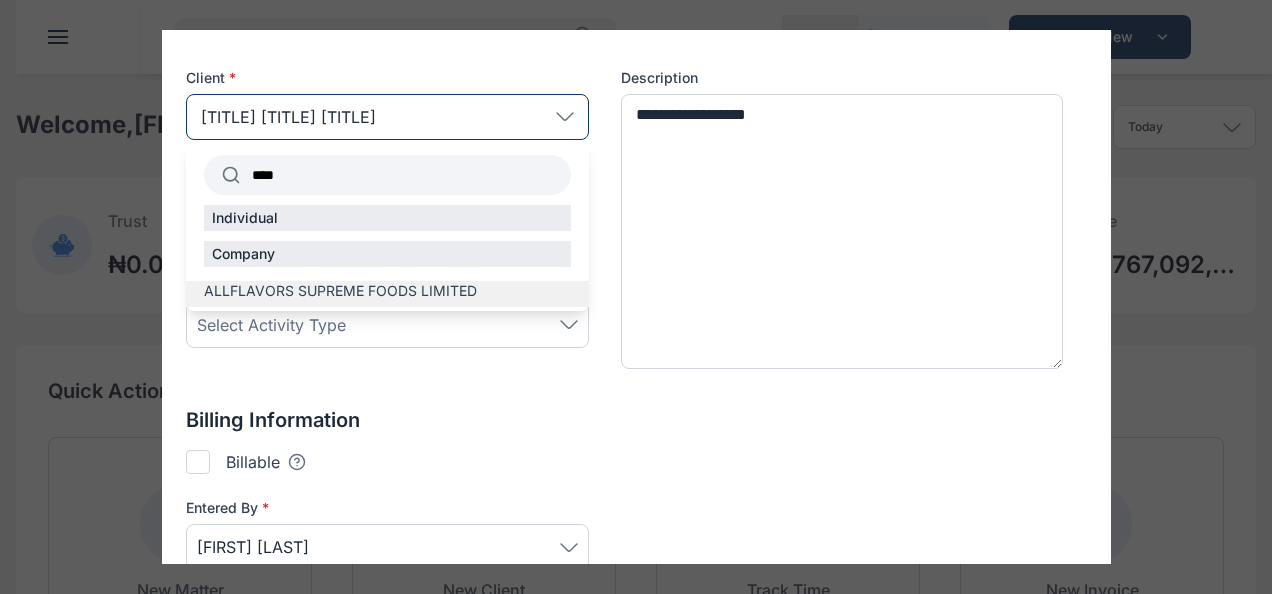 type on "****" 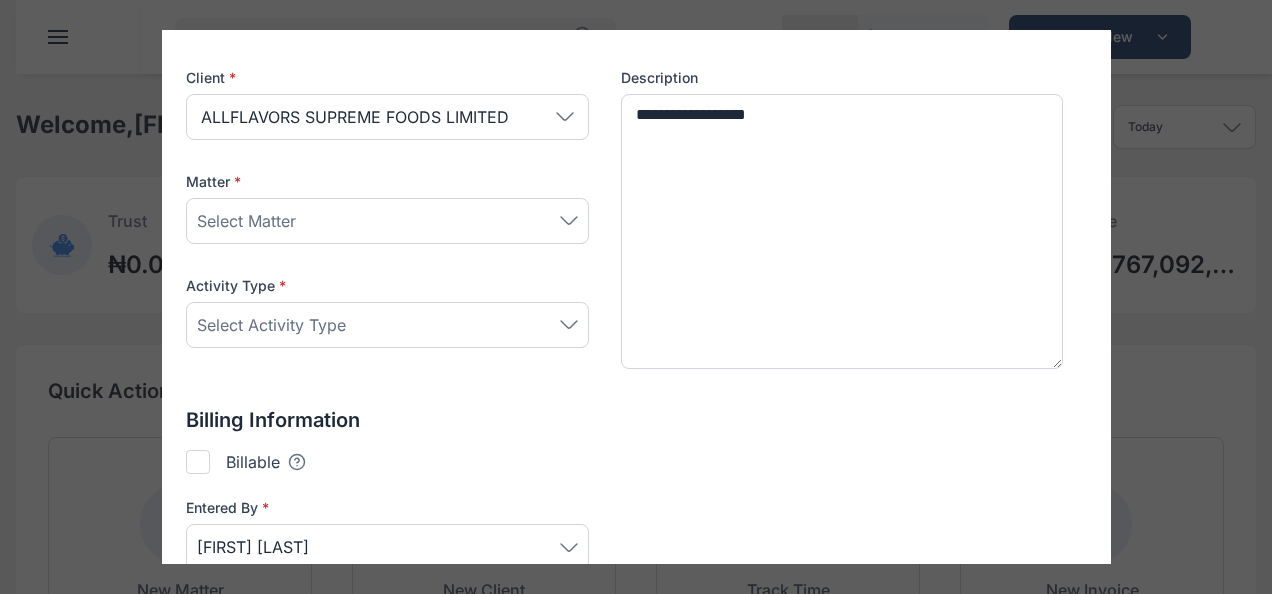 click 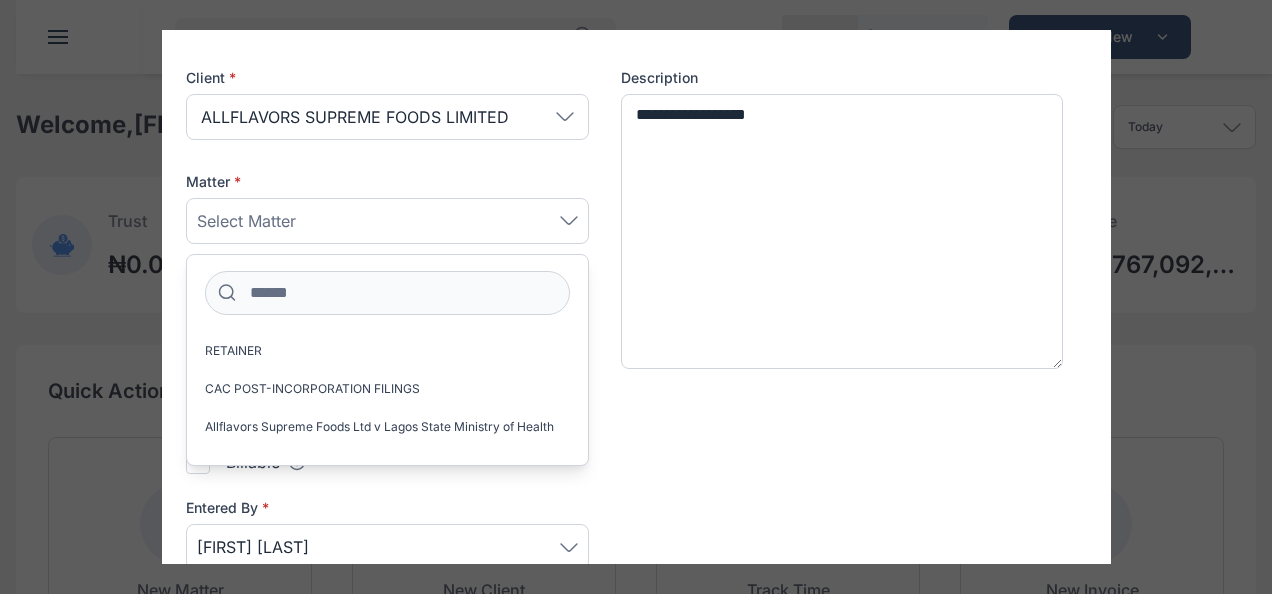 scroll, scrollTop: 0, scrollLeft: 0, axis: both 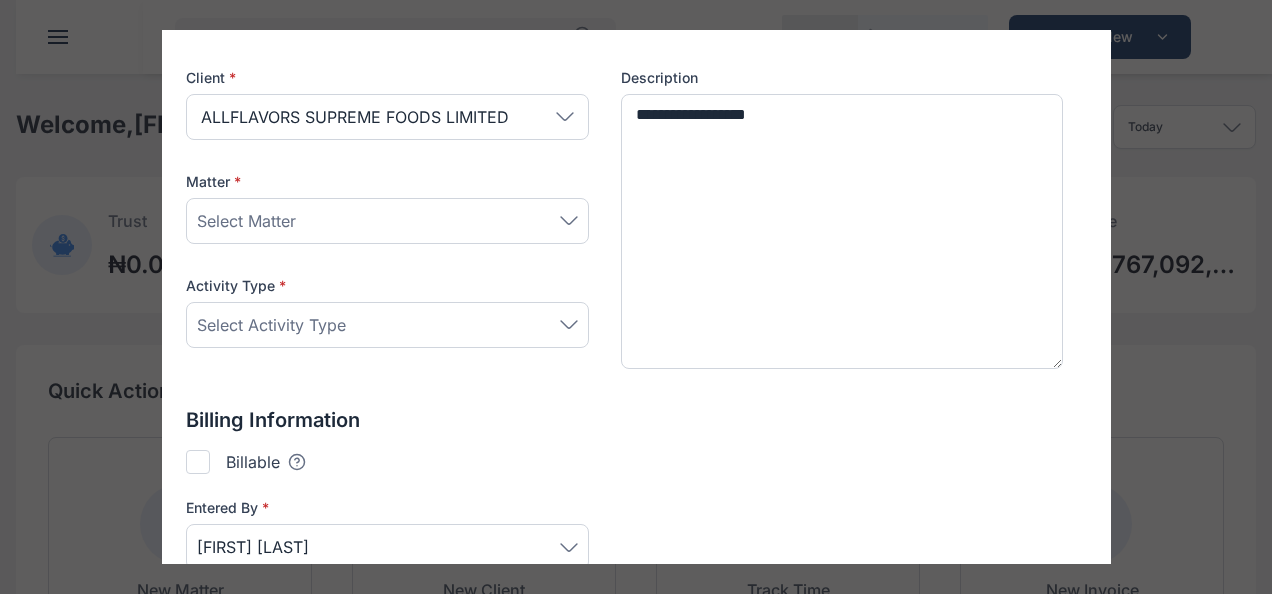 click on "Select Matter" at bounding box center [387, 221] 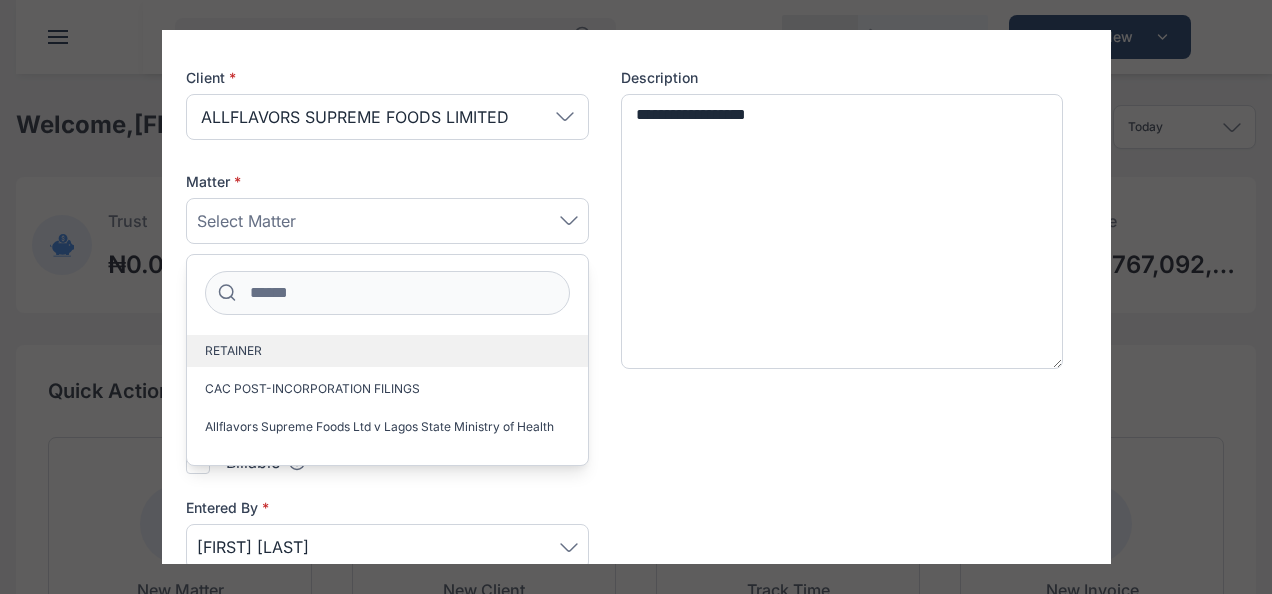 click on "RETAINER" at bounding box center [387, 351] 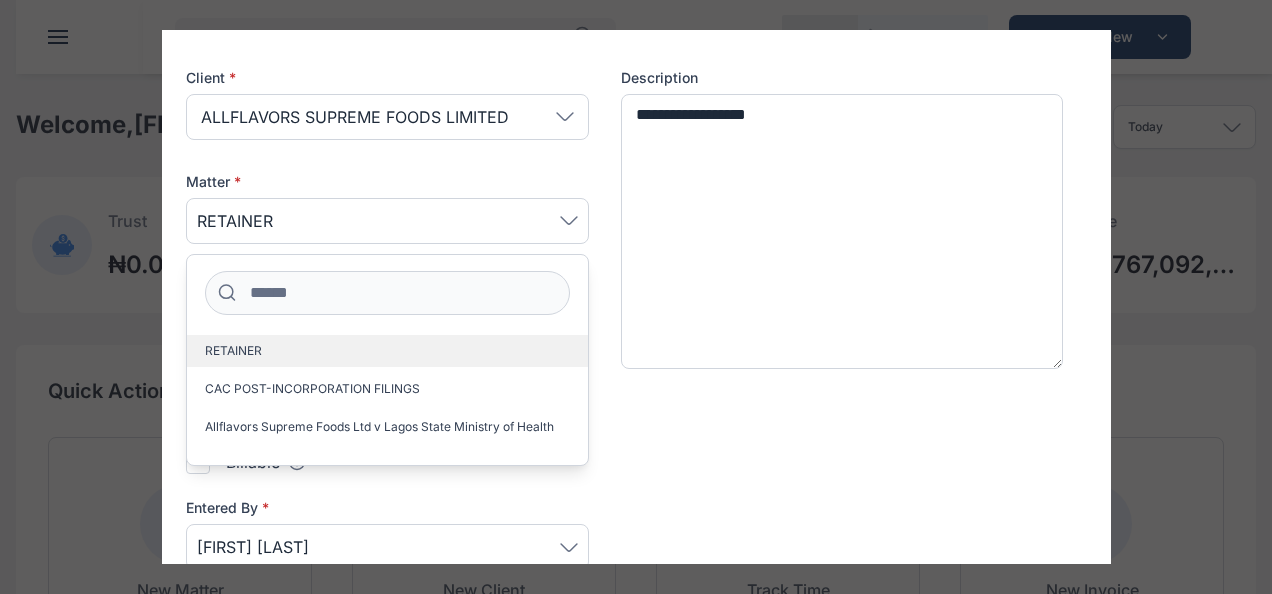 click on "RETAINER" at bounding box center (387, 351) 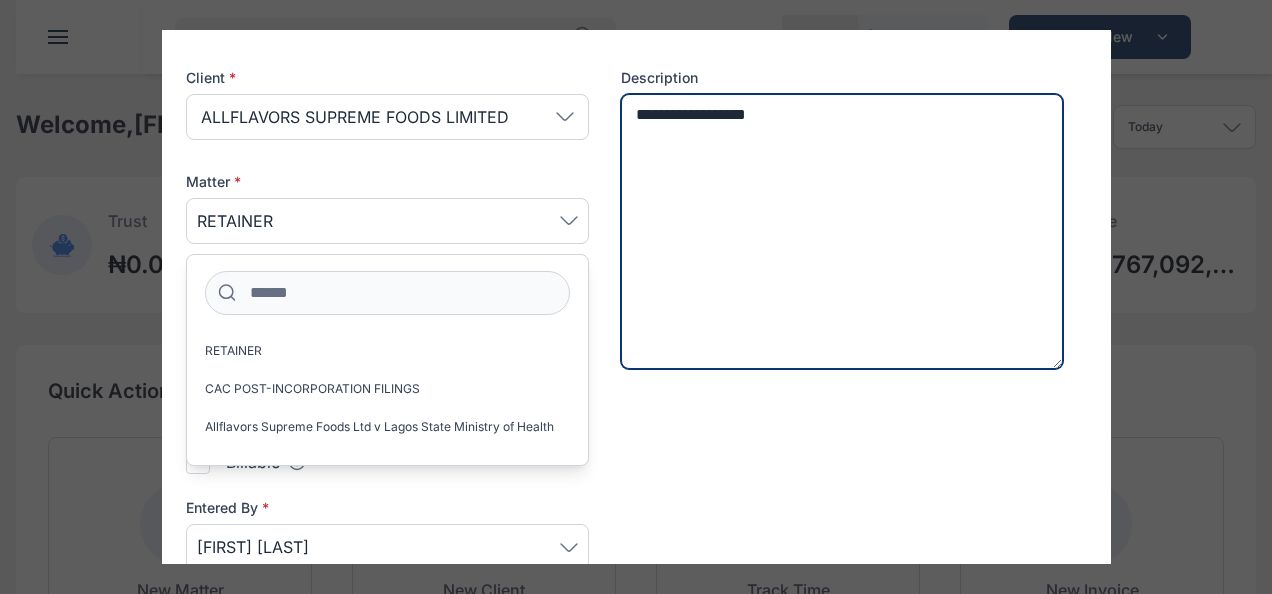 click on "**********" at bounding box center [842, 232] 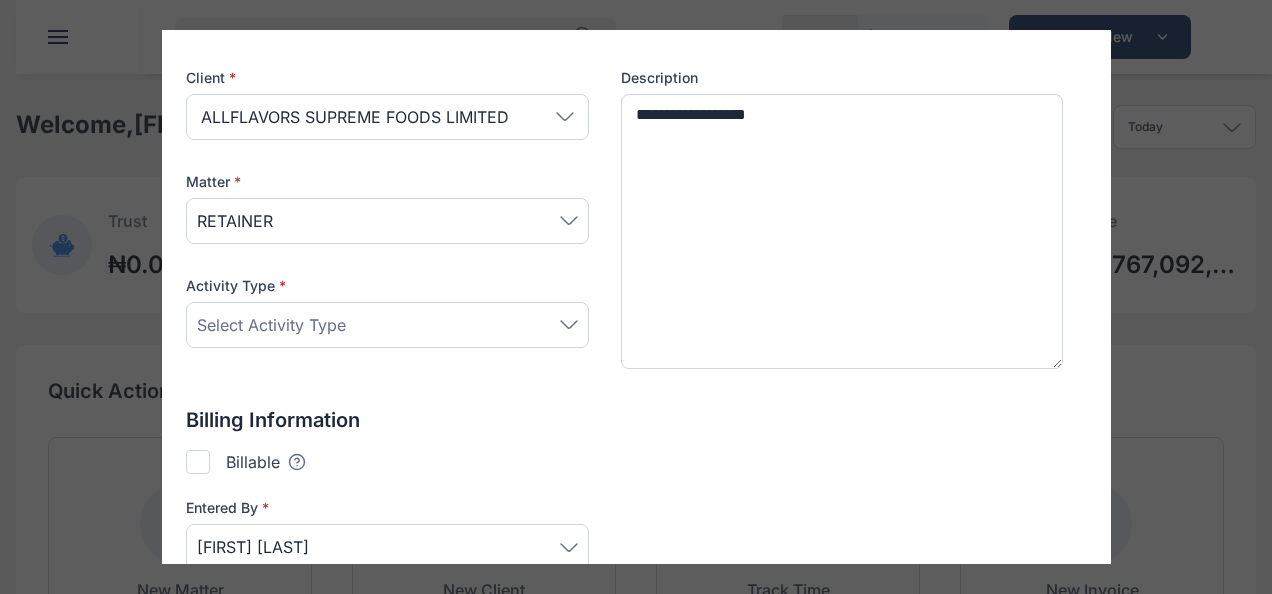 click on "Select Activity Type" at bounding box center [387, 325] 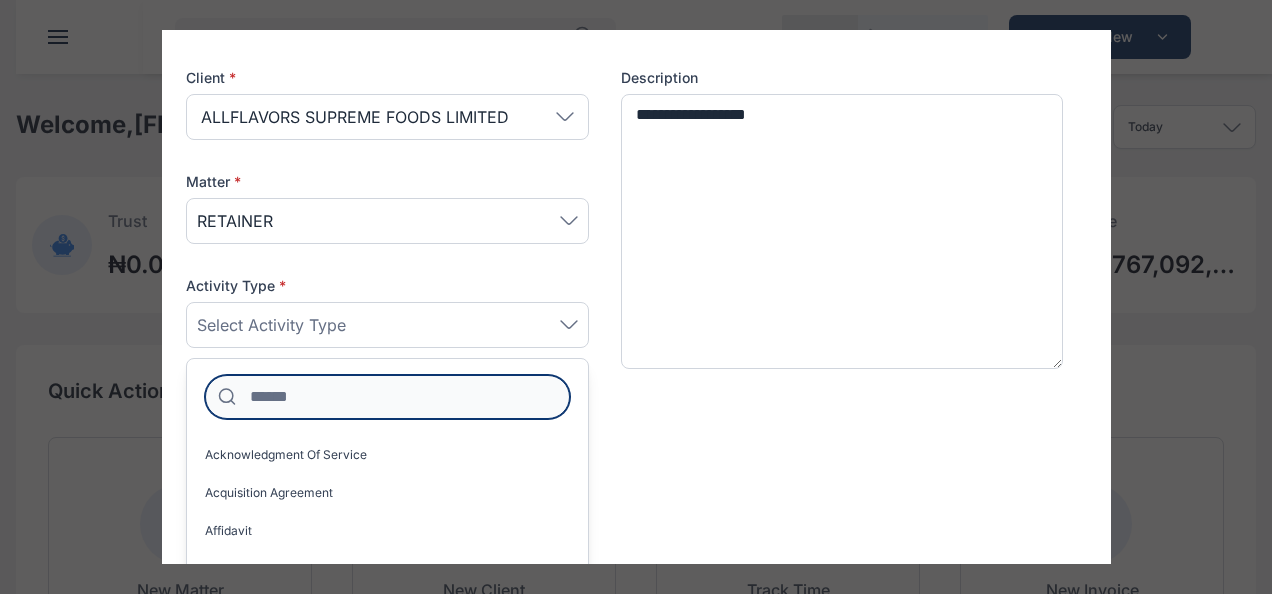 click at bounding box center [387, 397] 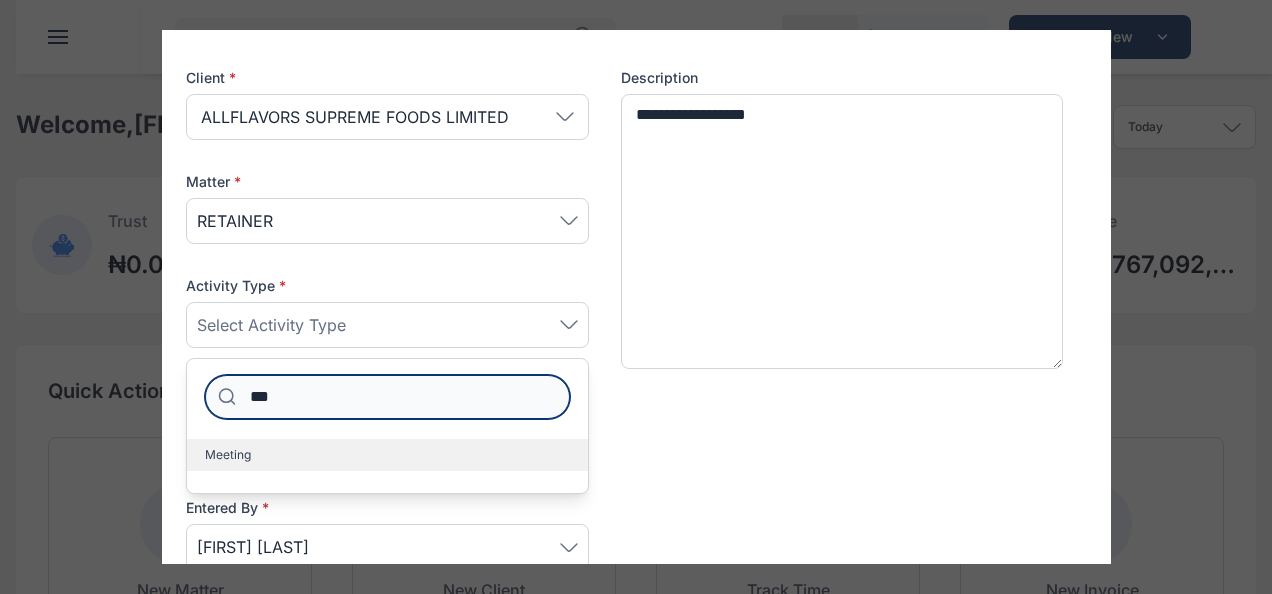 type on "***" 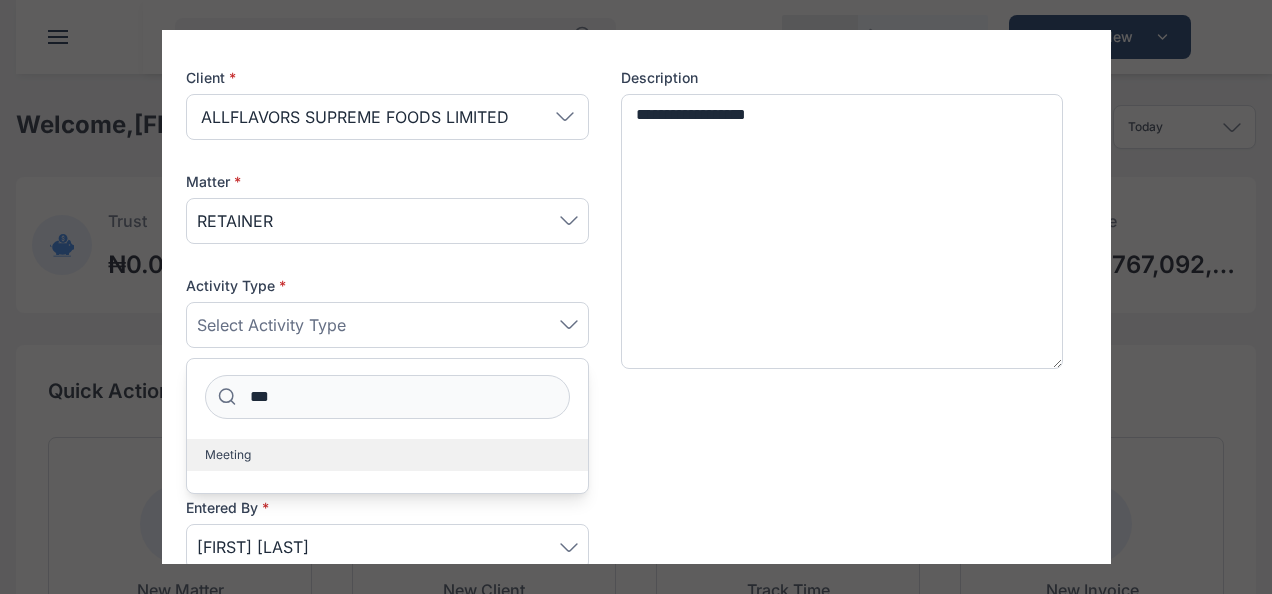 click on "Meeting" at bounding box center (387, 455) 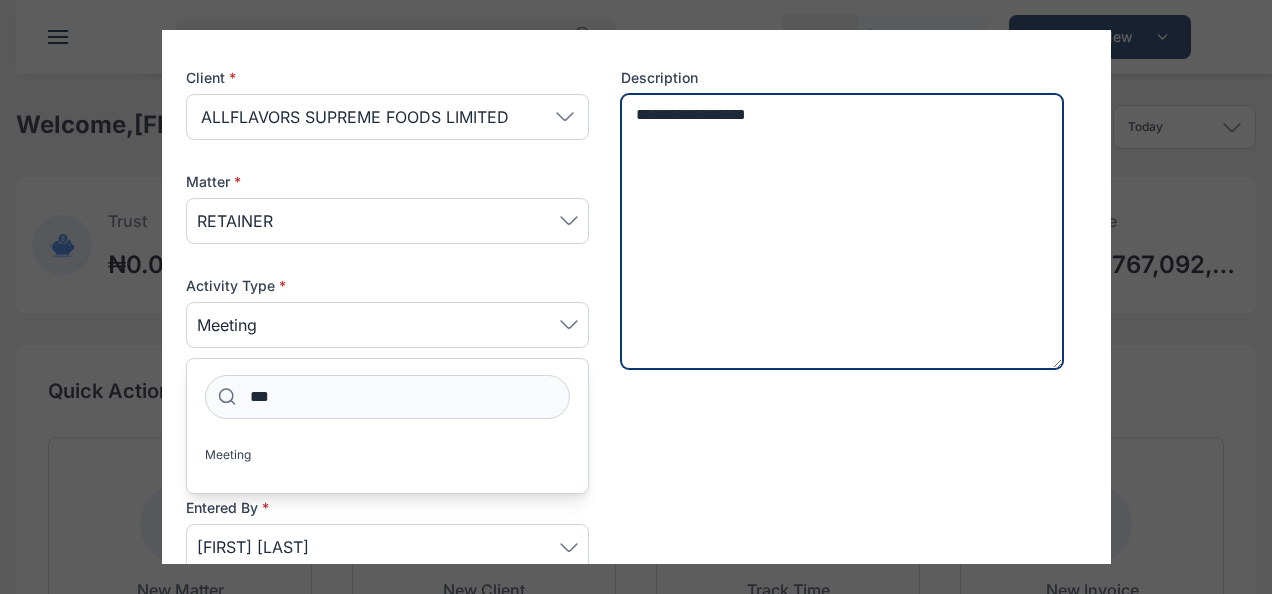 click on "**********" at bounding box center [842, 232] 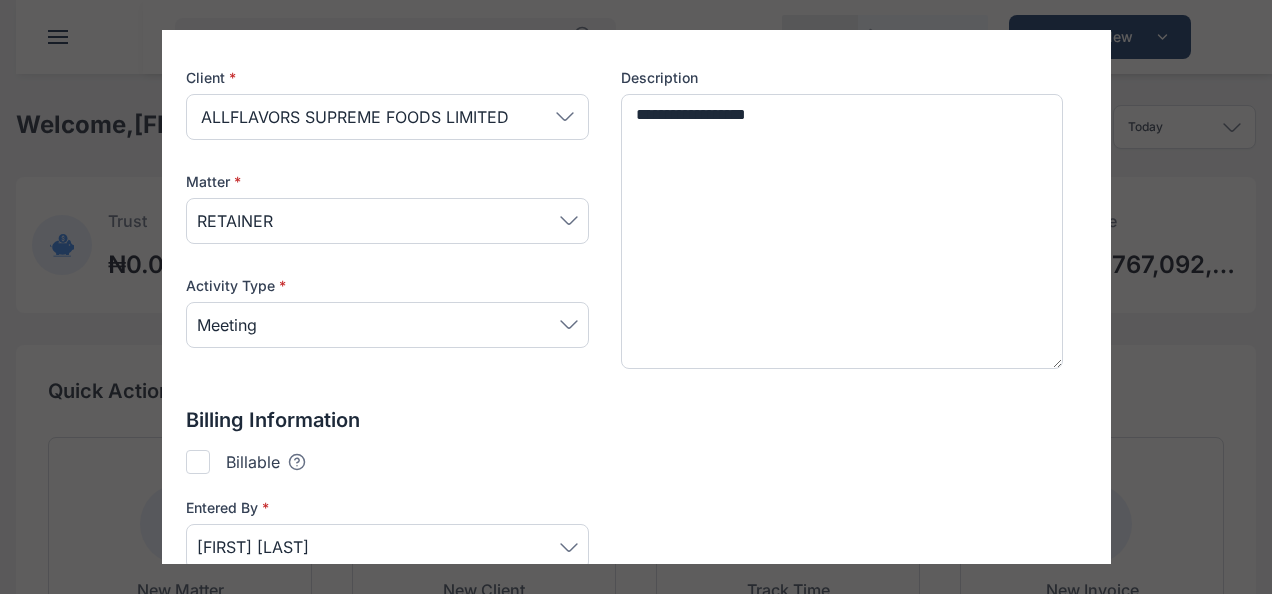 click at bounding box center [198, 462] 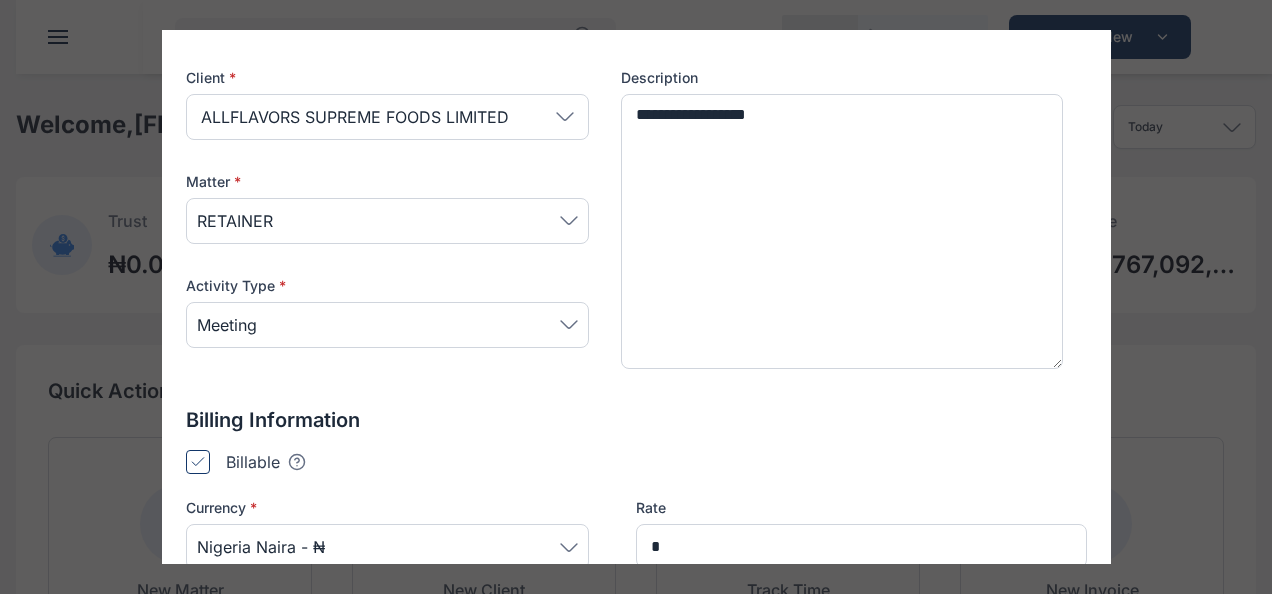 type on "*******" 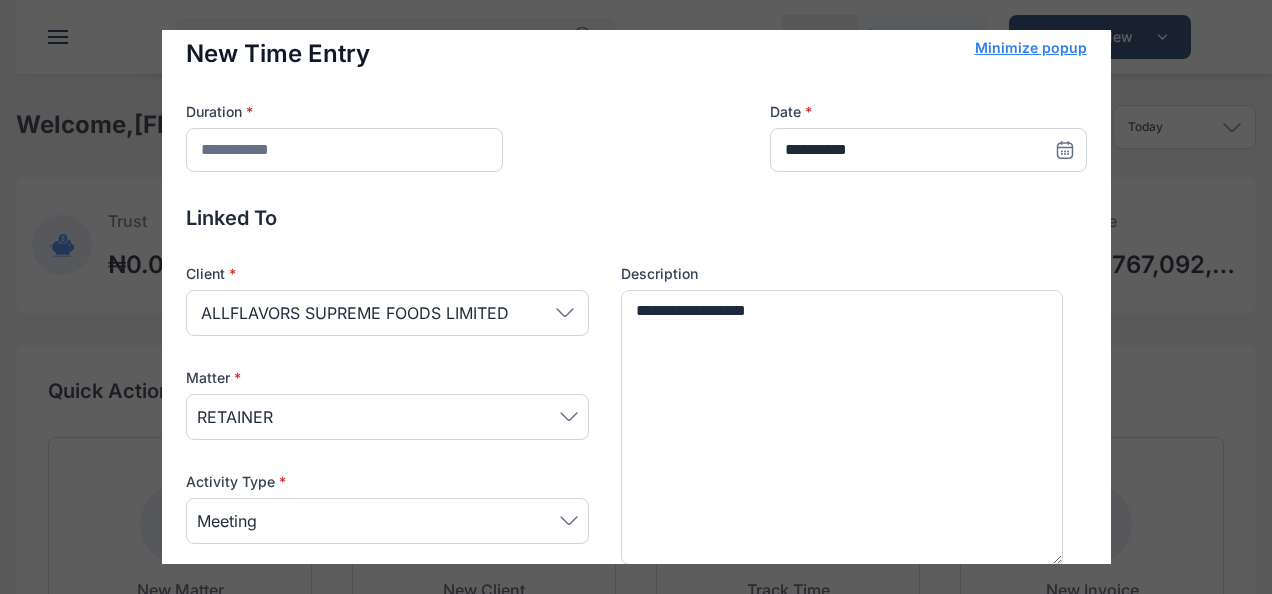 scroll, scrollTop: 0, scrollLeft: 0, axis: both 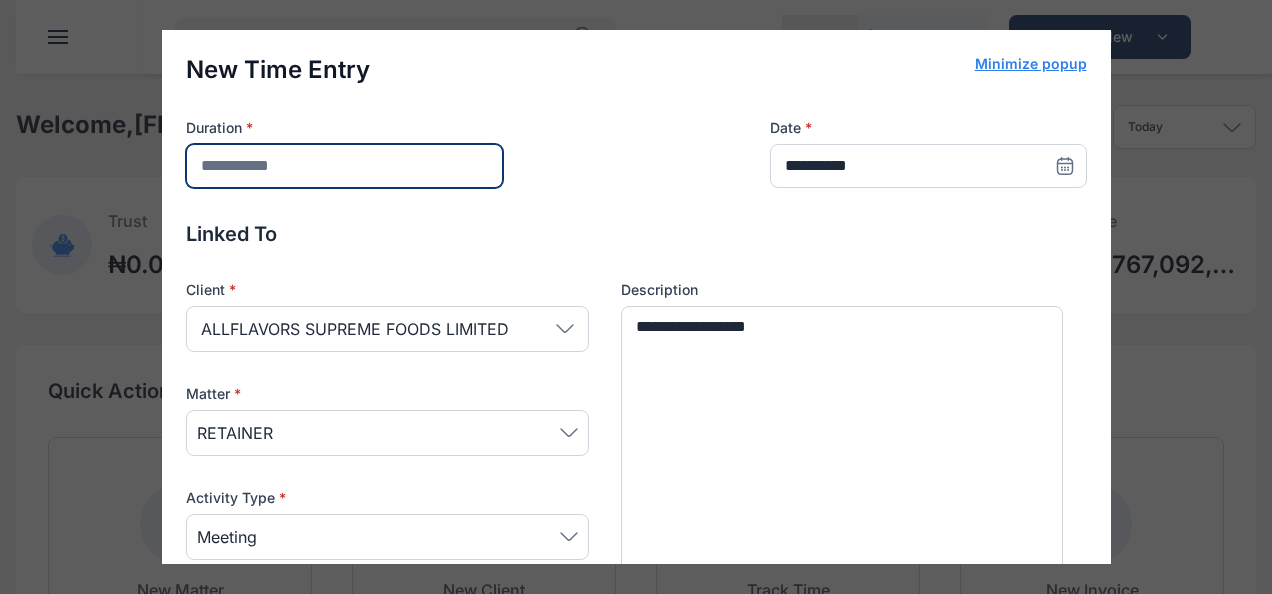 click at bounding box center (344, 166) 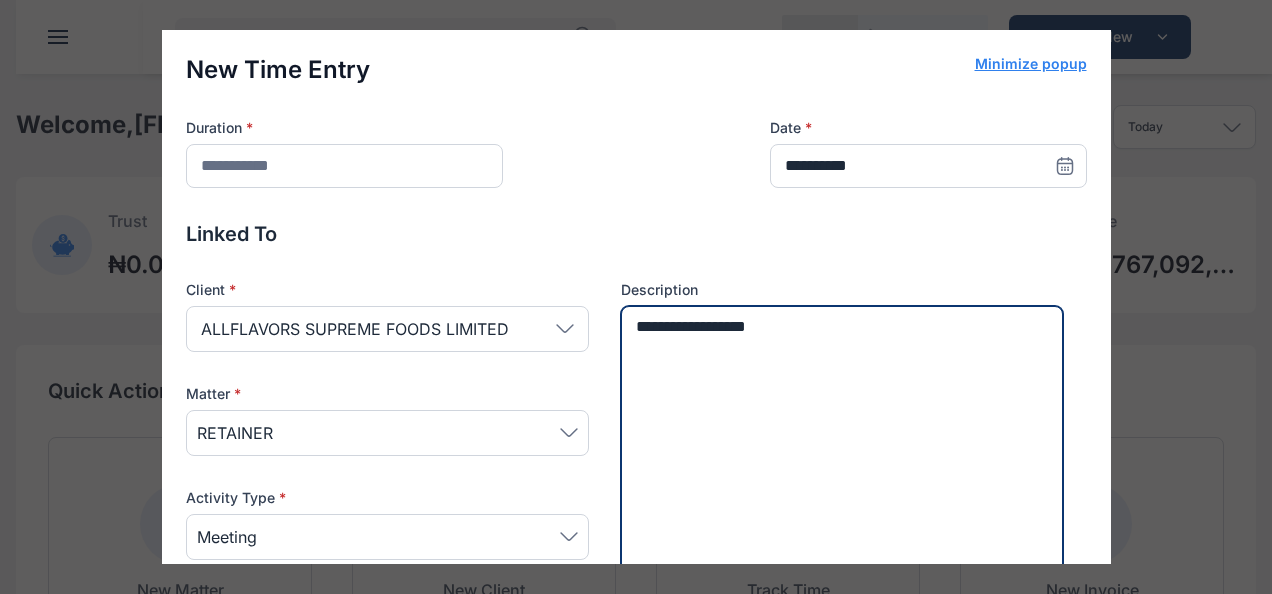 click on "**********" at bounding box center [842, 444] 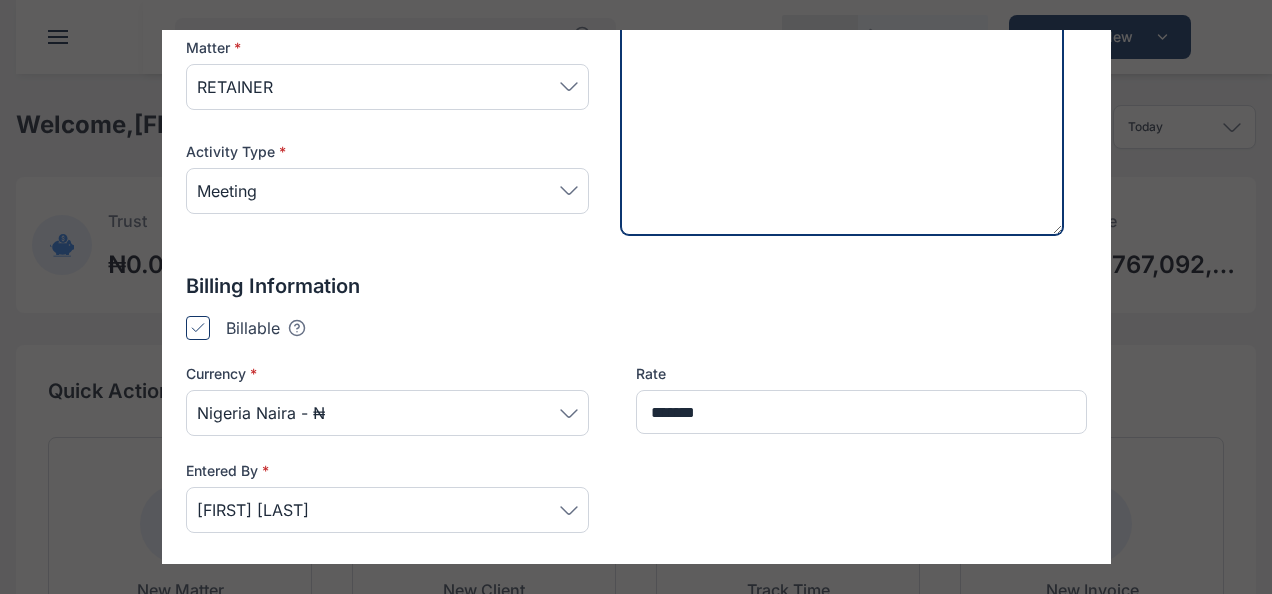scroll, scrollTop: 511, scrollLeft: 0, axis: vertical 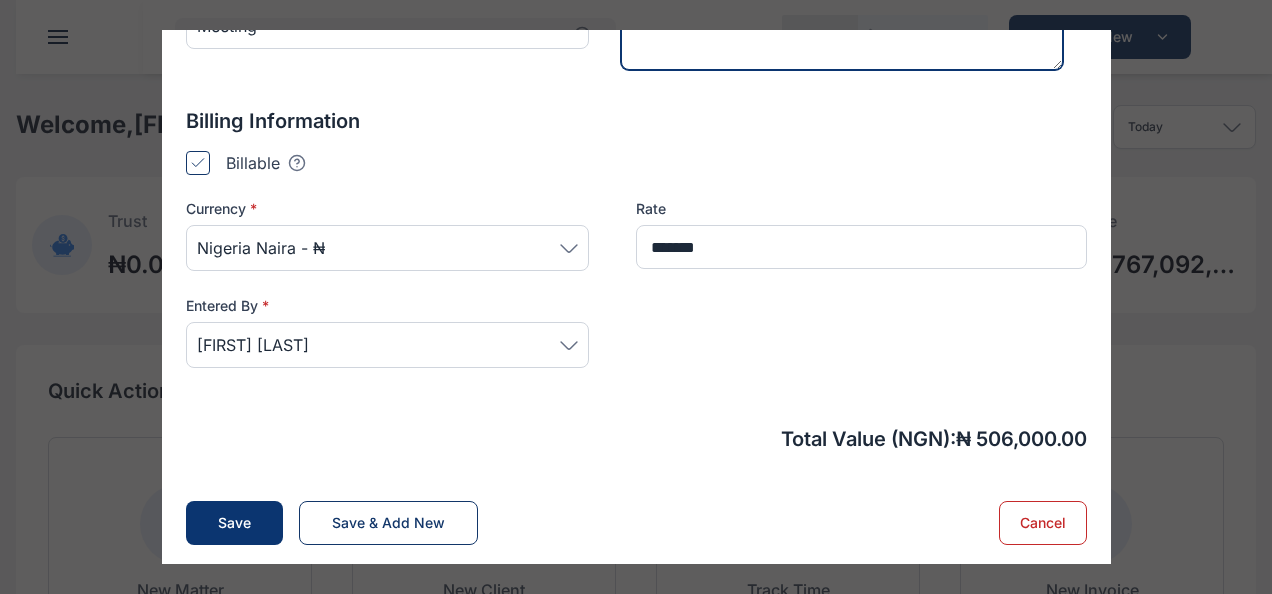 type on "**********" 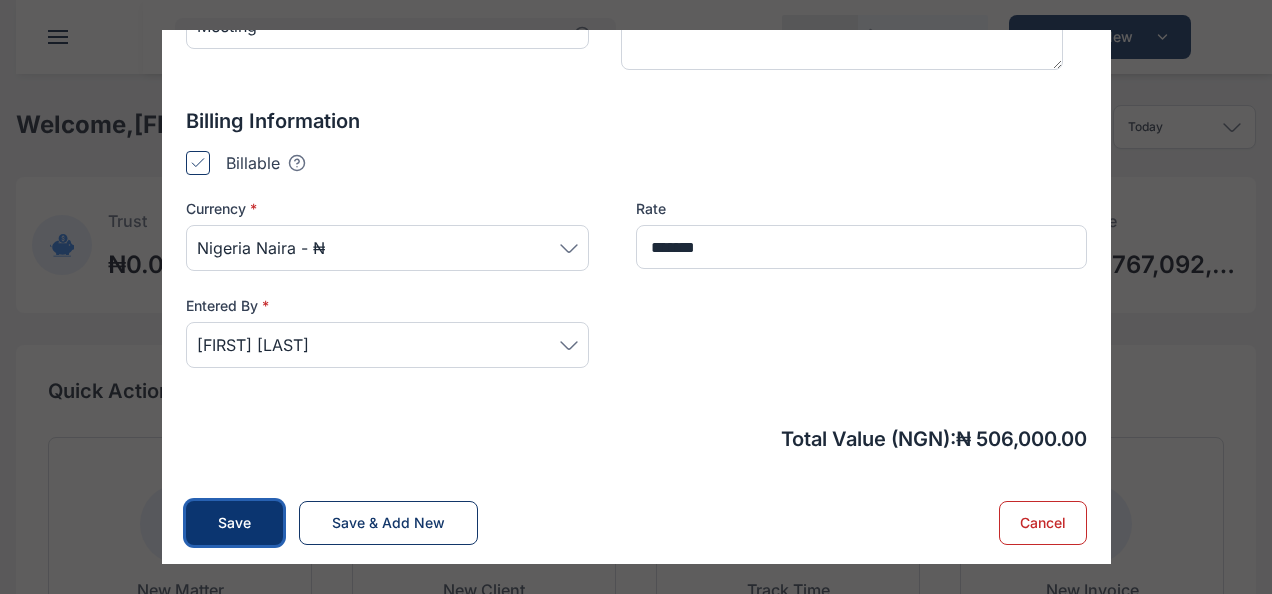 click on "Save" at bounding box center (234, 523) 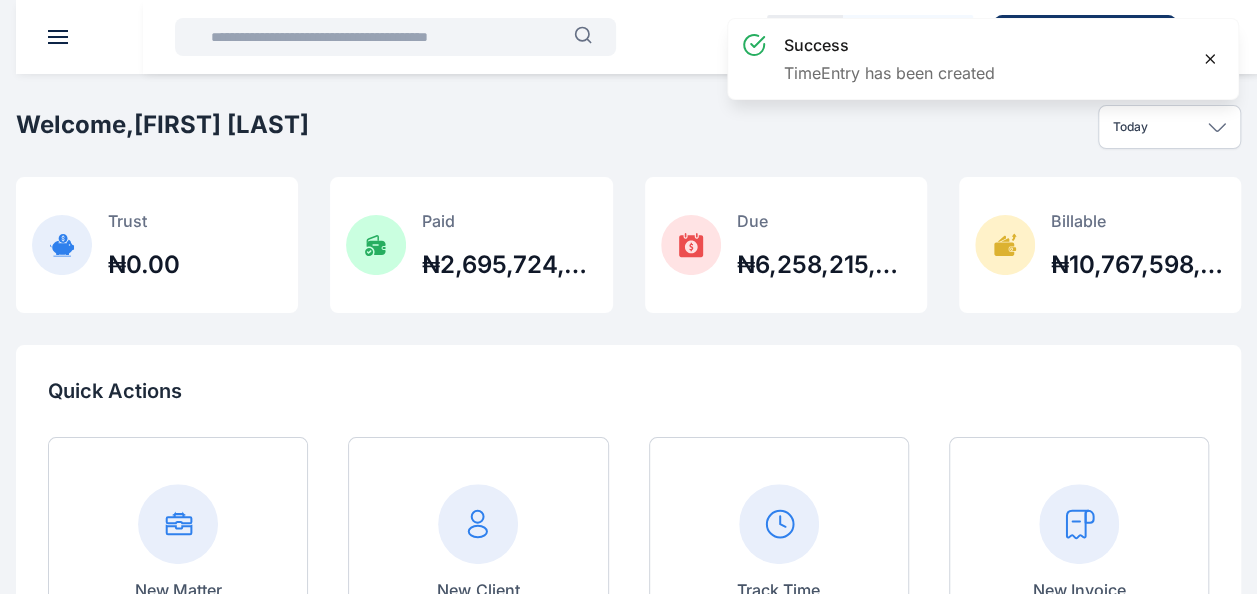 click at bounding box center (1210, 59) 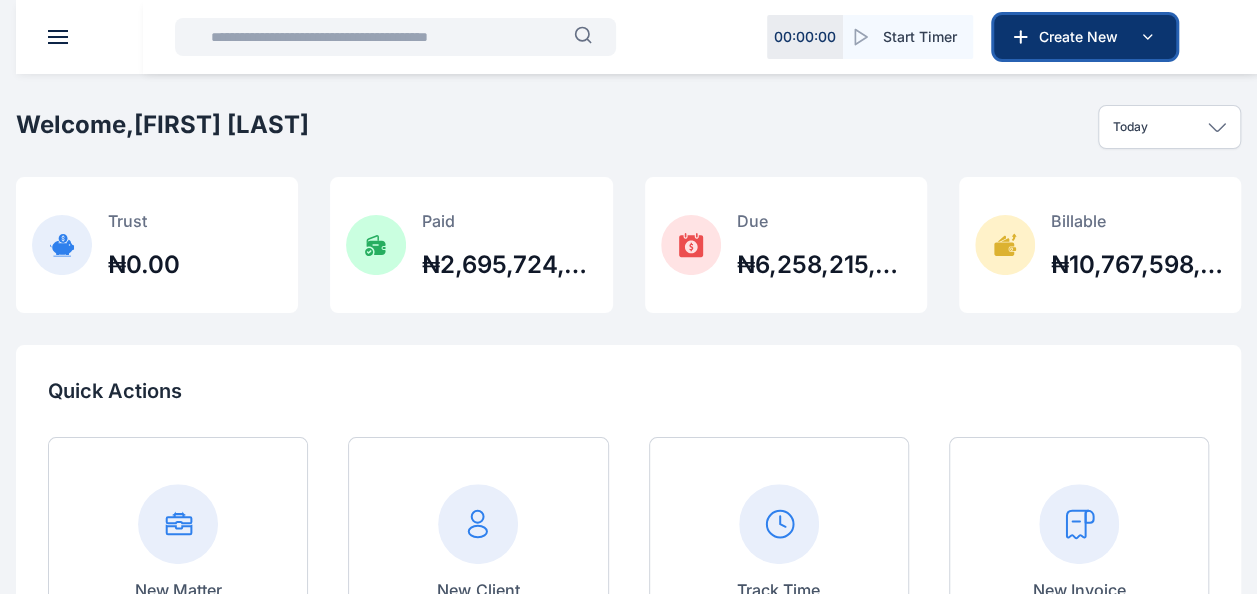 click 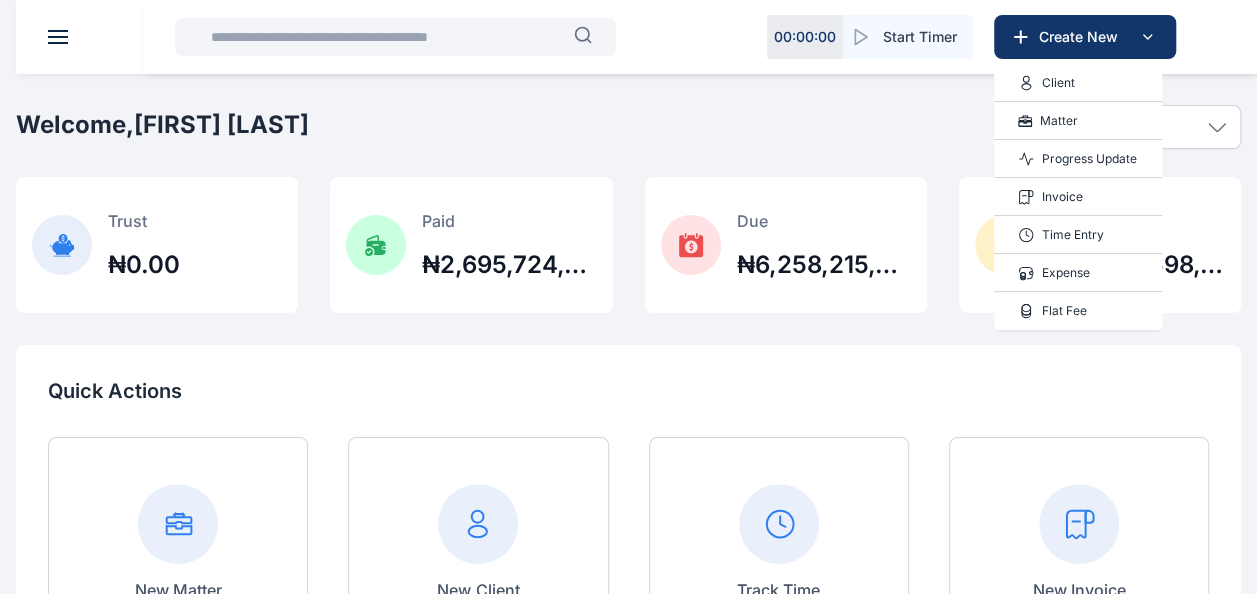 click on "Time Entry" at bounding box center [1073, 235] 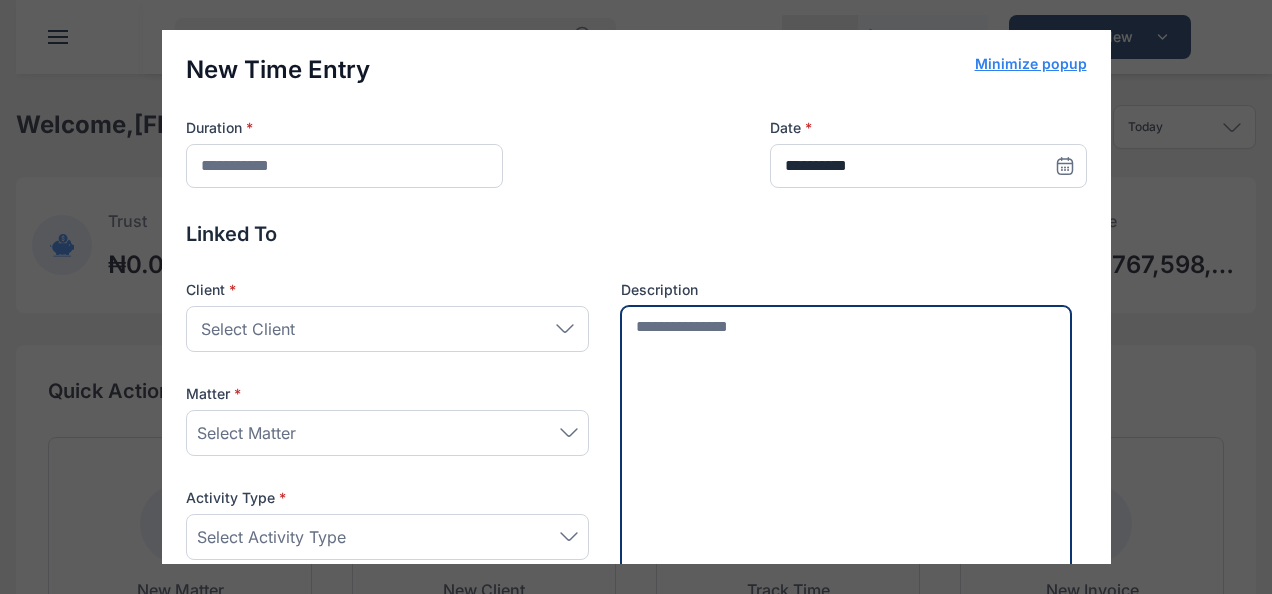 click at bounding box center [846, 445] 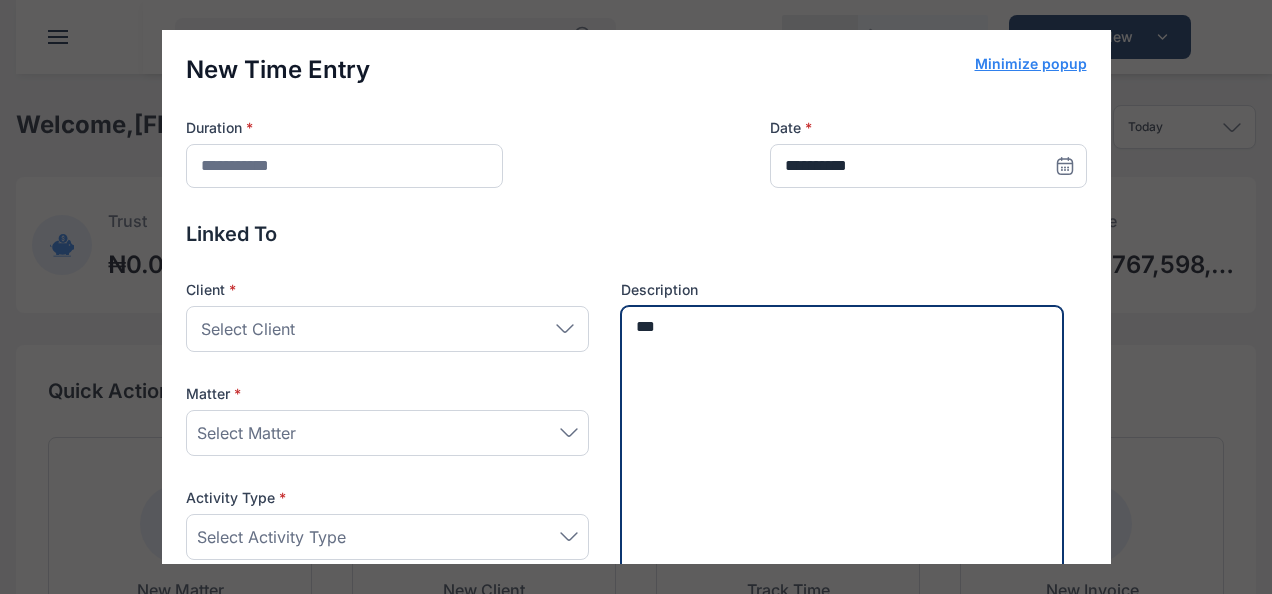 type on "****" 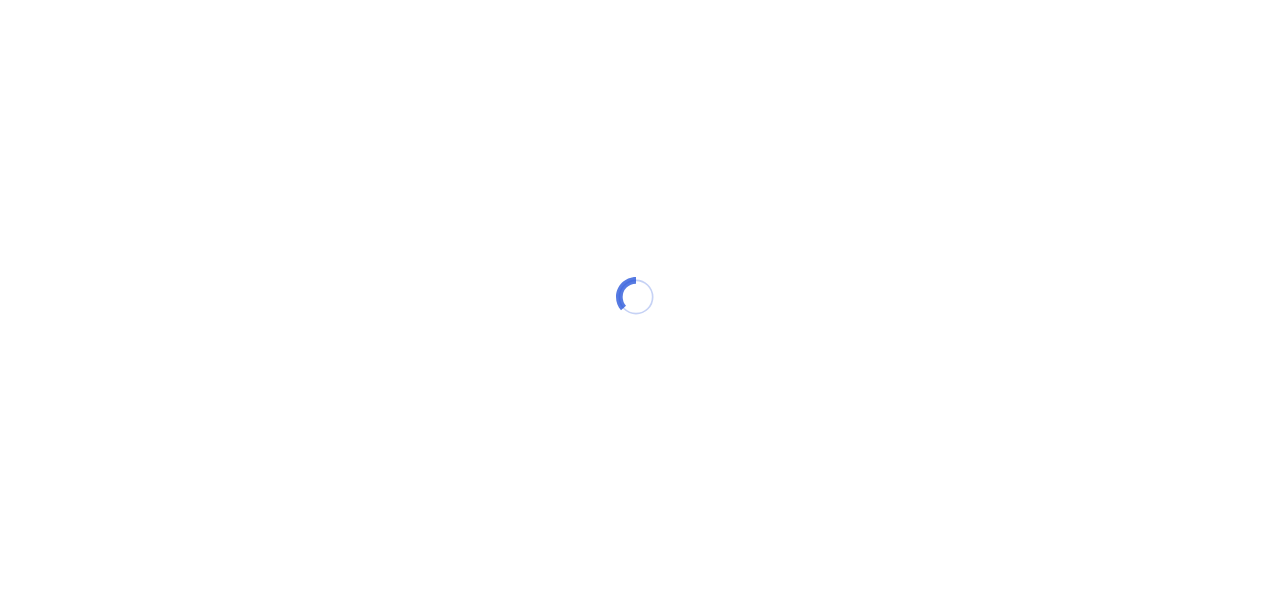 scroll, scrollTop: 0, scrollLeft: 0, axis: both 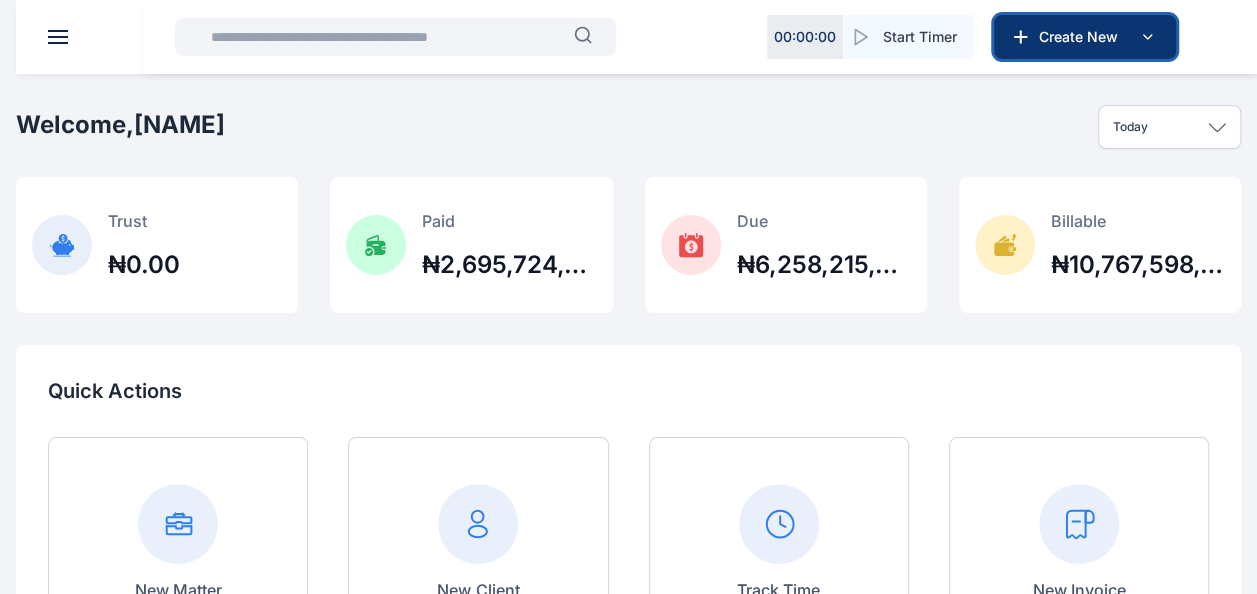 click 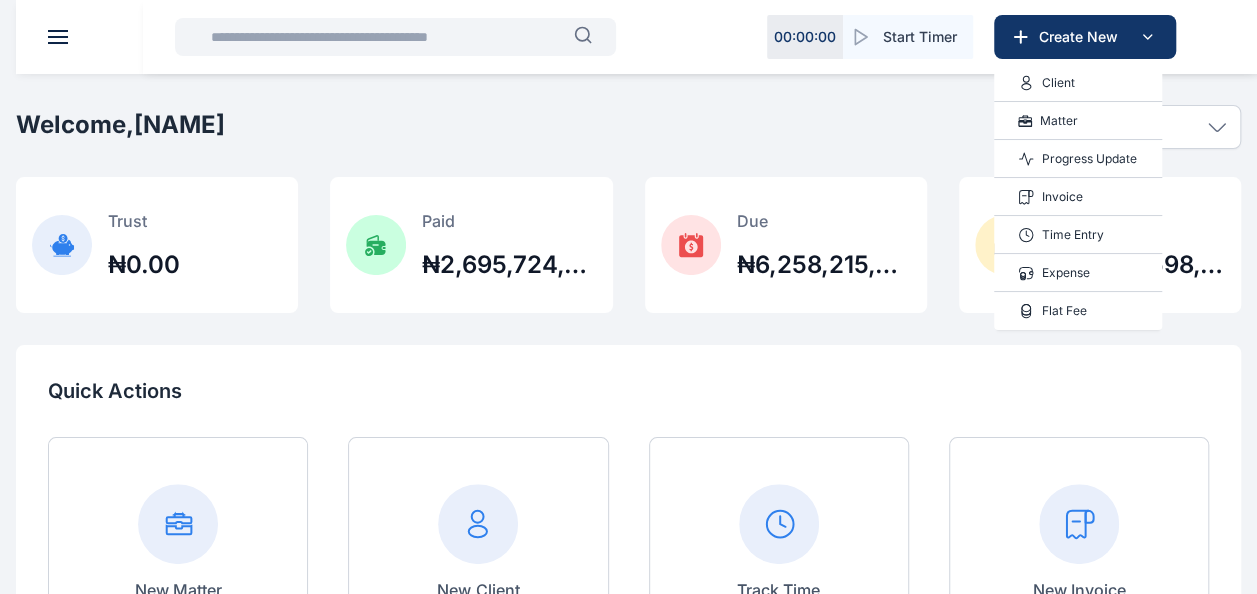 click on "Time Entry" at bounding box center (1073, 235) 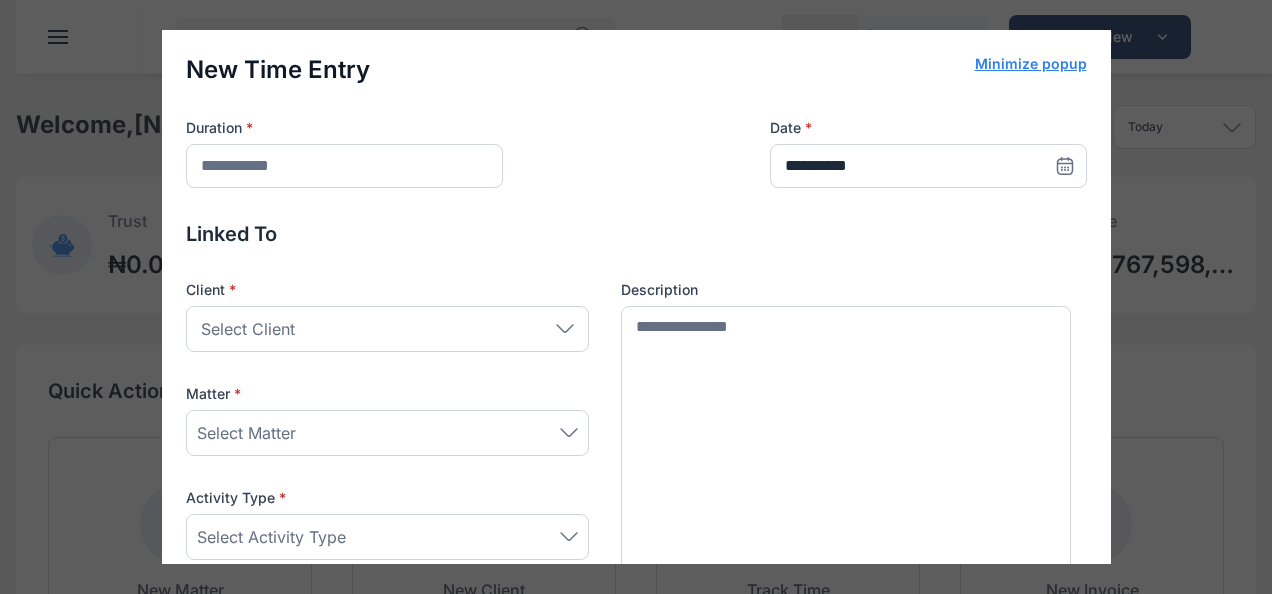 scroll, scrollTop: 32, scrollLeft: 0, axis: vertical 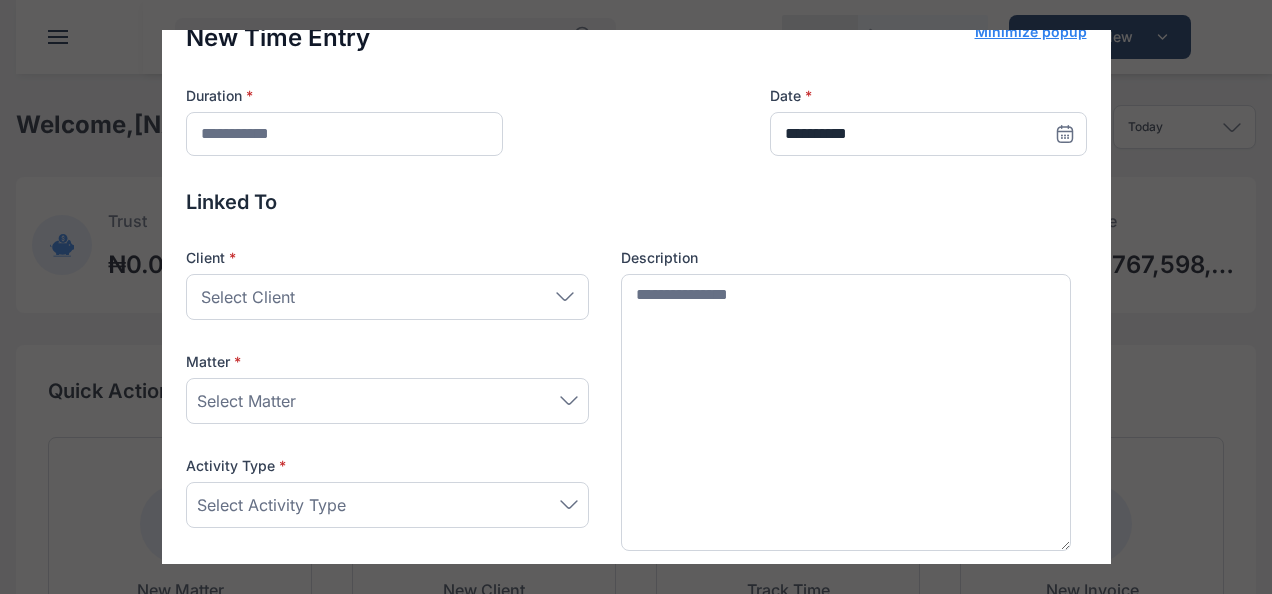 click on "Select Client" at bounding box center (387, 297) 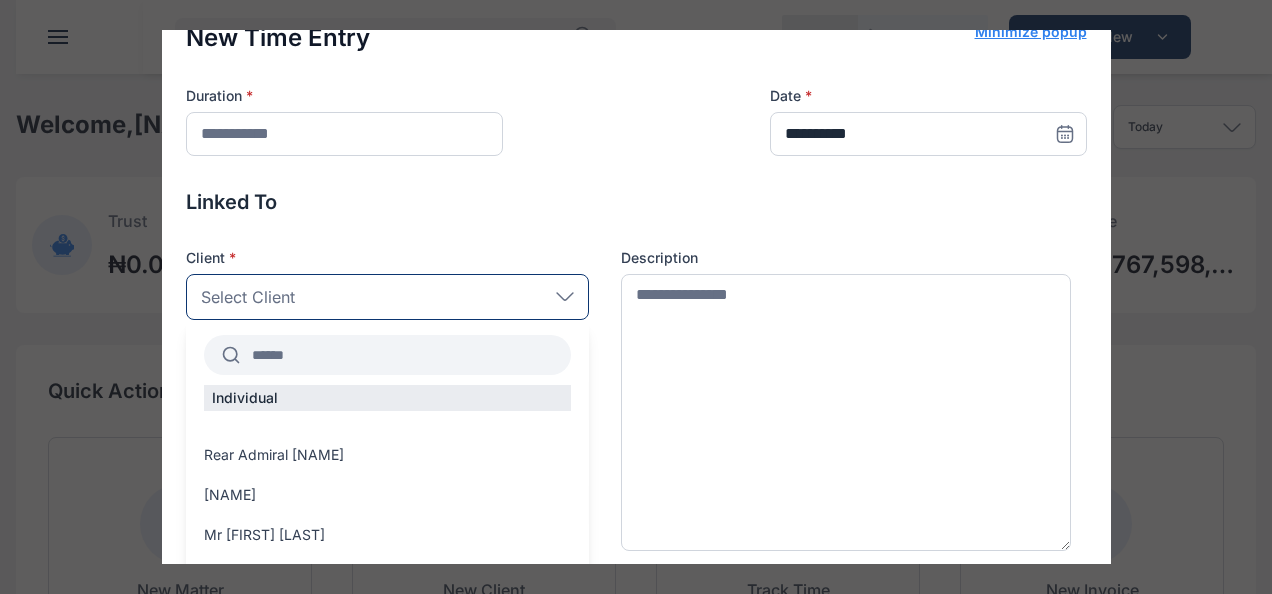 click at bounding box center [405, 355] 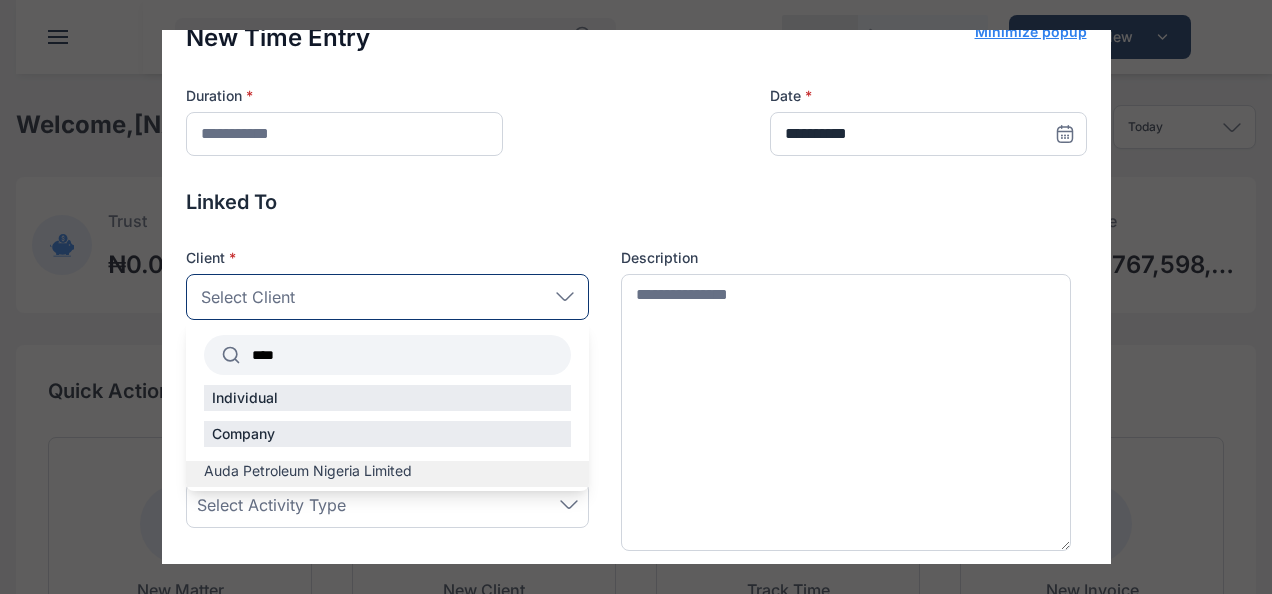 type on "****" 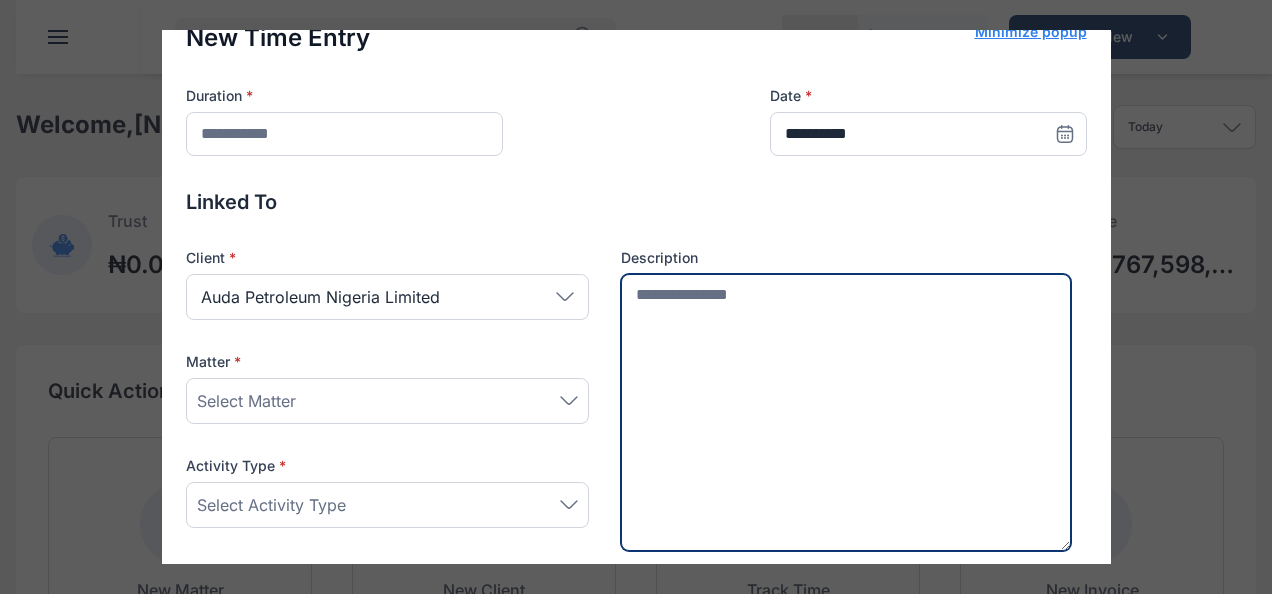 click at bounding box center [846, 413] 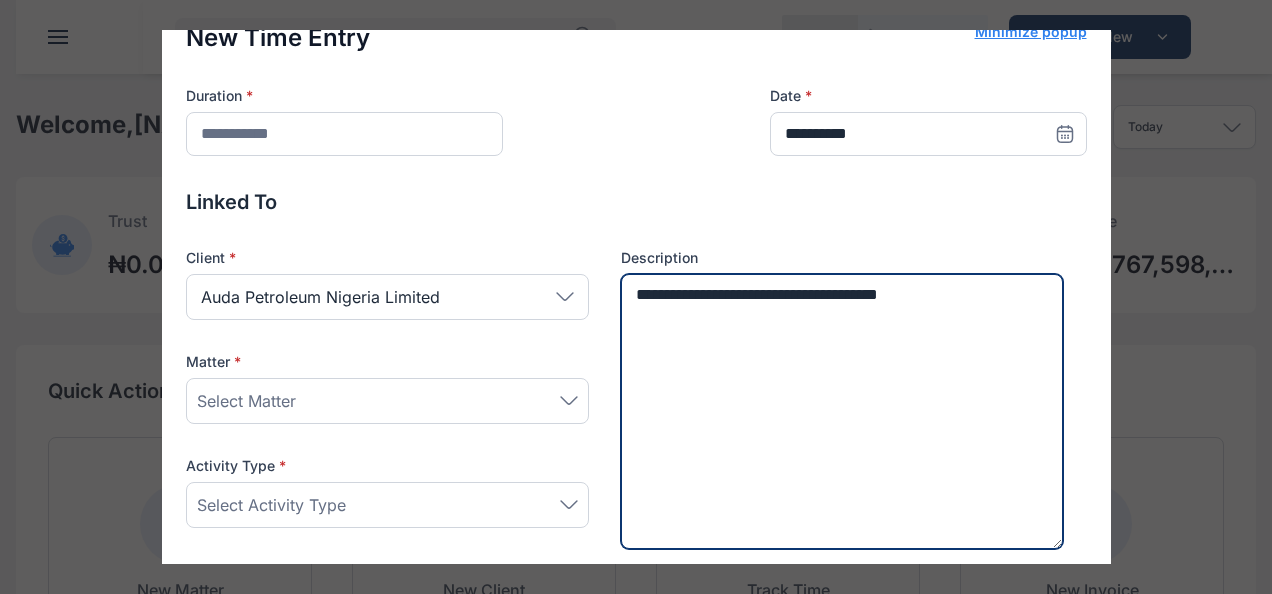 scroll, scrollTop: 210, scrollLeft: 0, axis: vertical 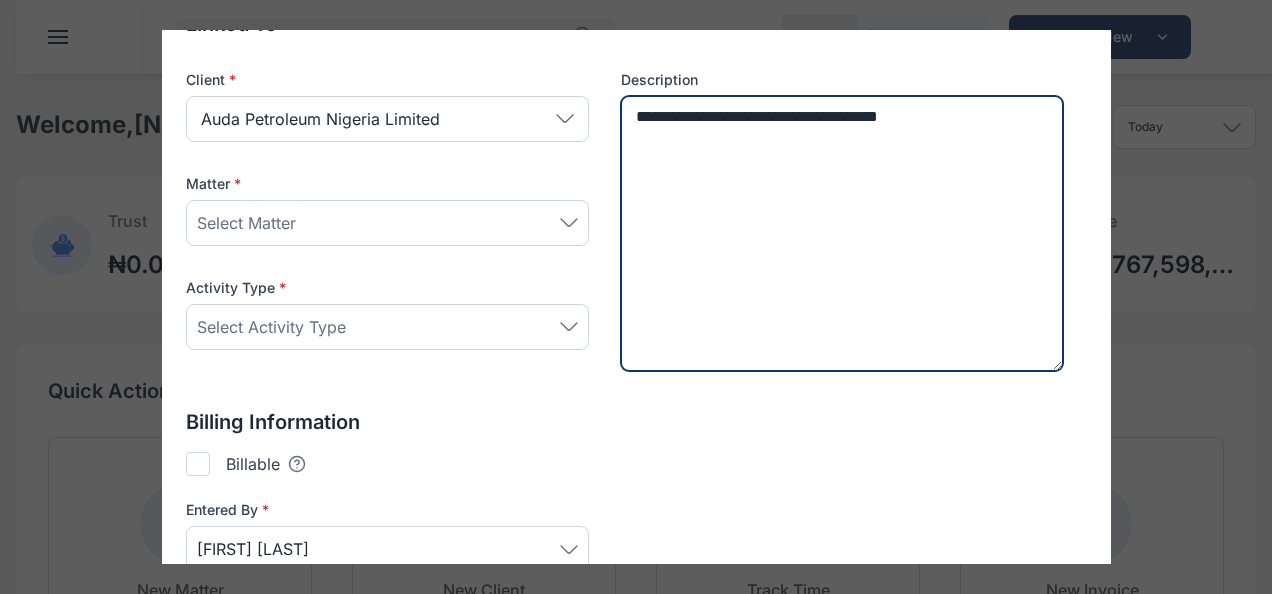 type on "**********" 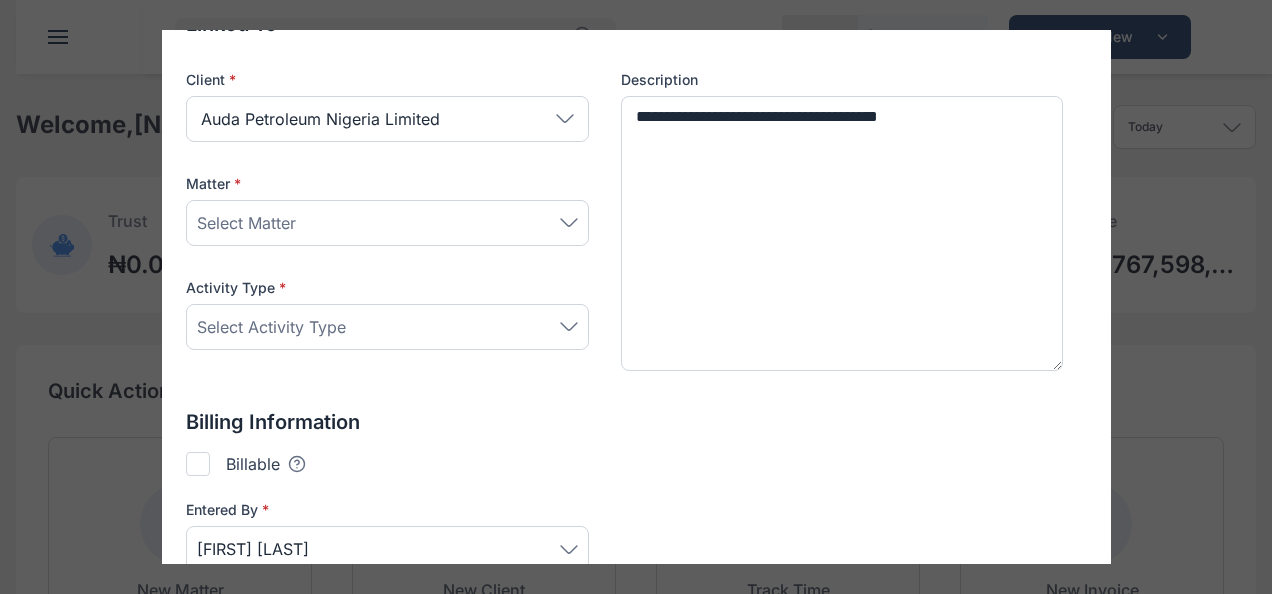 click on "Select Matter" at bounding box center (387, 223) 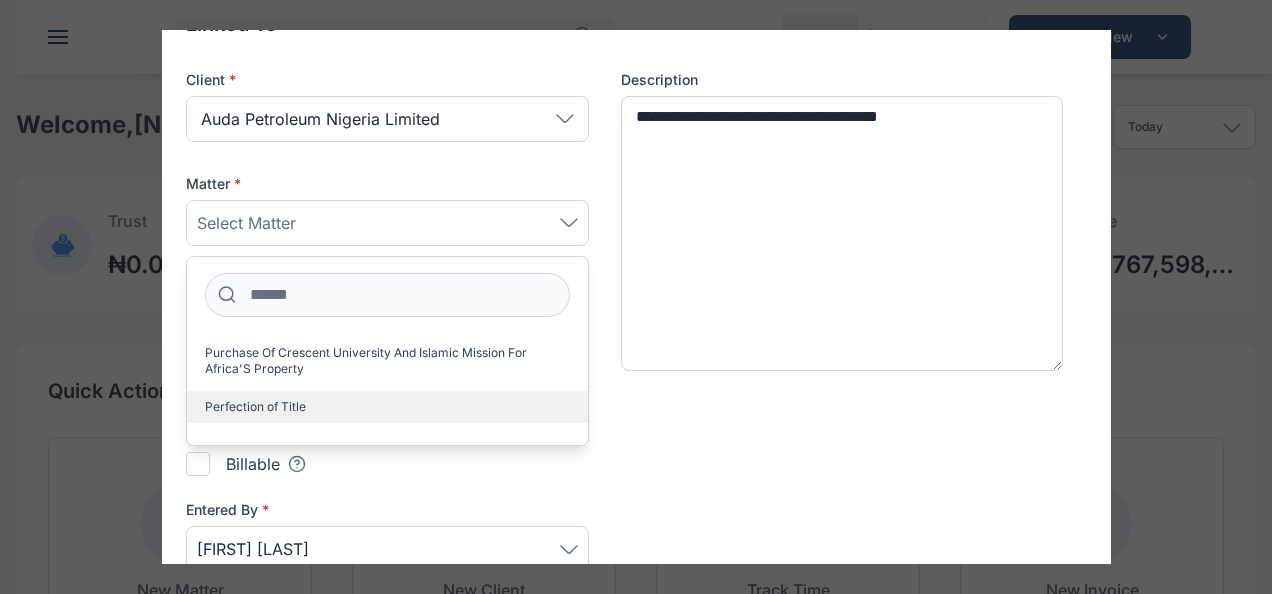click on "Perfection of Title" at bounding box center (387, 407) 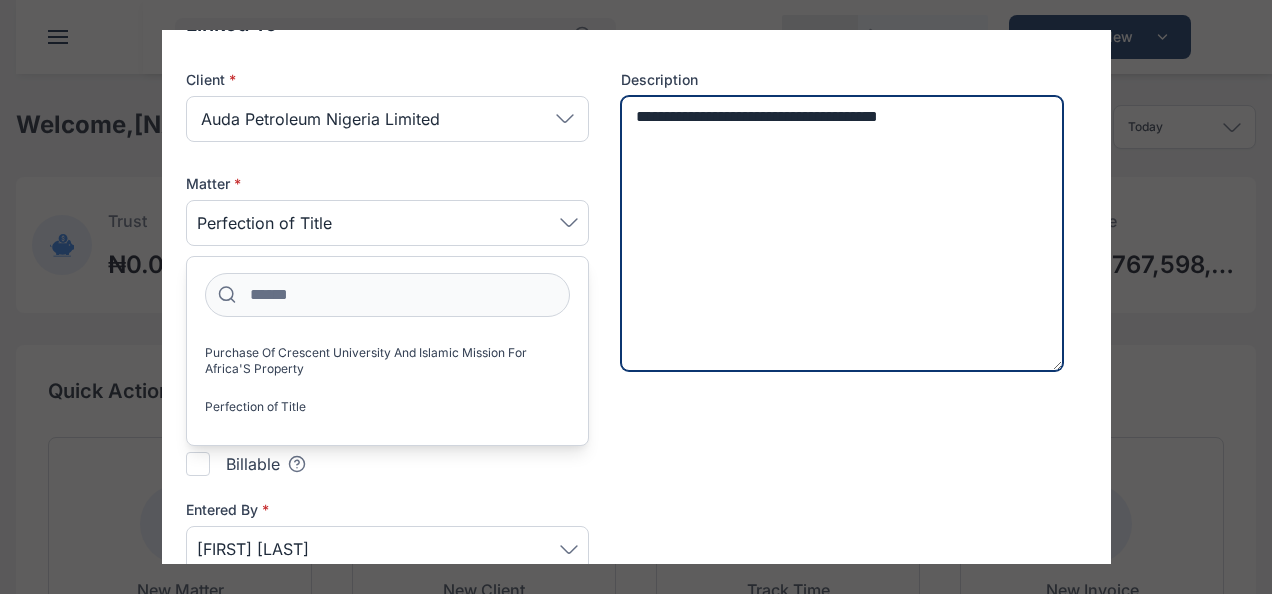 click on "**********" at bounding box center [842, 234] 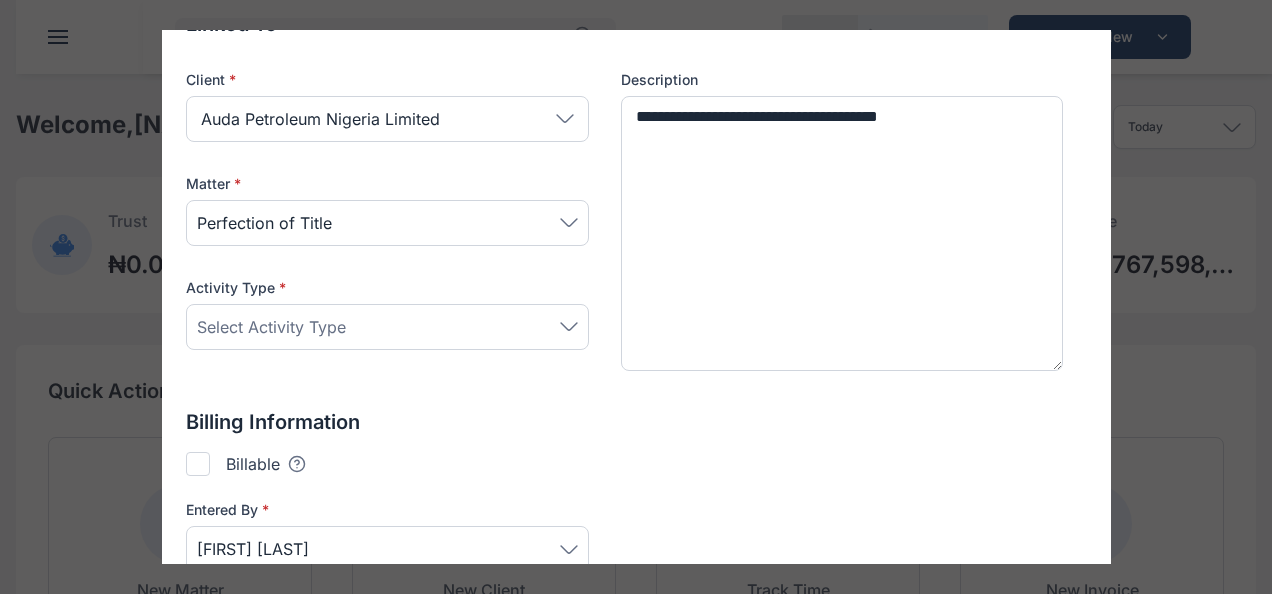 click 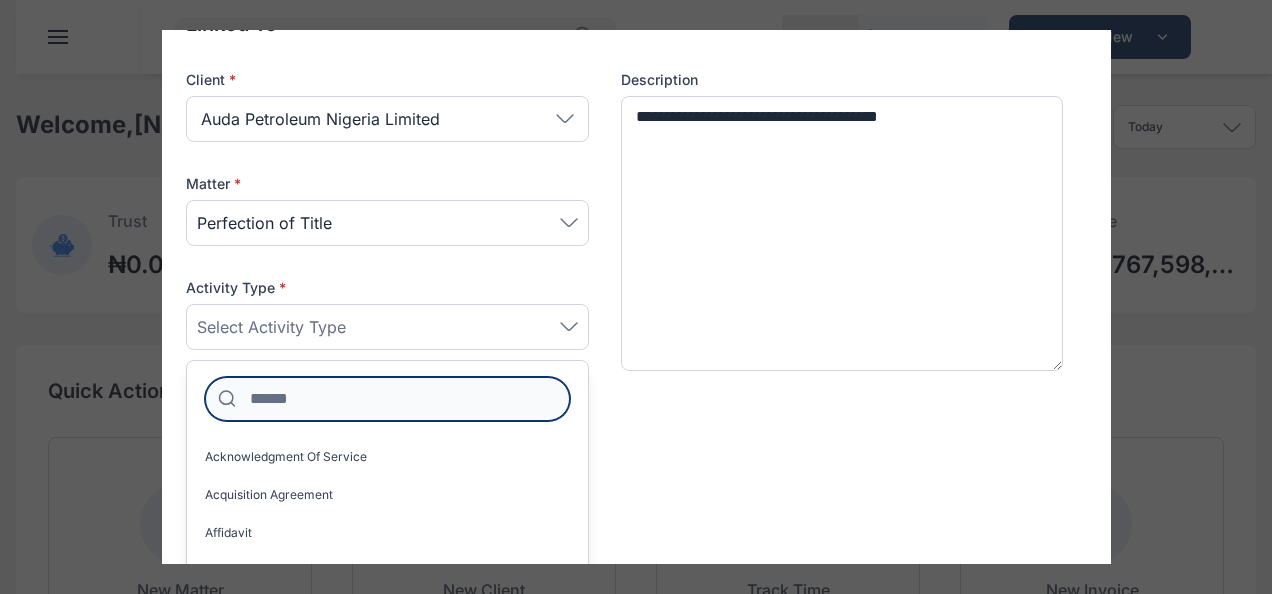 click at bounding box center [387, 399] 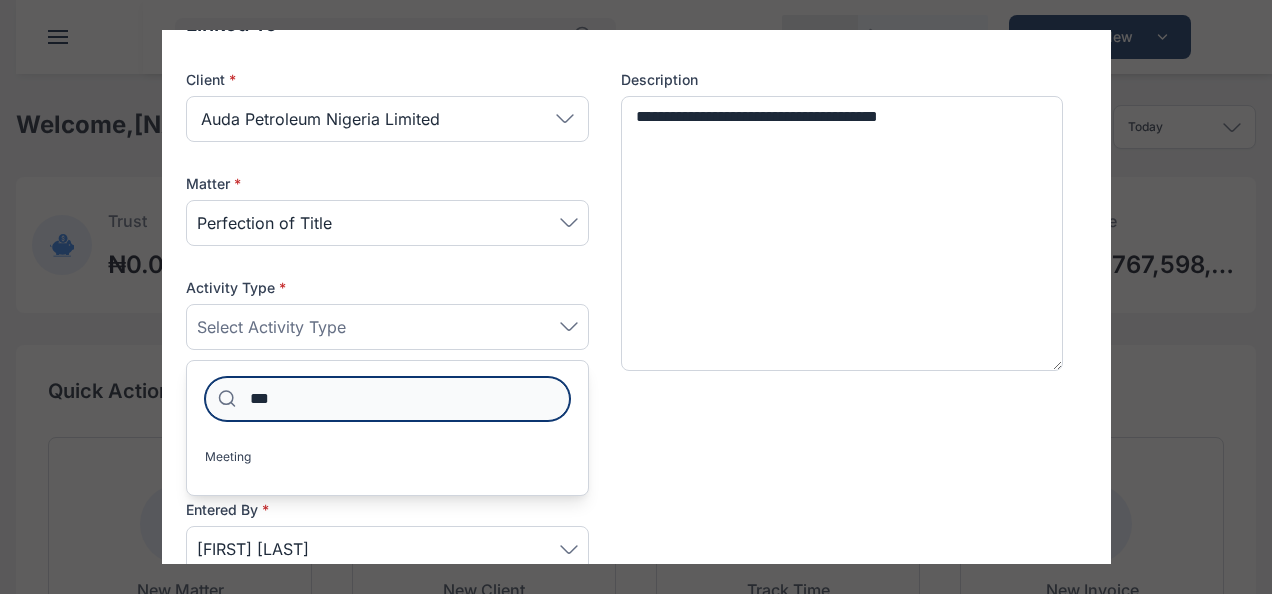type on "***" 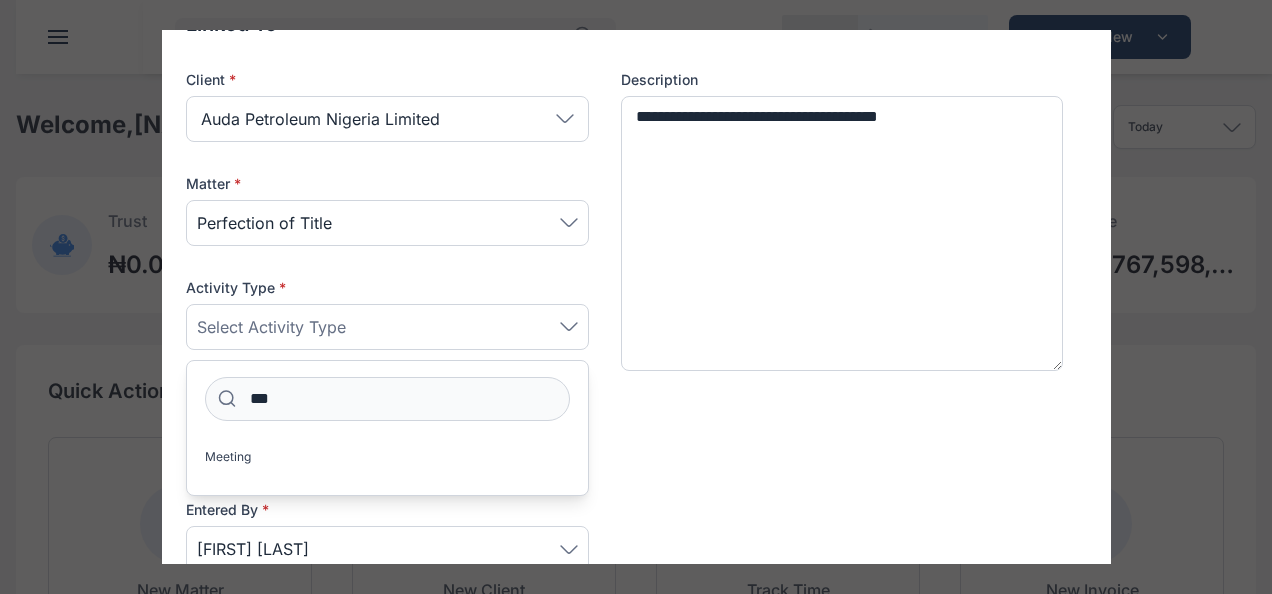 click on "Meeting" at bounding box center [387, 460] 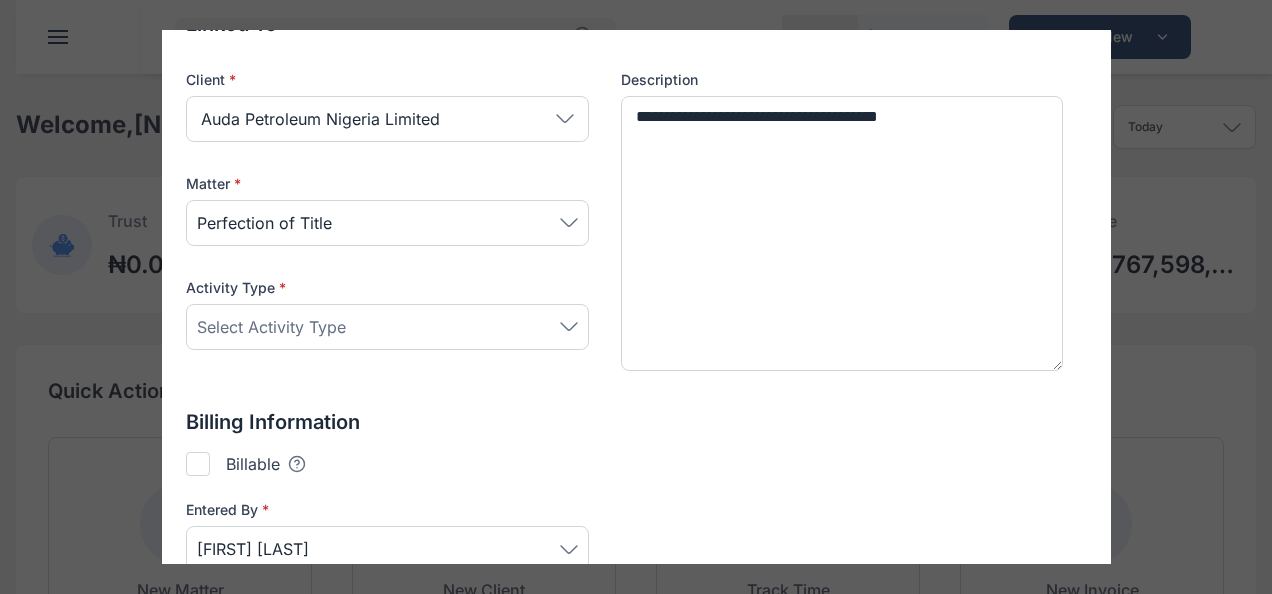 click on "Select Activity Type" at bounding box center [387, 327] 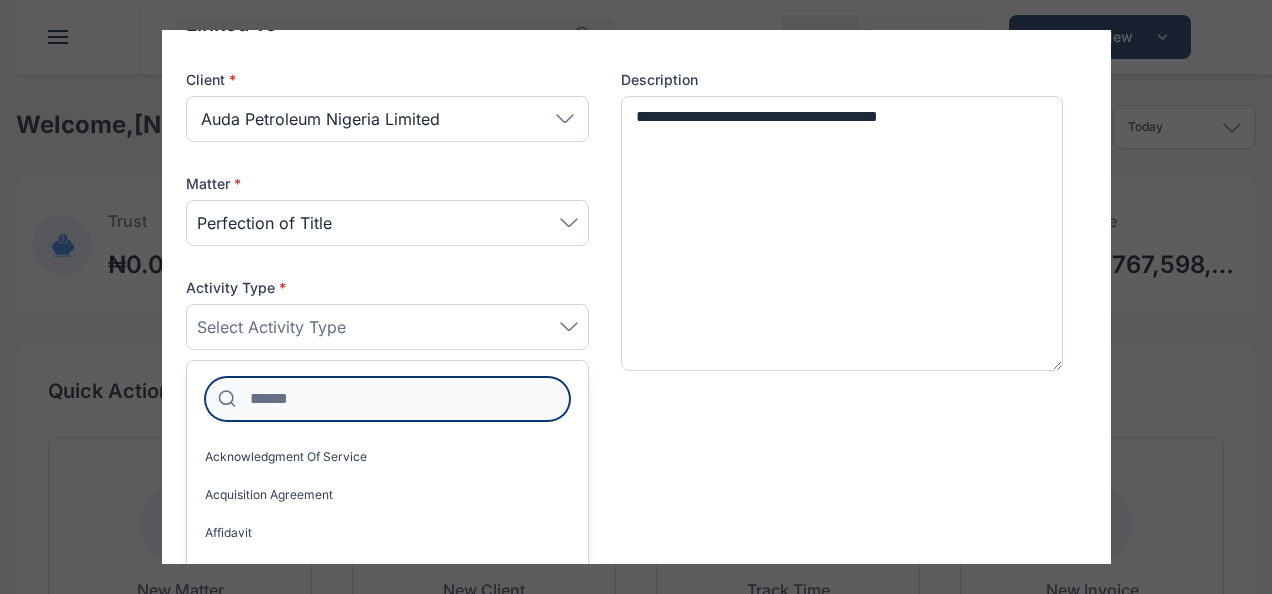 click at bounding box center (387, 399) 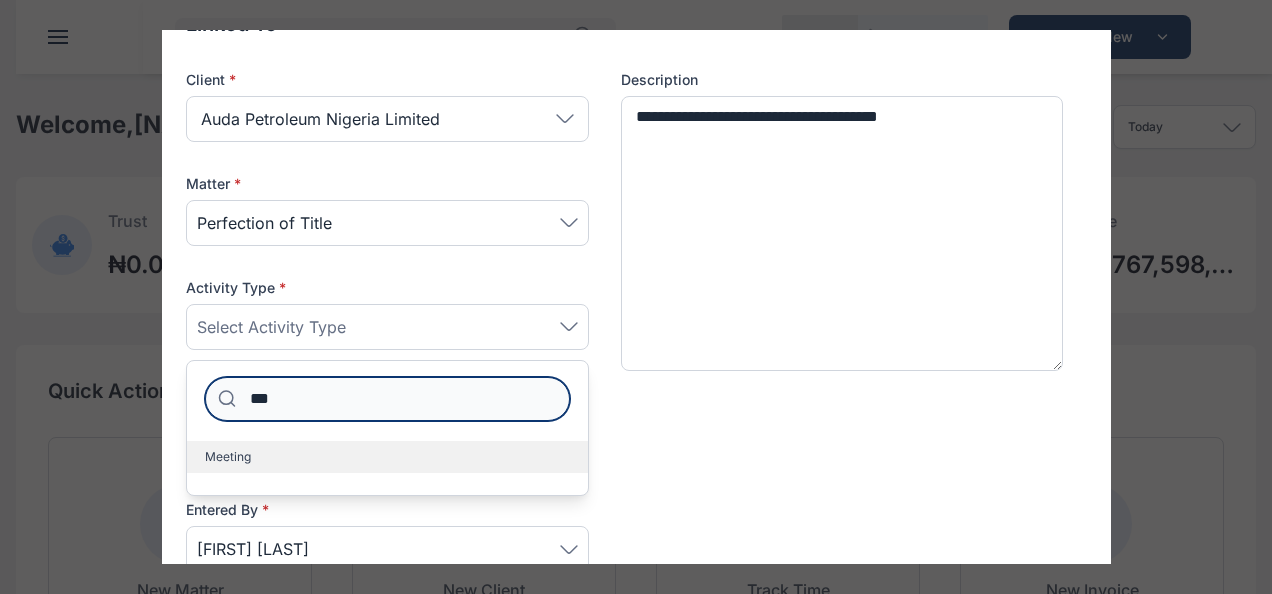 type on "***" 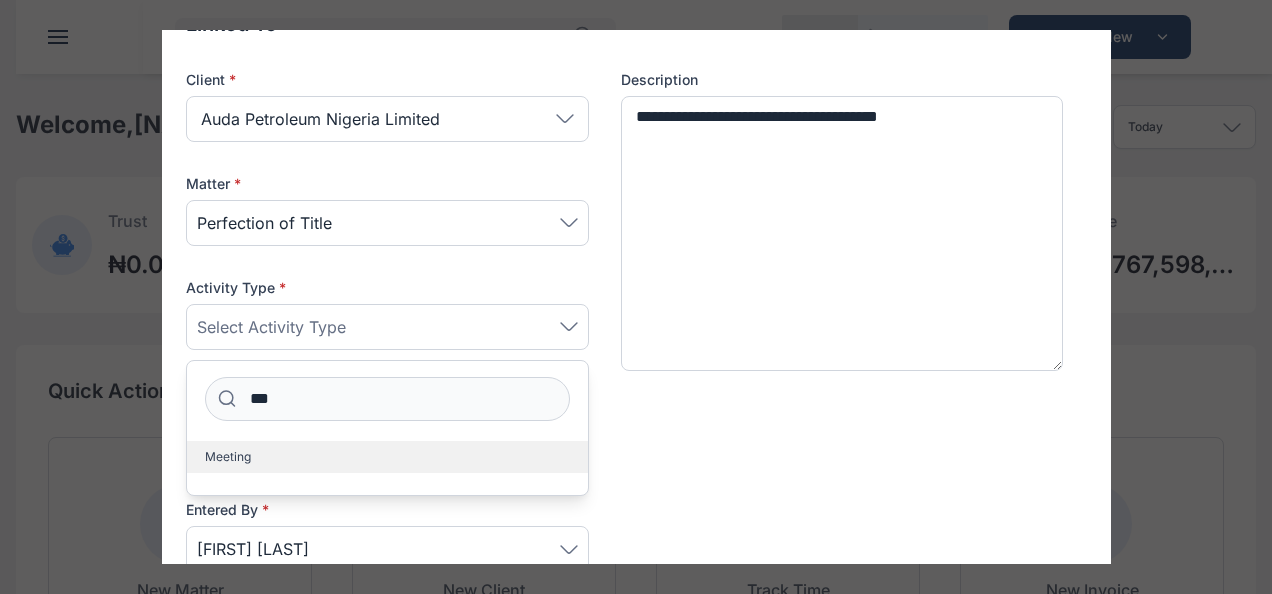 click on "Meeting" at bounding box center (387, 457) 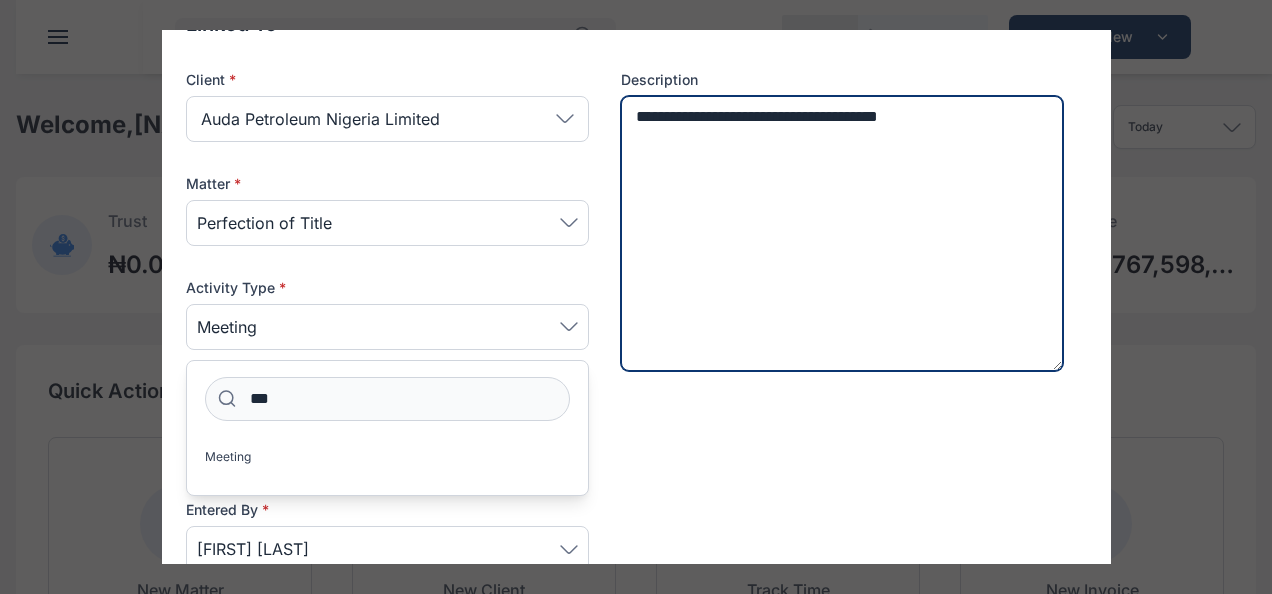 click on "**********" at bounding box center (842, 234) 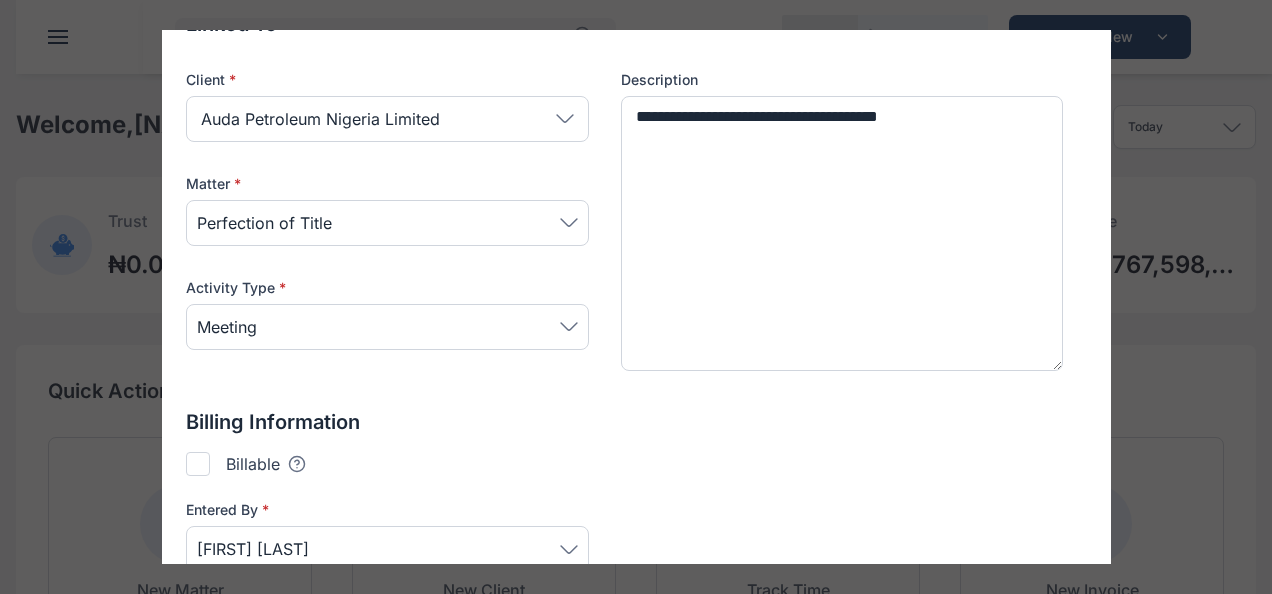 click at bounding box center (198, 464) 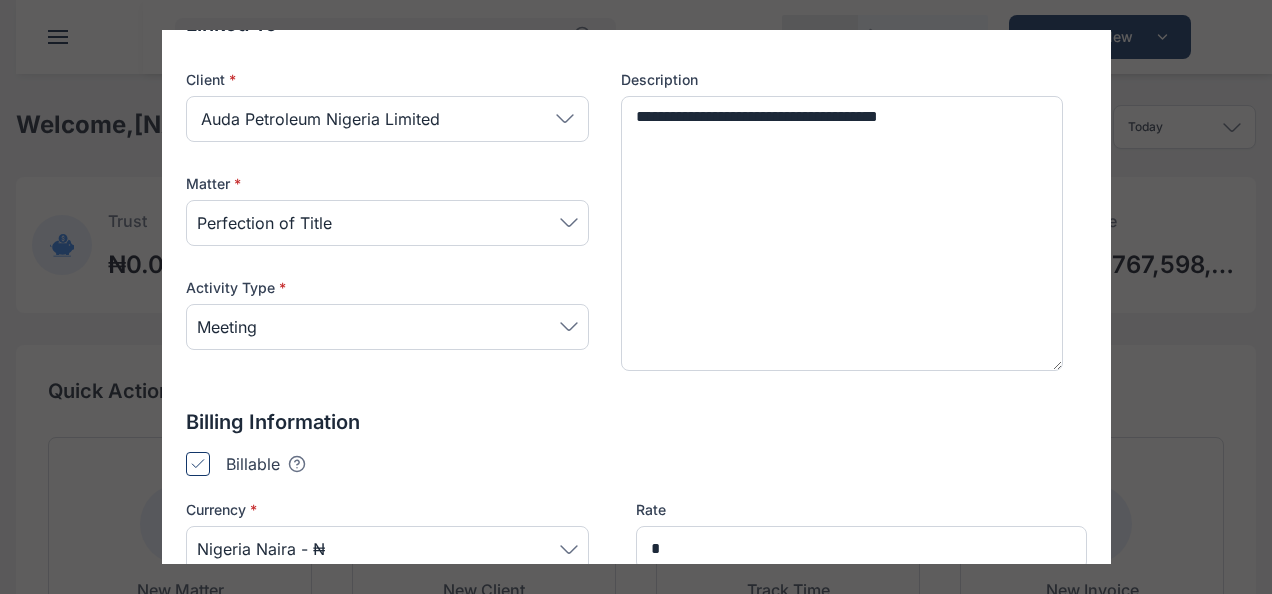 type on "*******" 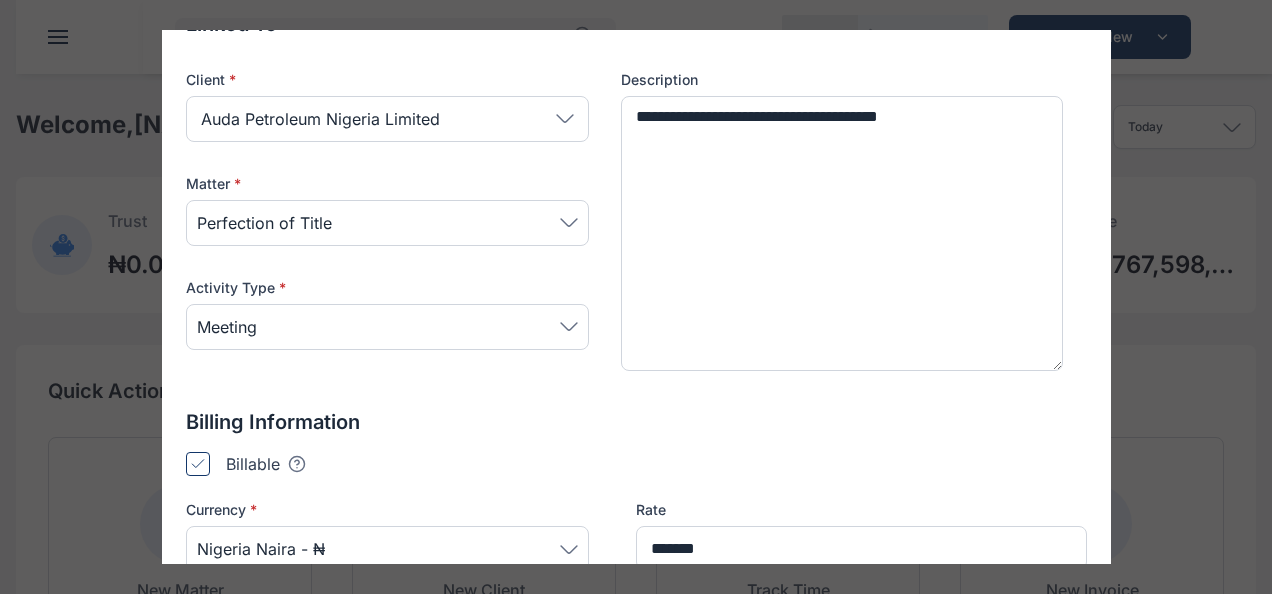 scroll, scrollTop: 0, scrollLeft: 0, axis: both 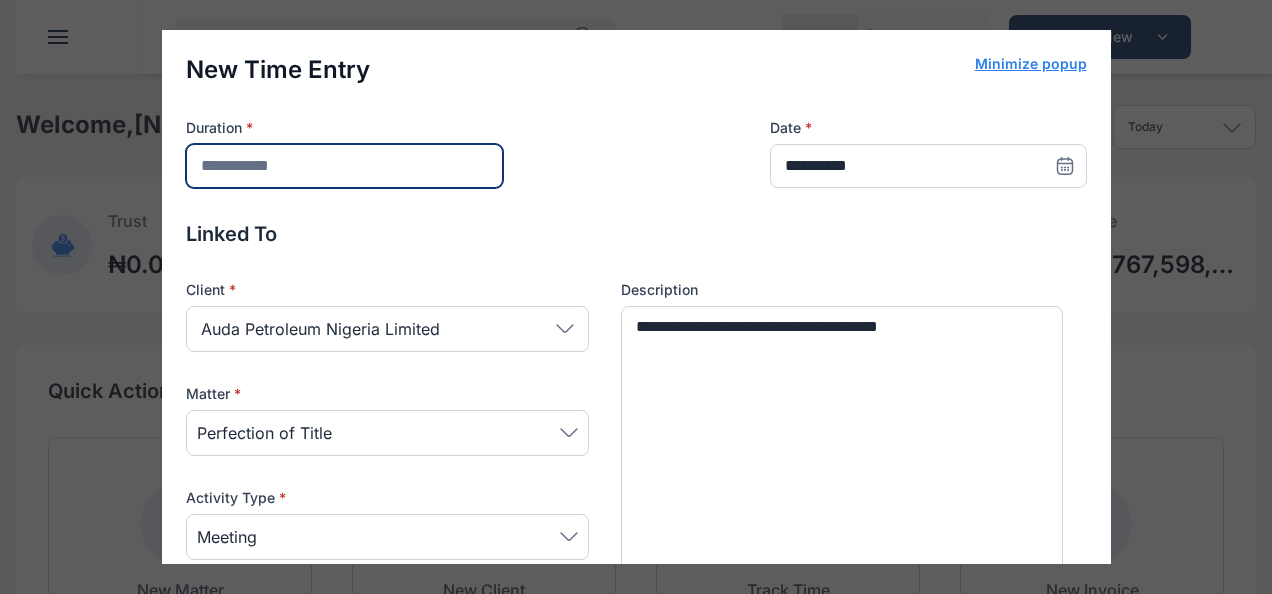 click at bounding box center [344, 166] 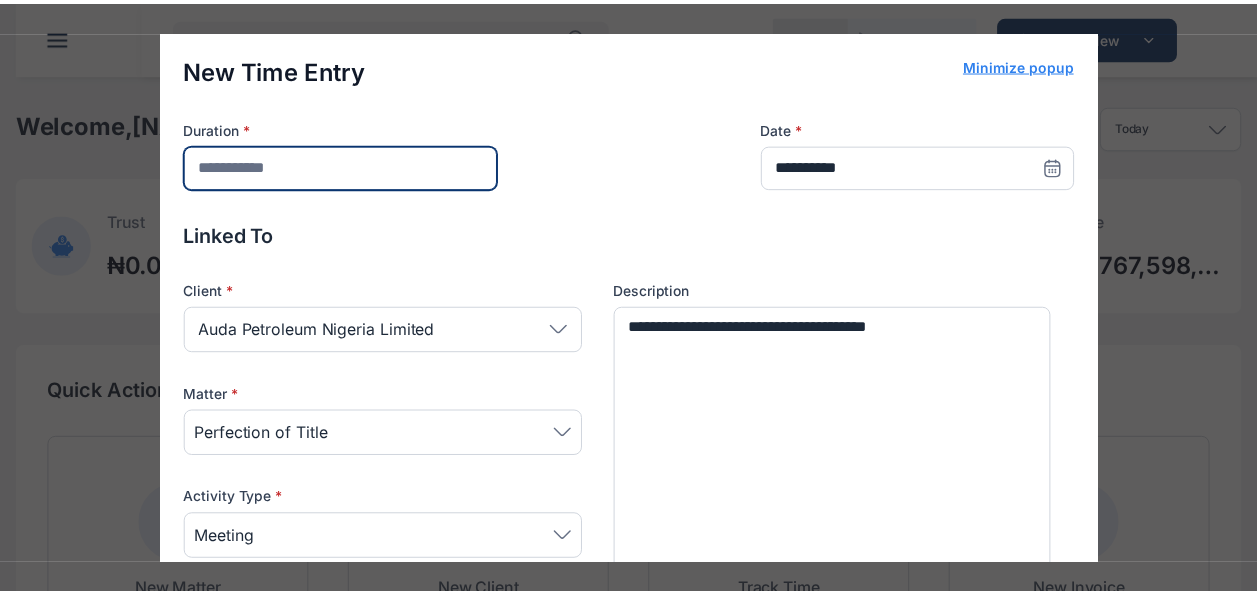 scroll, scrollTop: 511, scrollLeft: 0, axis: vertical 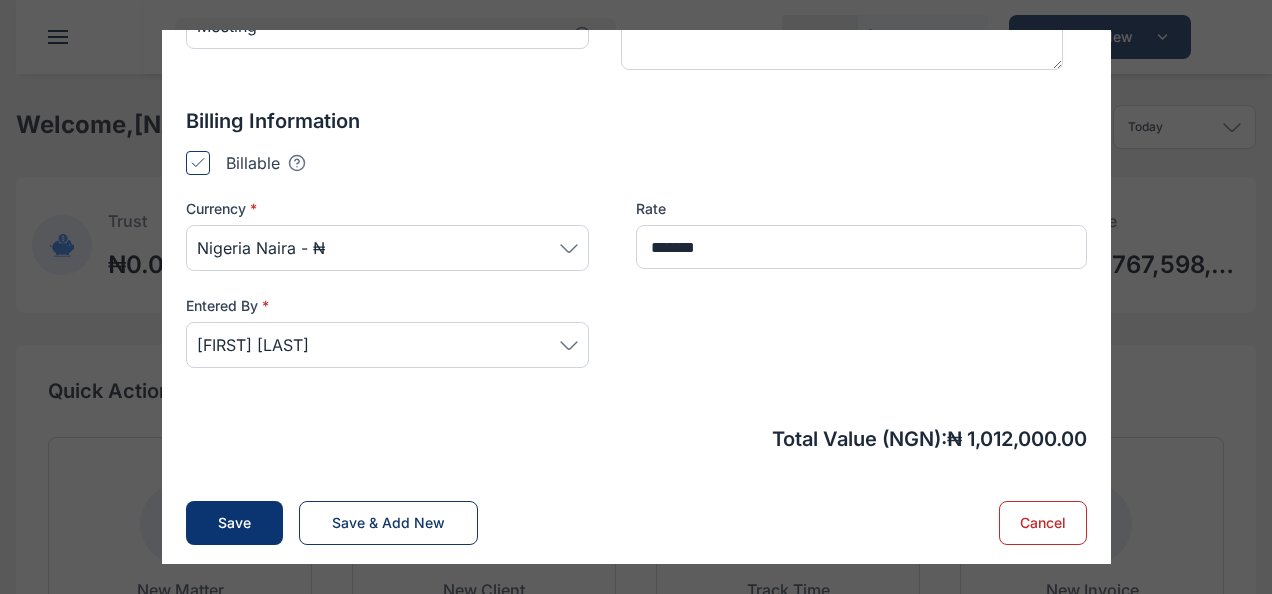 type on "***" 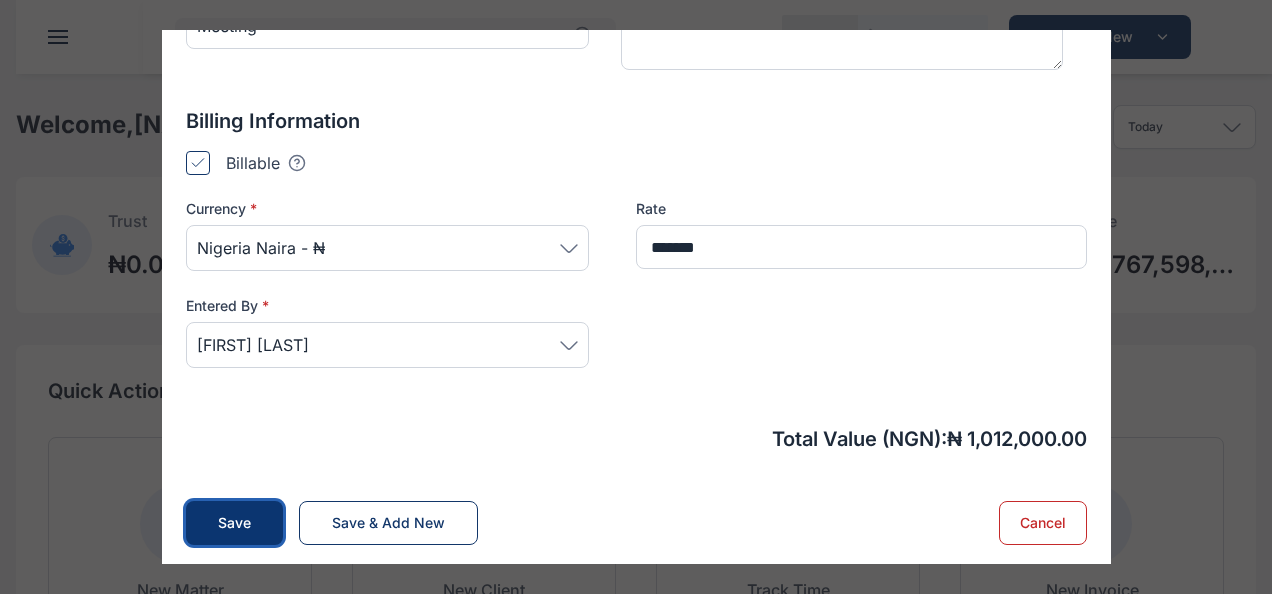 click on "Save" at bounding box center [234, 523] 